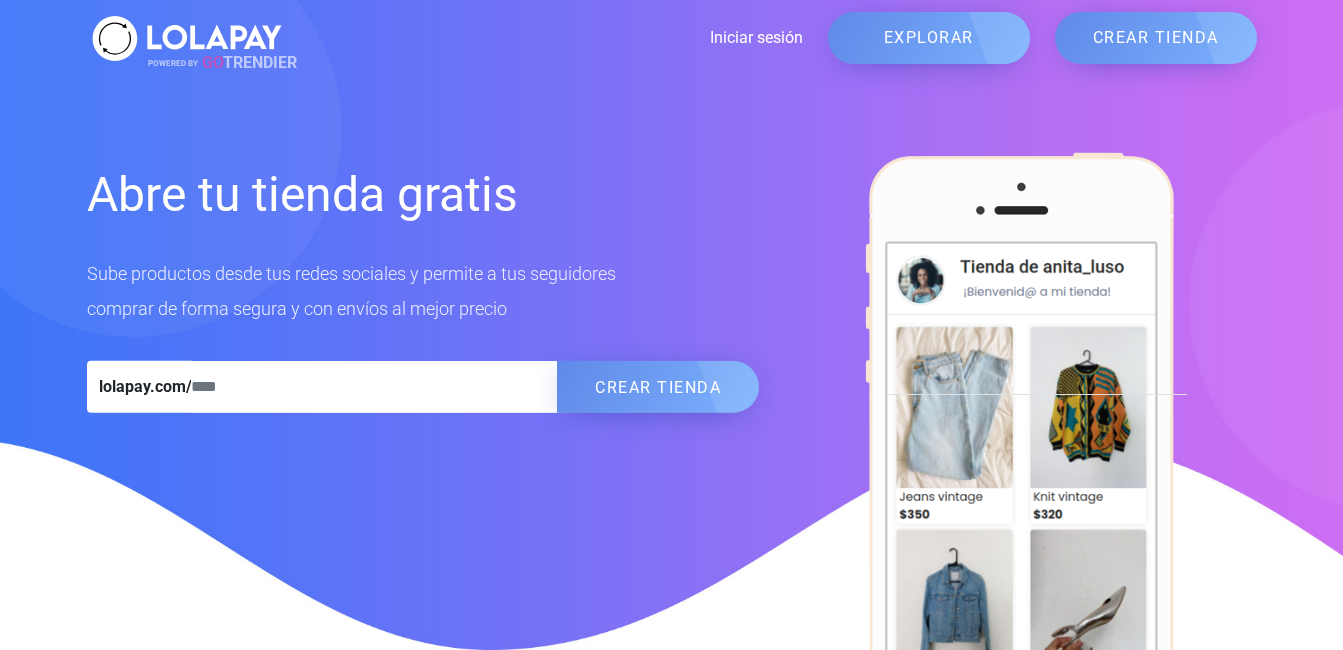 scroll, scrollTop: 0, scrollLeft: 0, axis: both 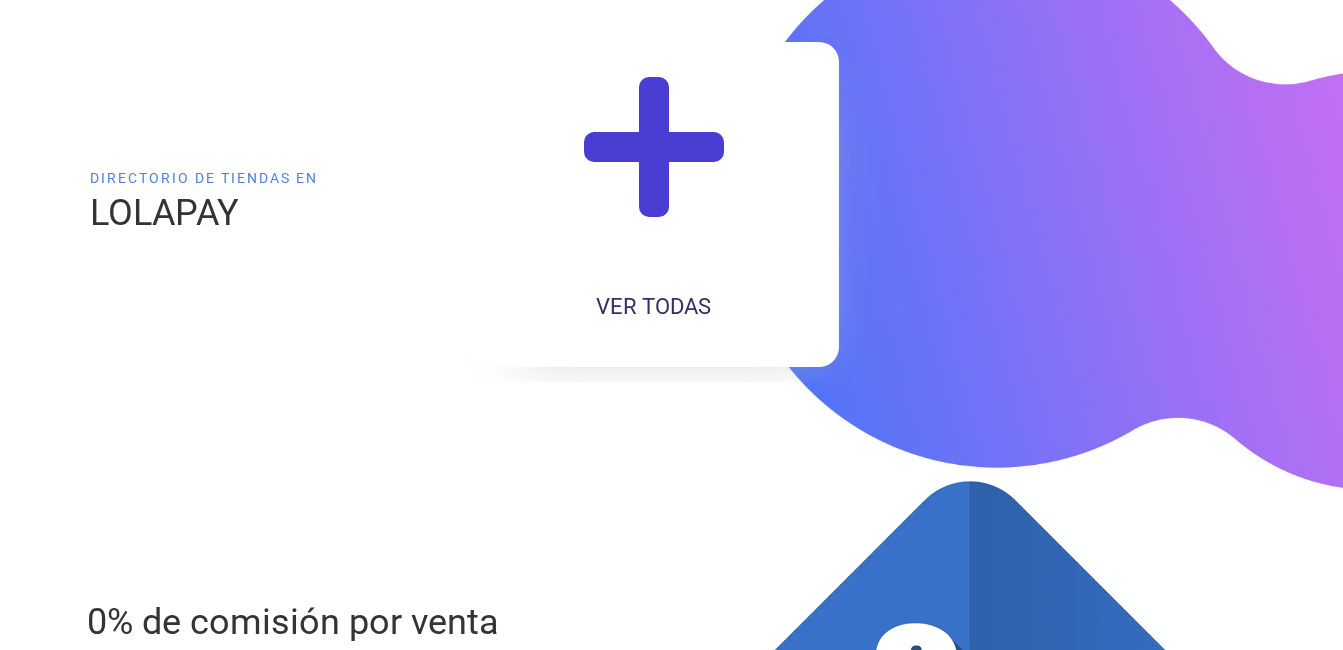 click at bounding box center [654, 165] 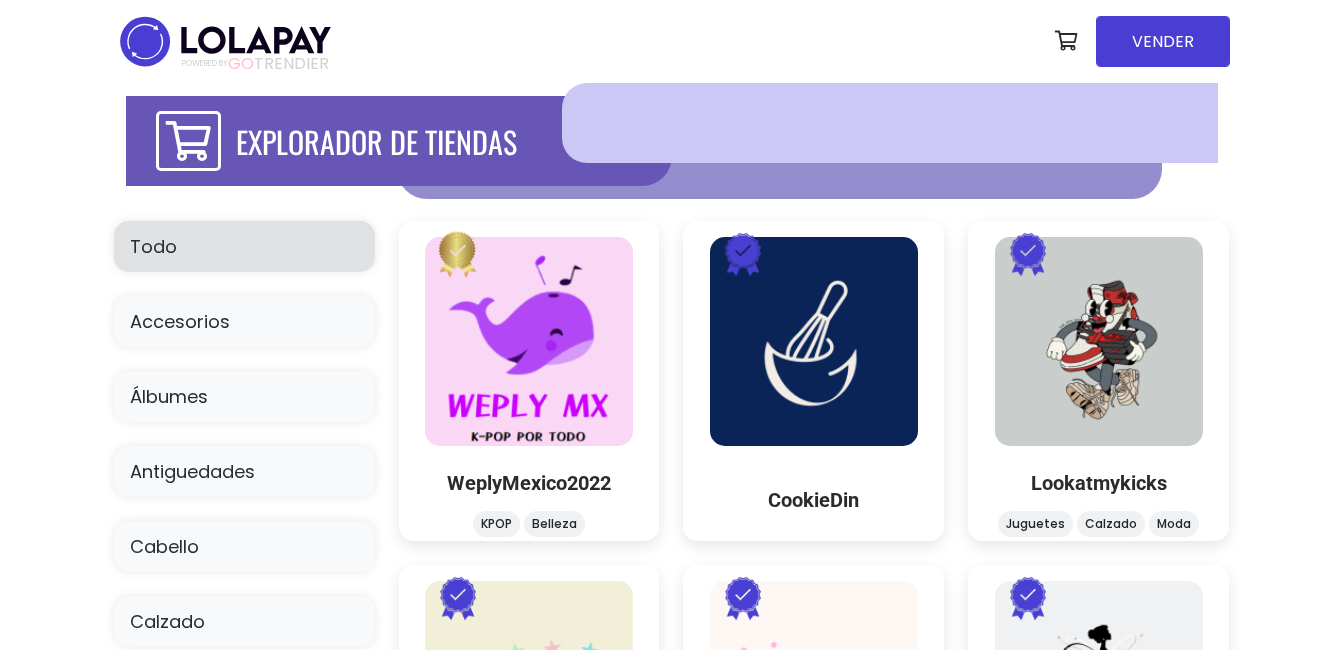 scroll, scrollTop: 0, scrollLeft: 0, axis: both 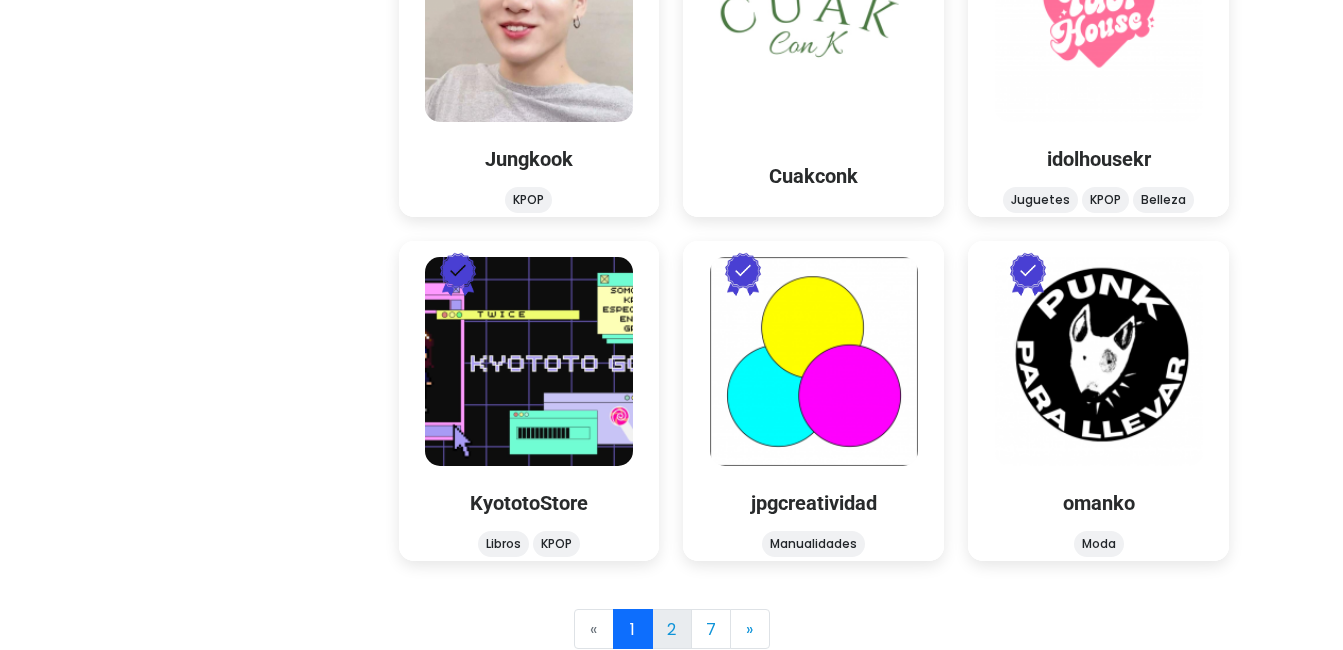 click on "2" at bounding box center (672, 629) 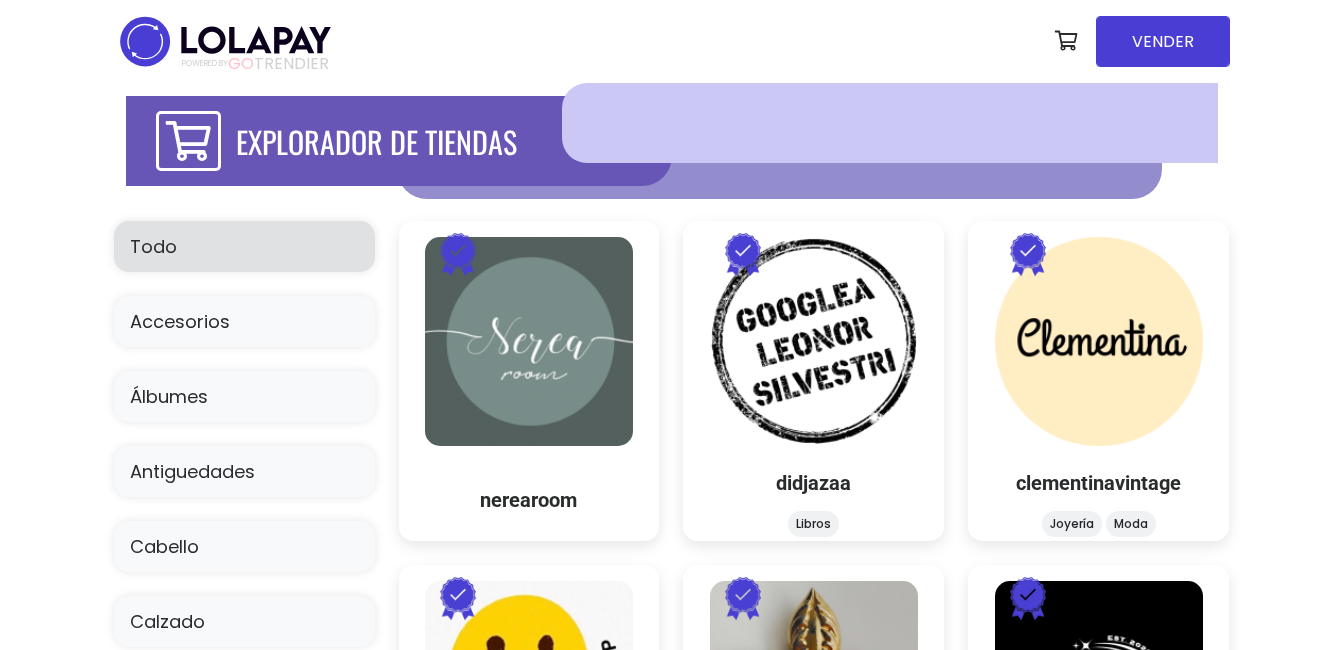 scroll, scrollTop: 0, scrollLeft: 0, axis: both 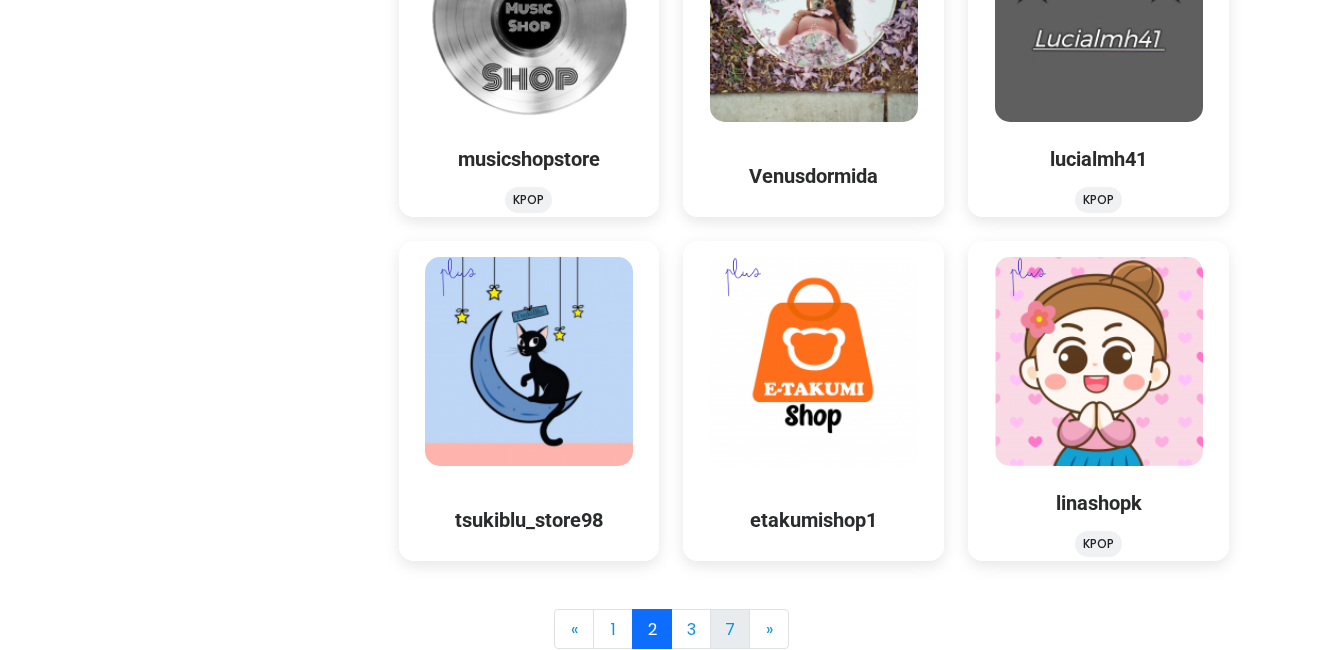 click on "7" at bounding box center (730, 629) 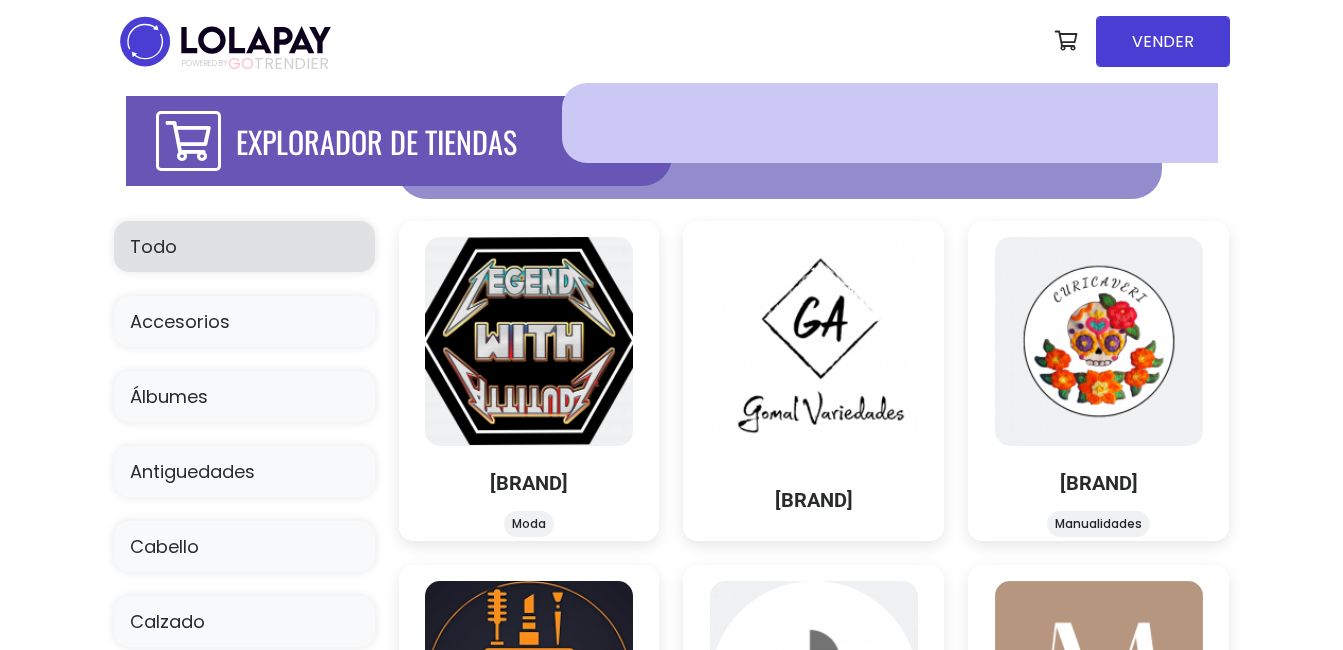 scroll, scrollTop: 0, scrollLeft: 0, axis: both 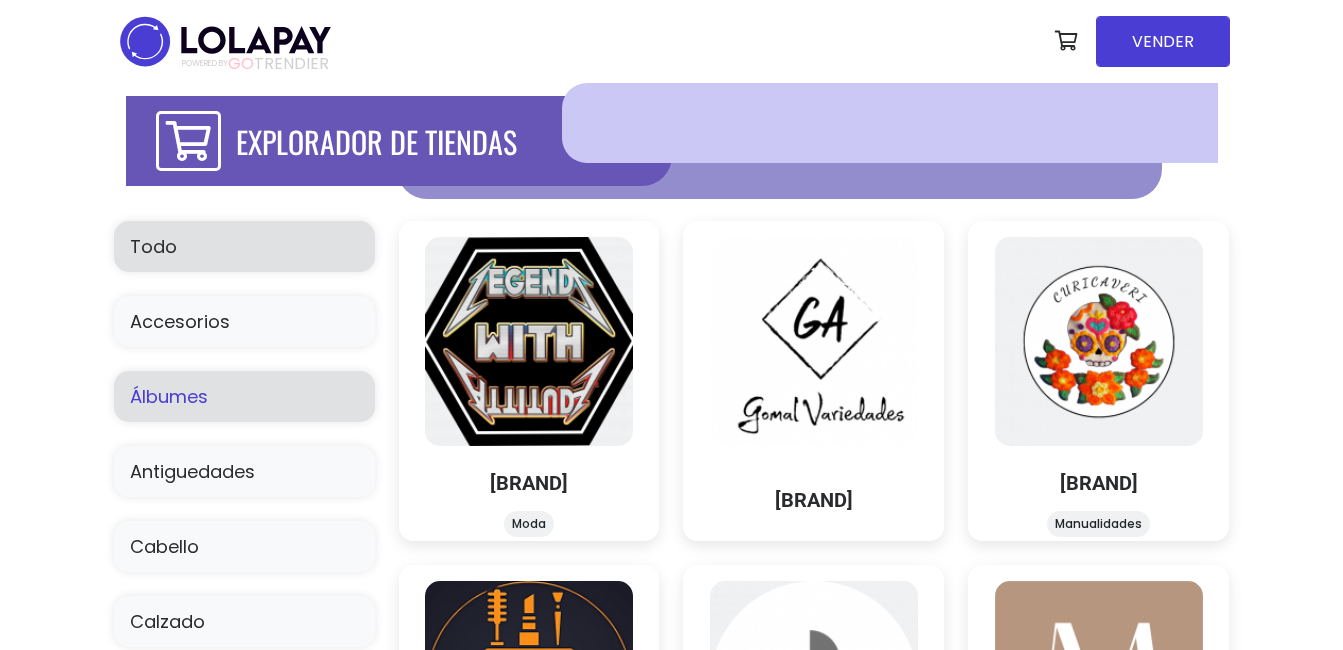 click on "Álbumes" at bounding box center (244, 396) 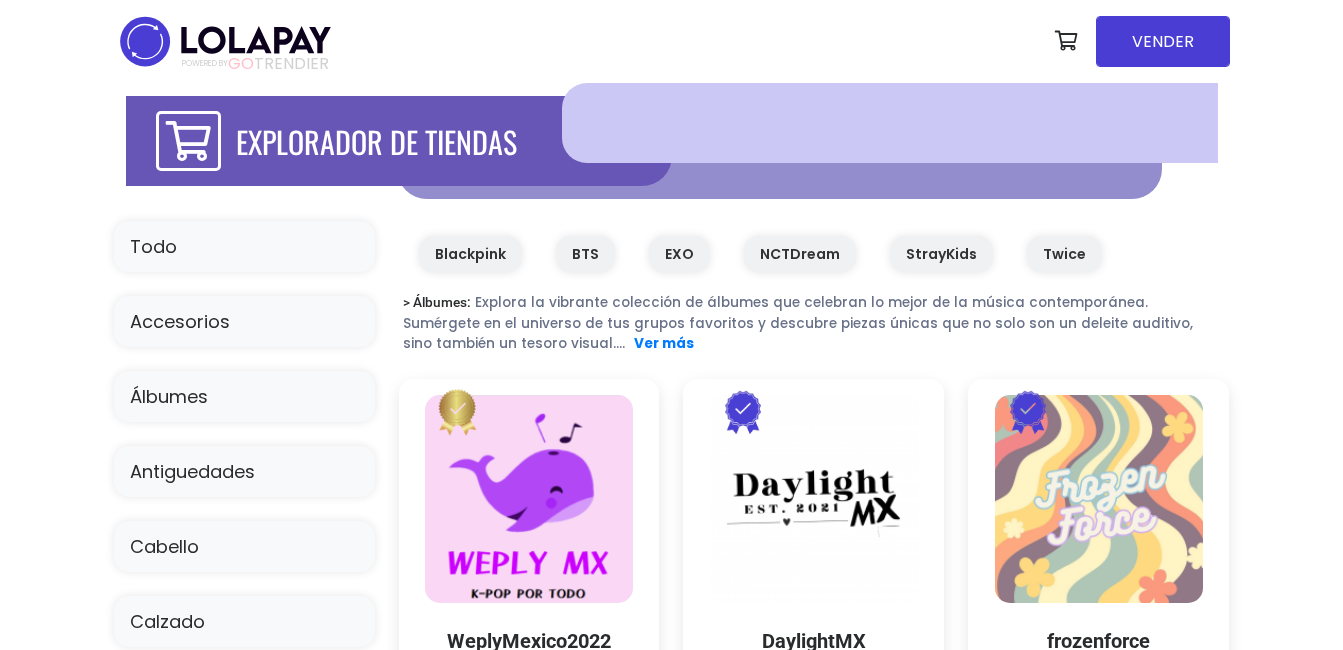 scroll, scrollTop: 0, scrollLeft: 0, axis: both 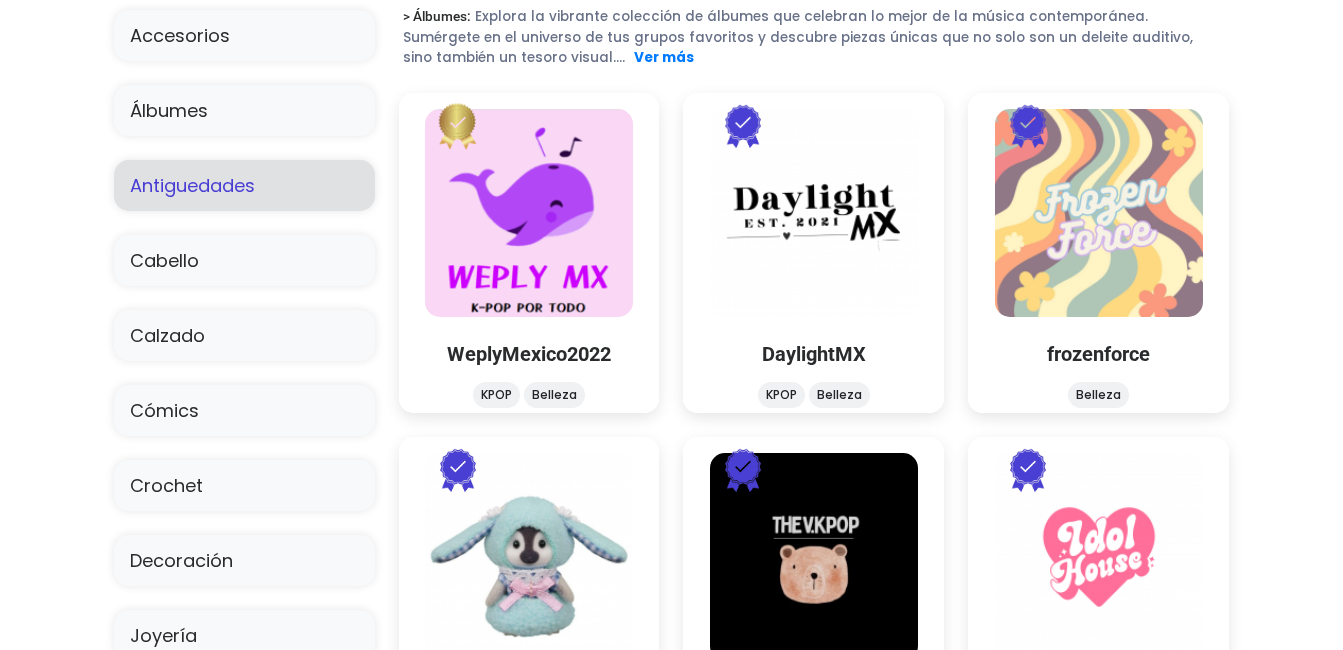click on "Antiguedades" at bounding box center (244, 185) 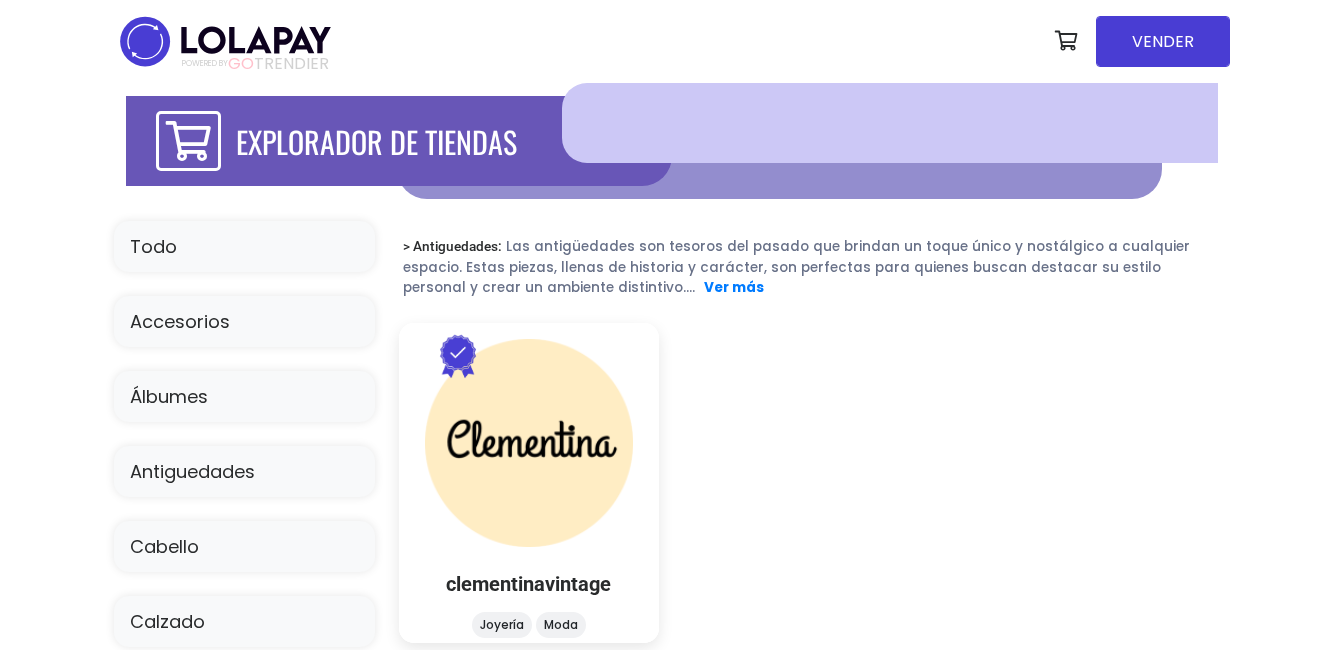 scroll, scrollTop: 0, scrollLeft: 0, axis: both 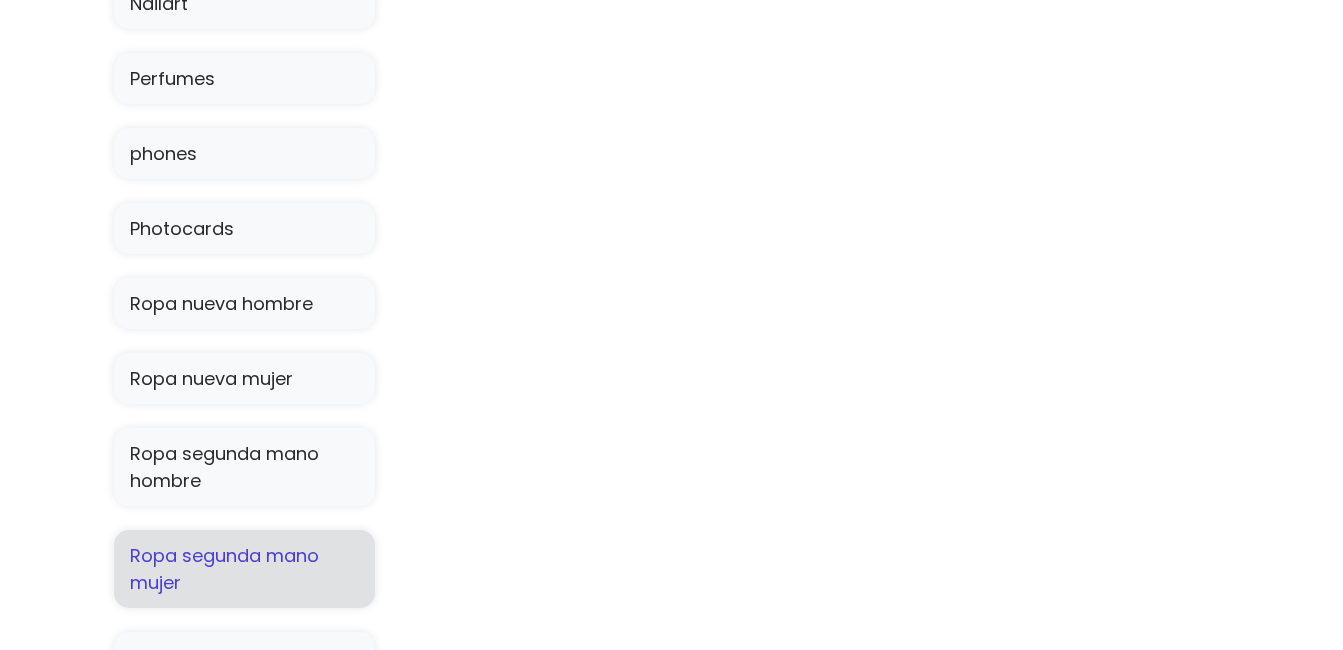 click on "Ropa segunda mano mujer" at bounding box center (244, 569) 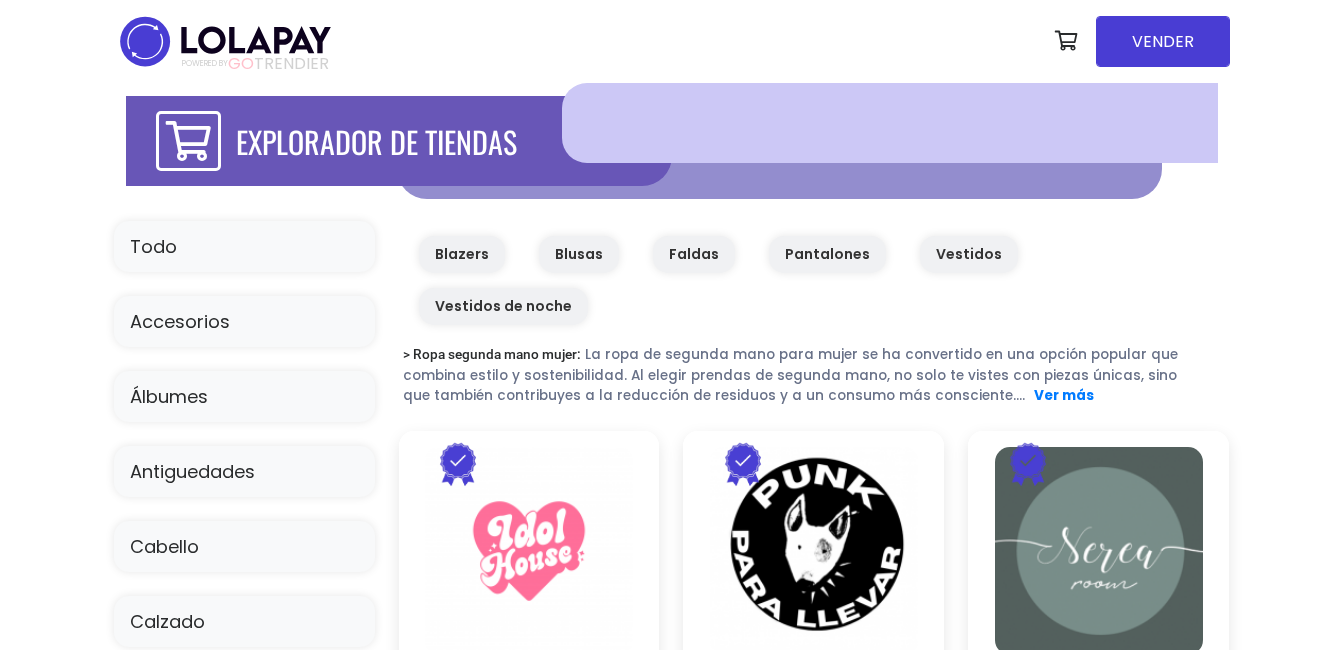 scroll, scrollTop: 0, scrollLeft: 0, axis: both 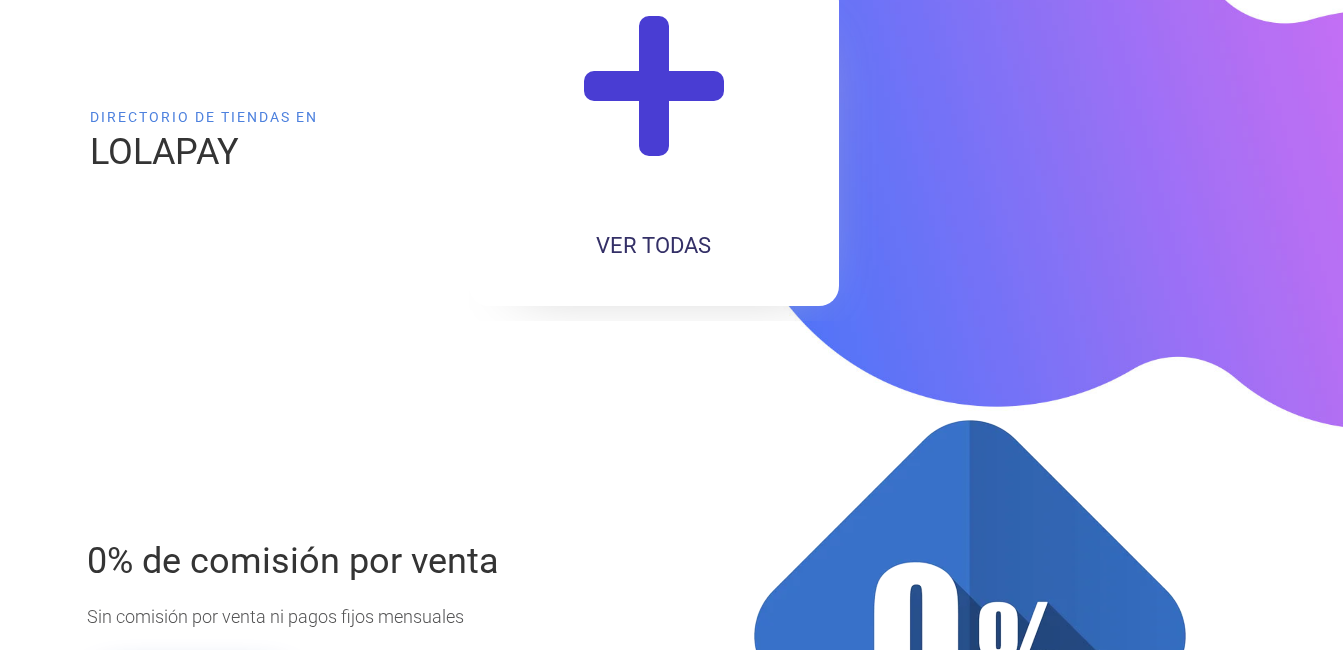 click on "VER TODAS" at bounding box center (654, 246) 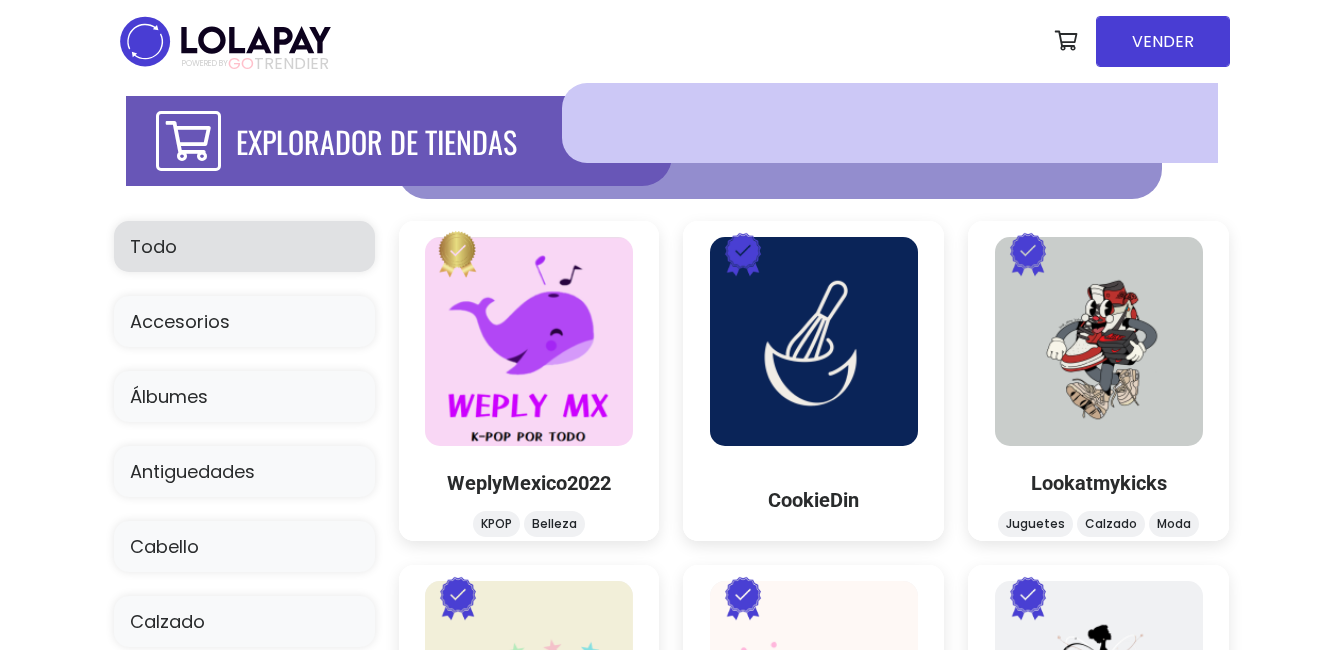 scroll, scrollTop: 0, scrollLeft: 0, axis: both 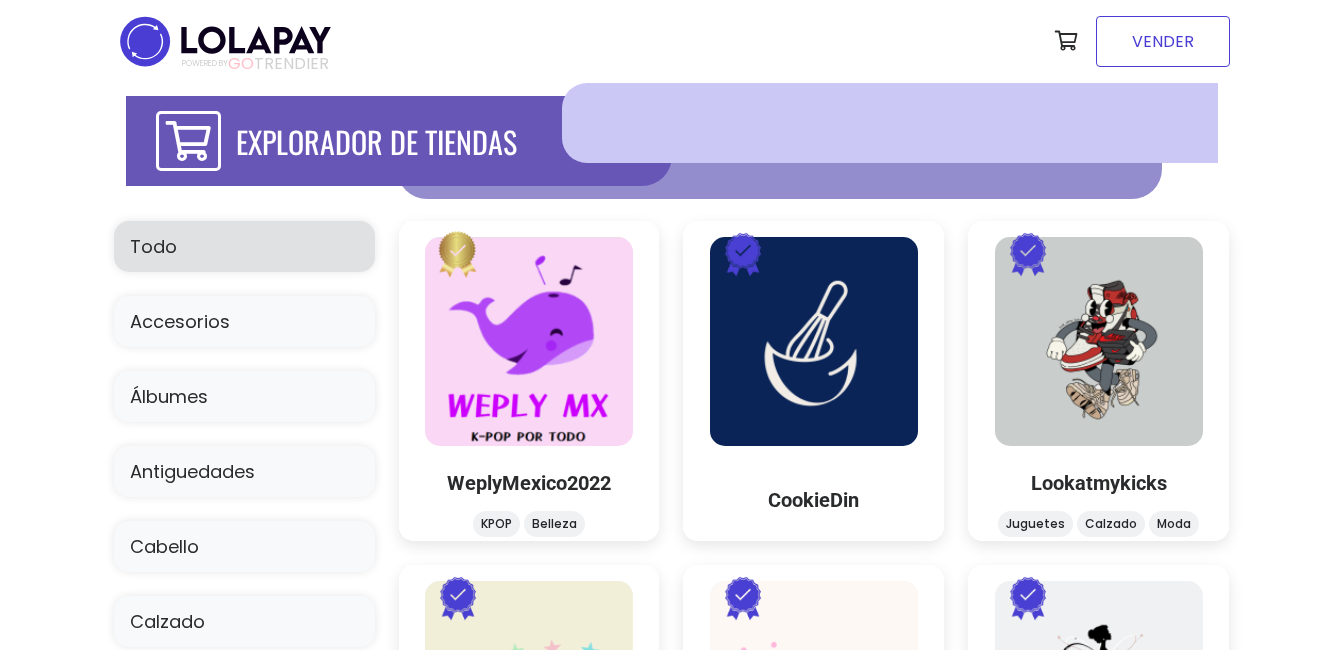 click on "VENDER" at bounding box center (1163, 41) 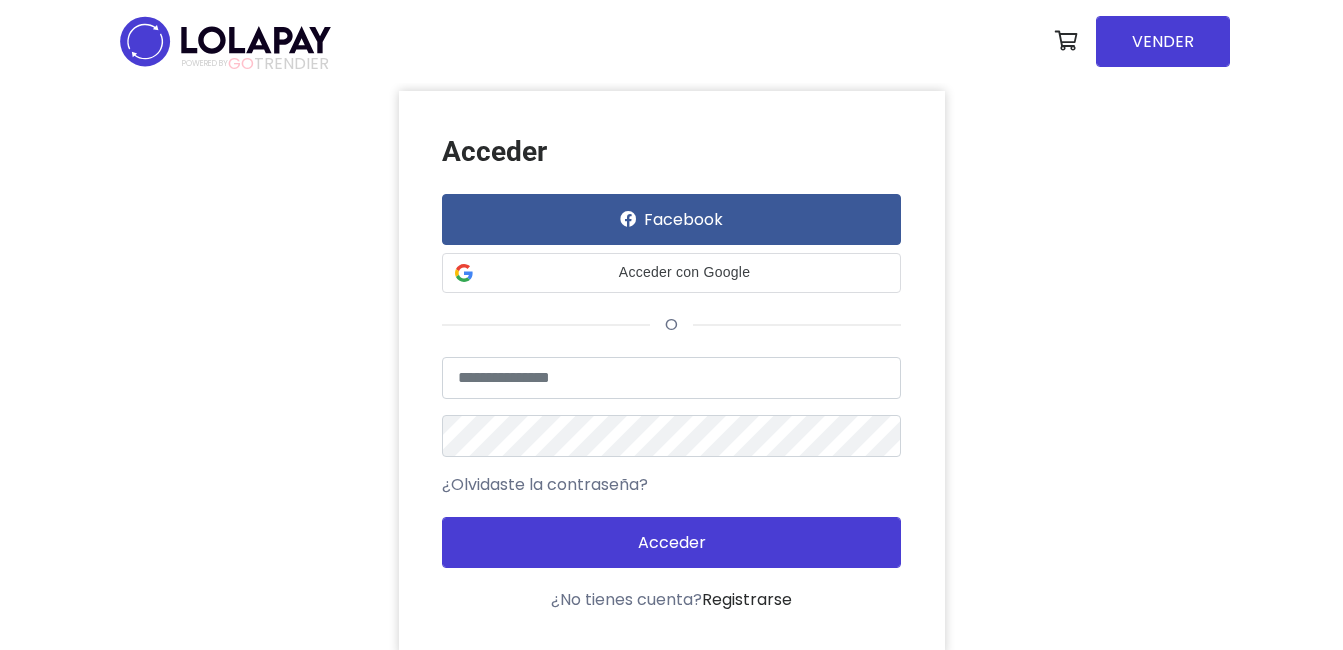 scroll, scrollTop: 0, scrollLeft: 0, axis: both 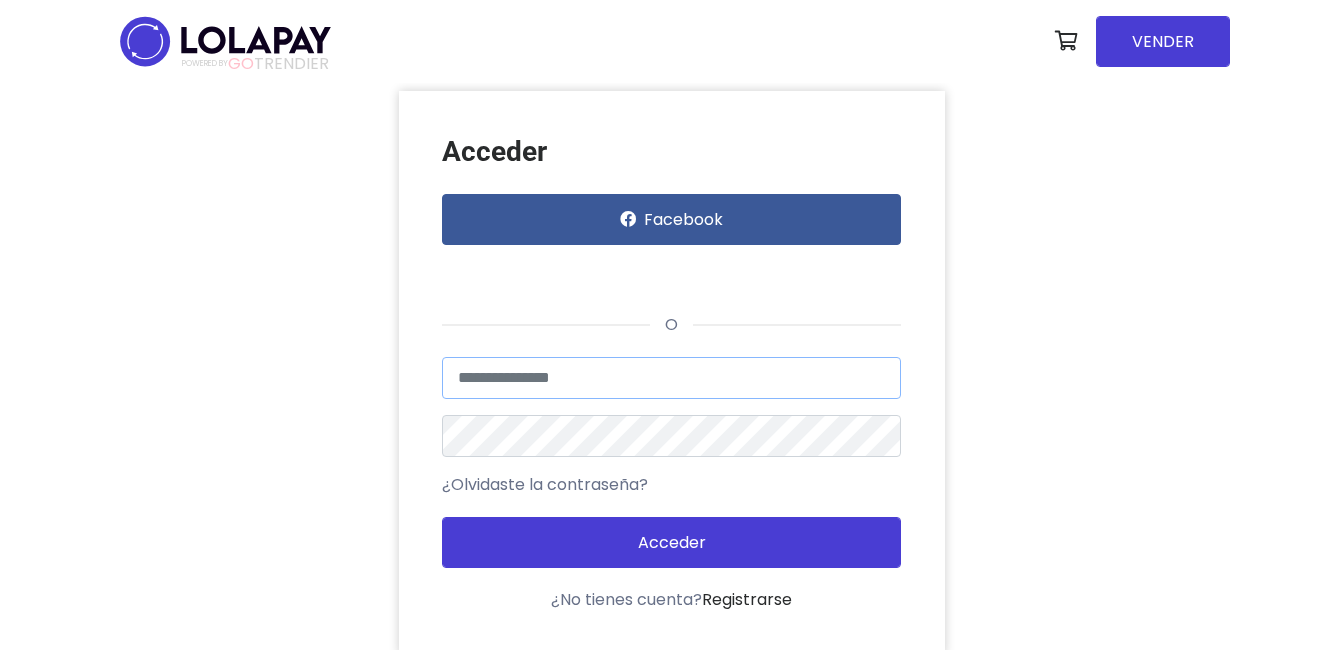 type on "**********" 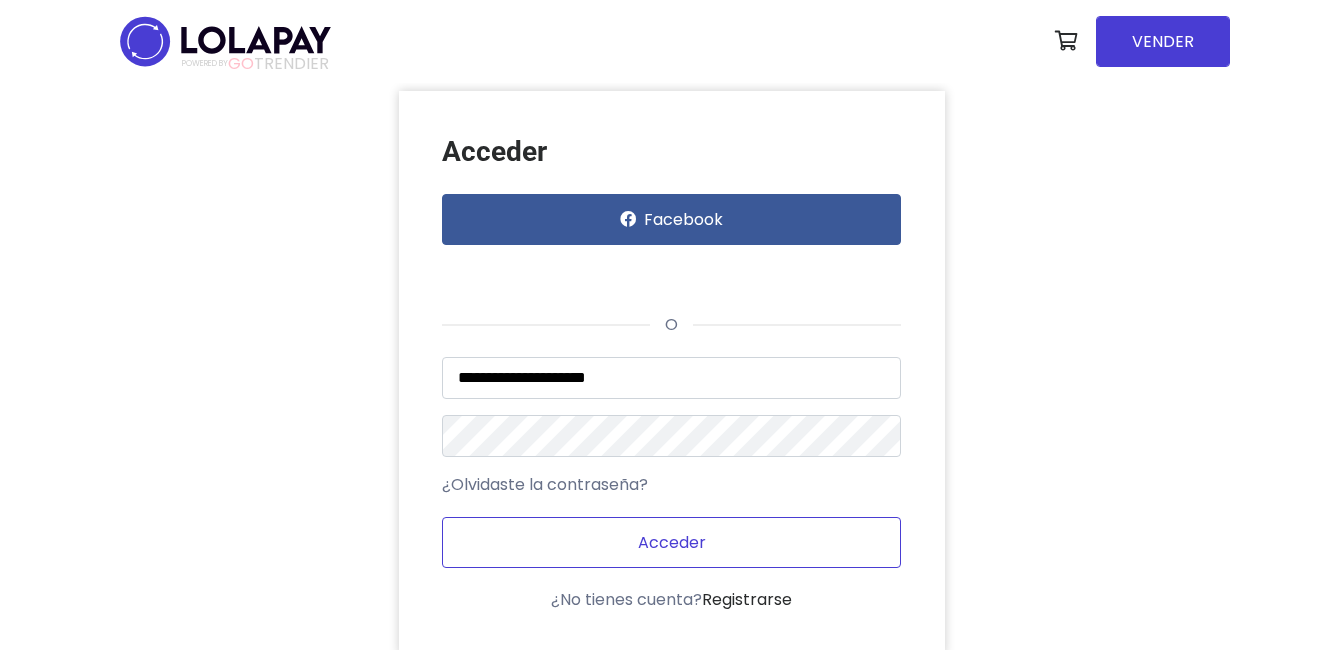 click on "Acceder" at bounding box center [671, 542] 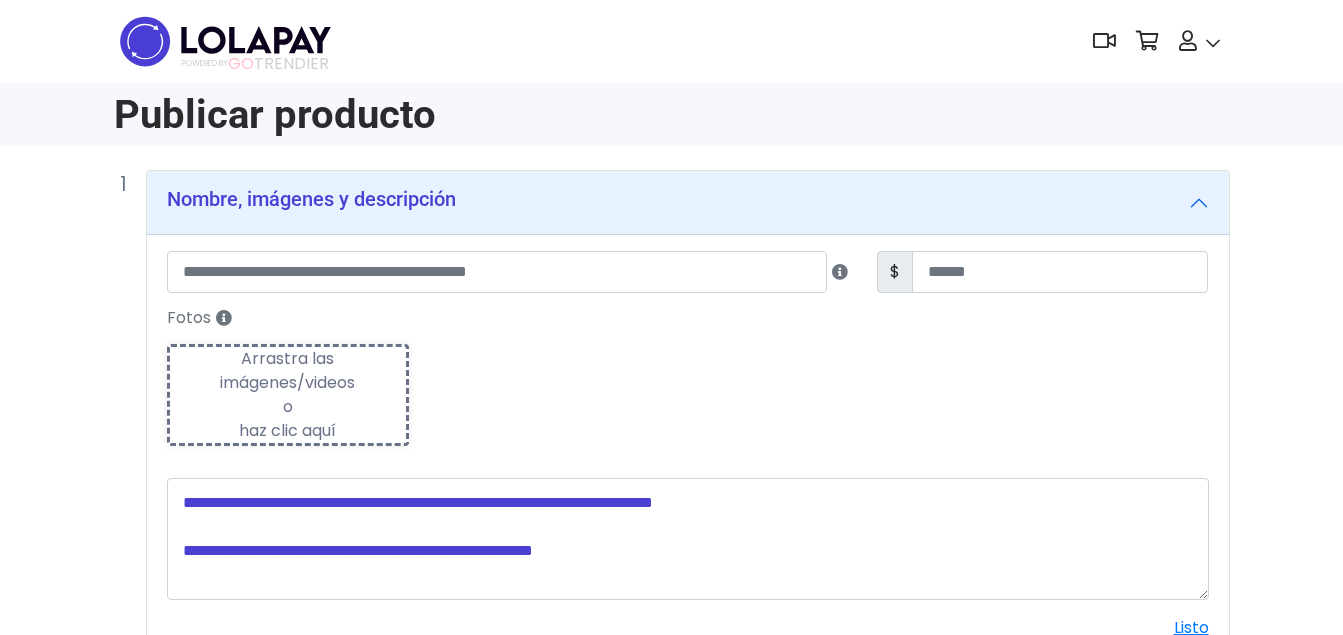 scroll, scrollTop: 0, scrollLeft: 0, axis: both 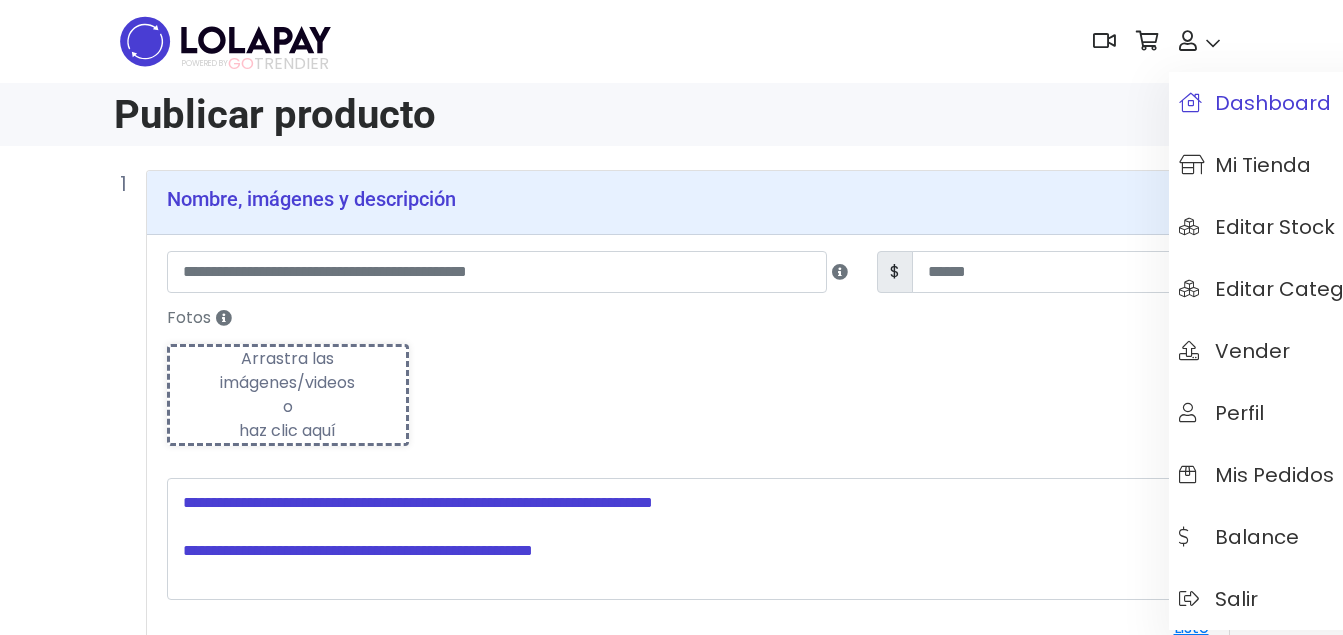 click on "Dashboard" at bounding box center (1255, 103) 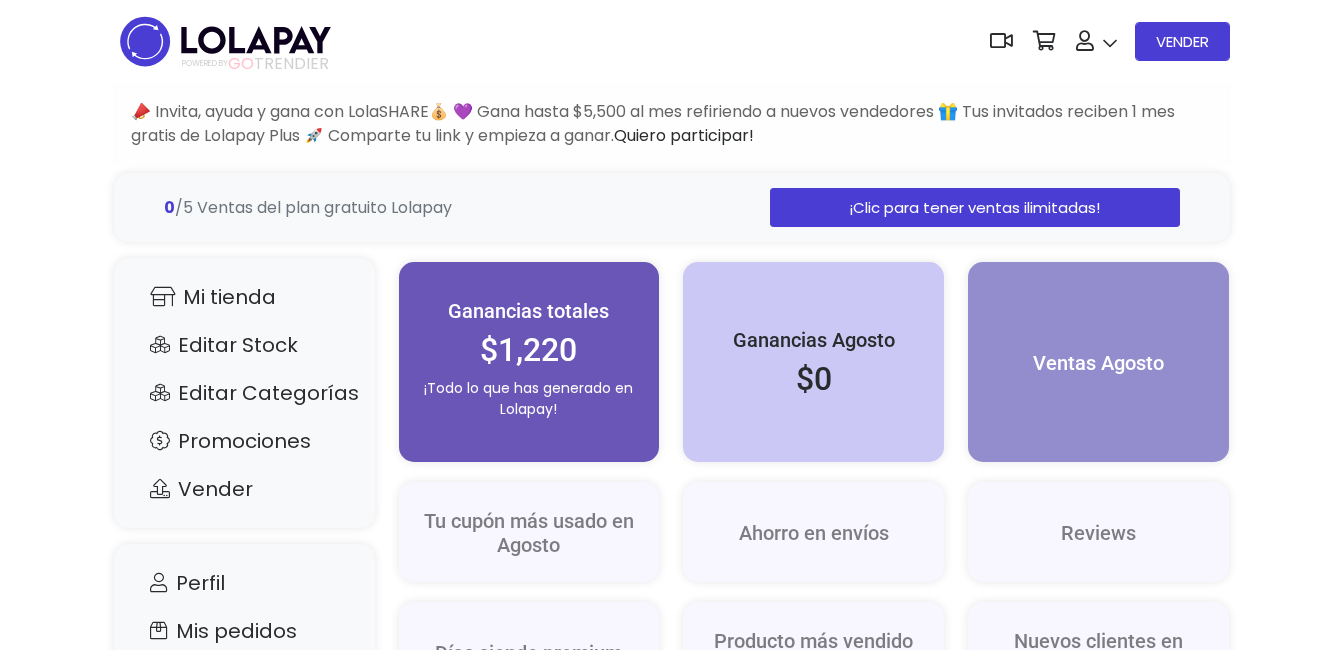 scroll, scrollTop: 0, scrollLeft: 0, axis: both 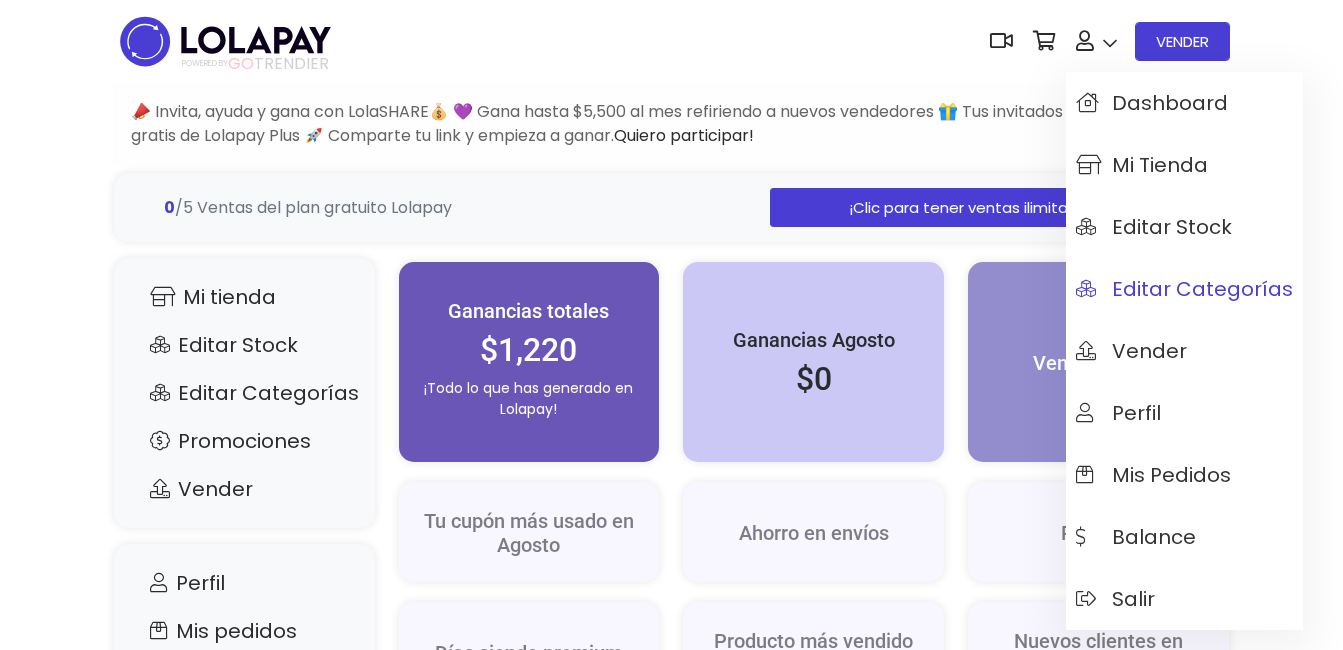 click on "Editar Categorías" at bounding box center [1184, 289] 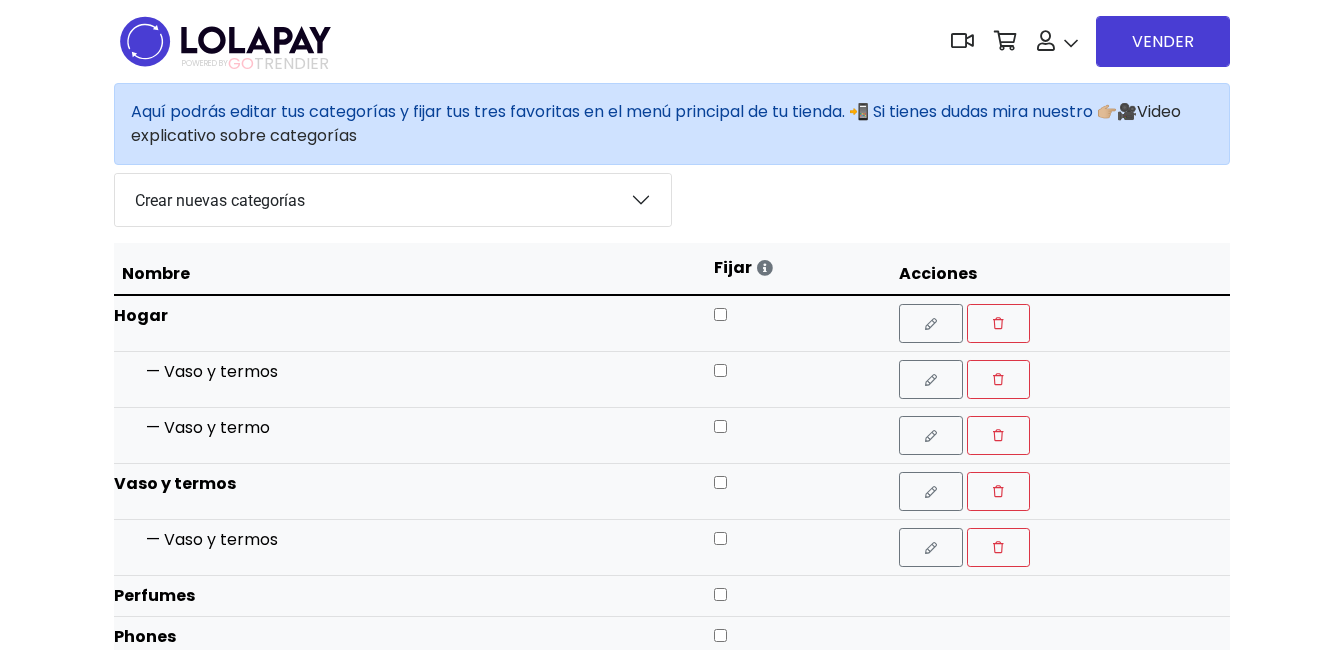 scroll, scrollTop: 0, scrollLeft: 0, axis: both 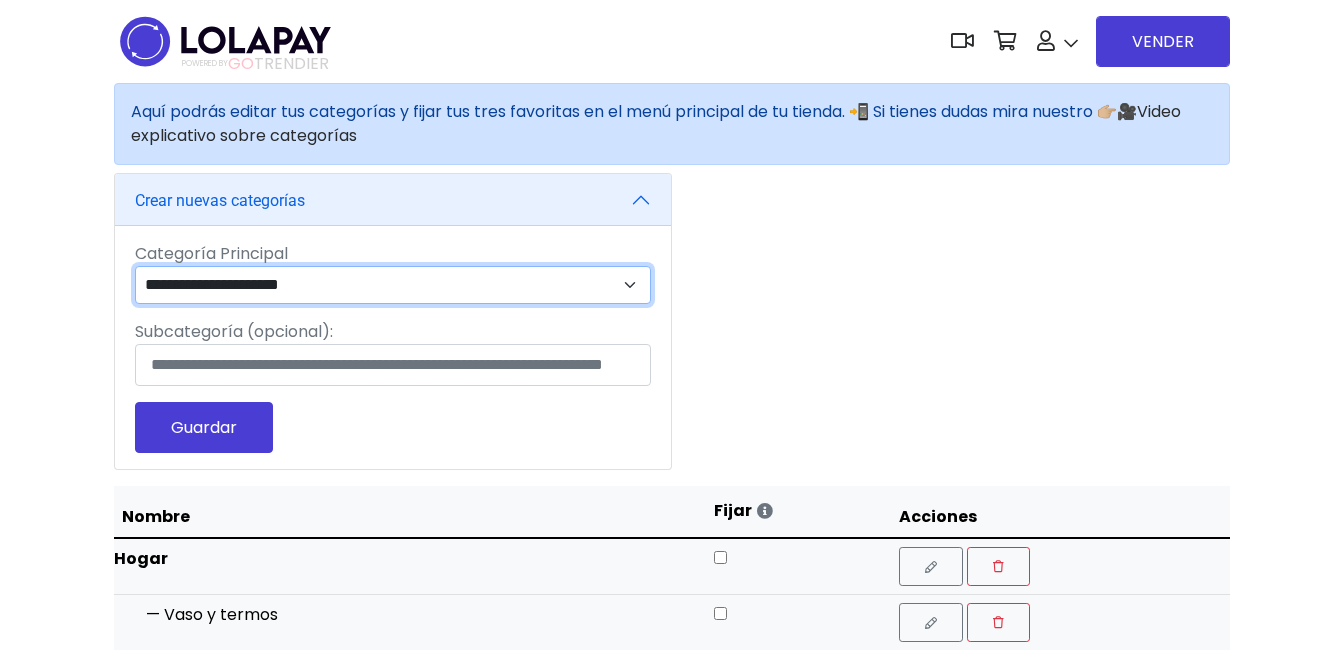 click on "**********" at bounding box center [393, 285] 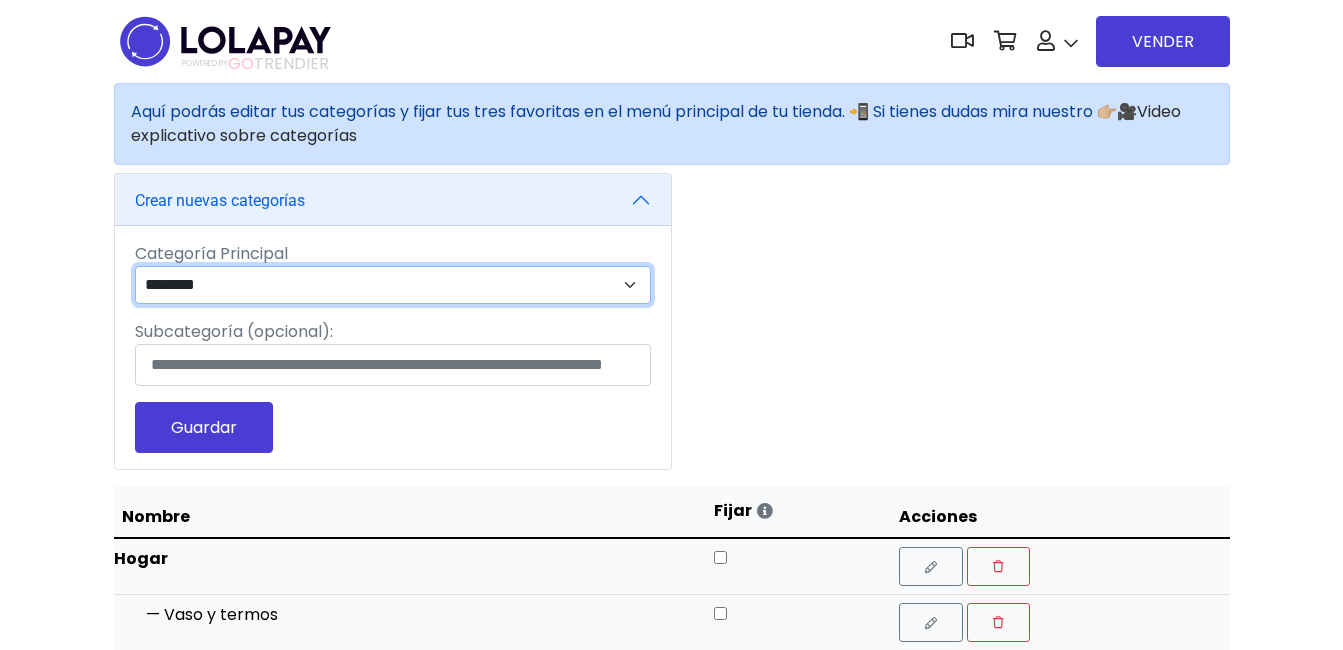 click on "**********" at bounding box center (393, 285) 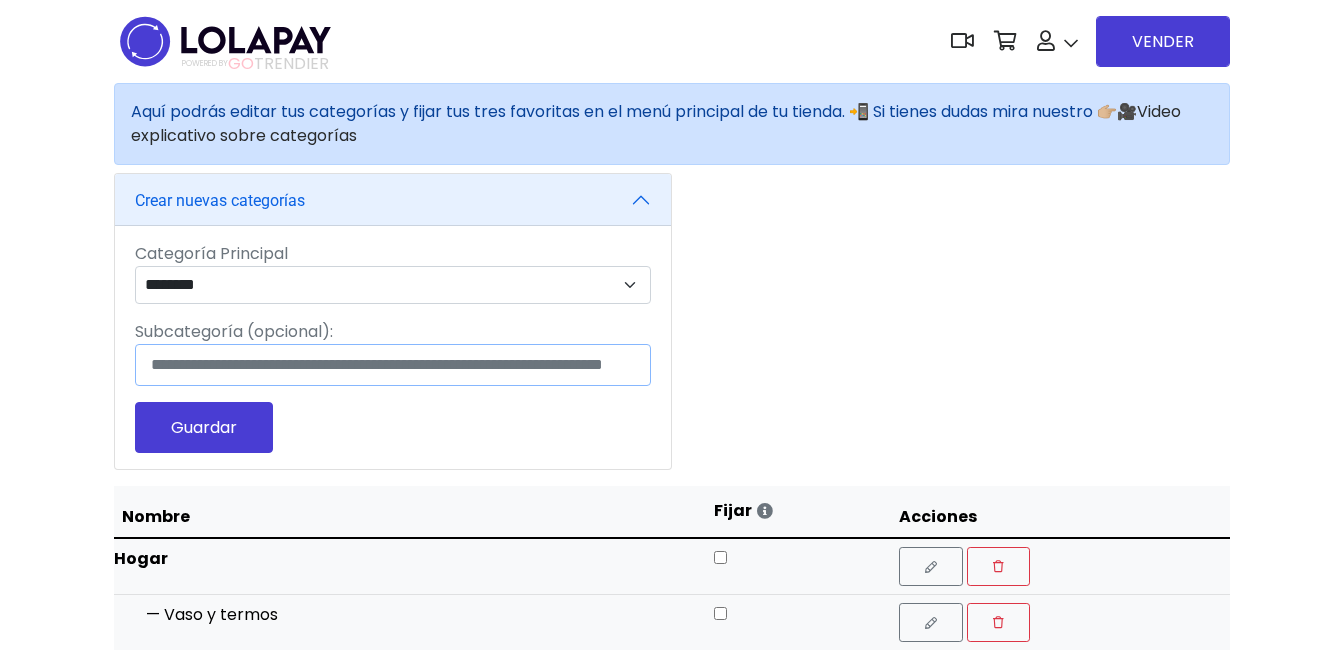 click on "Subcategoría (opcional):" at bounding box center [393, 365] 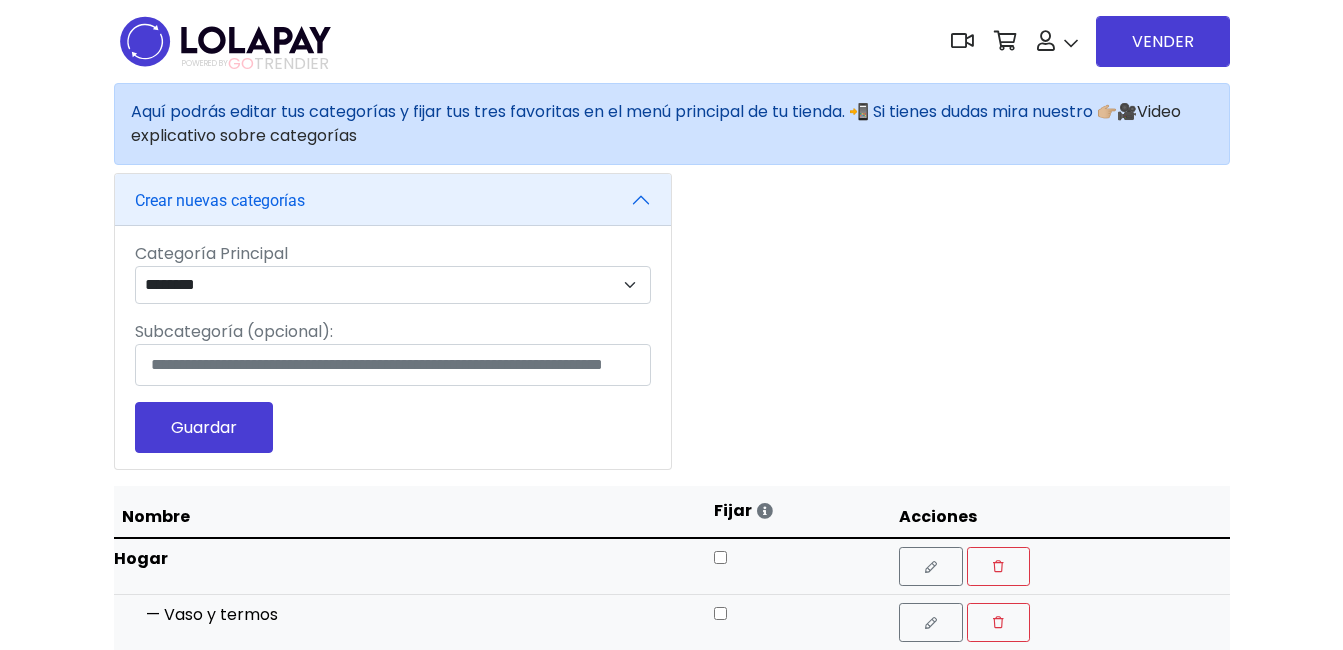 click on "Guardar" at bounding box center (204, 427) 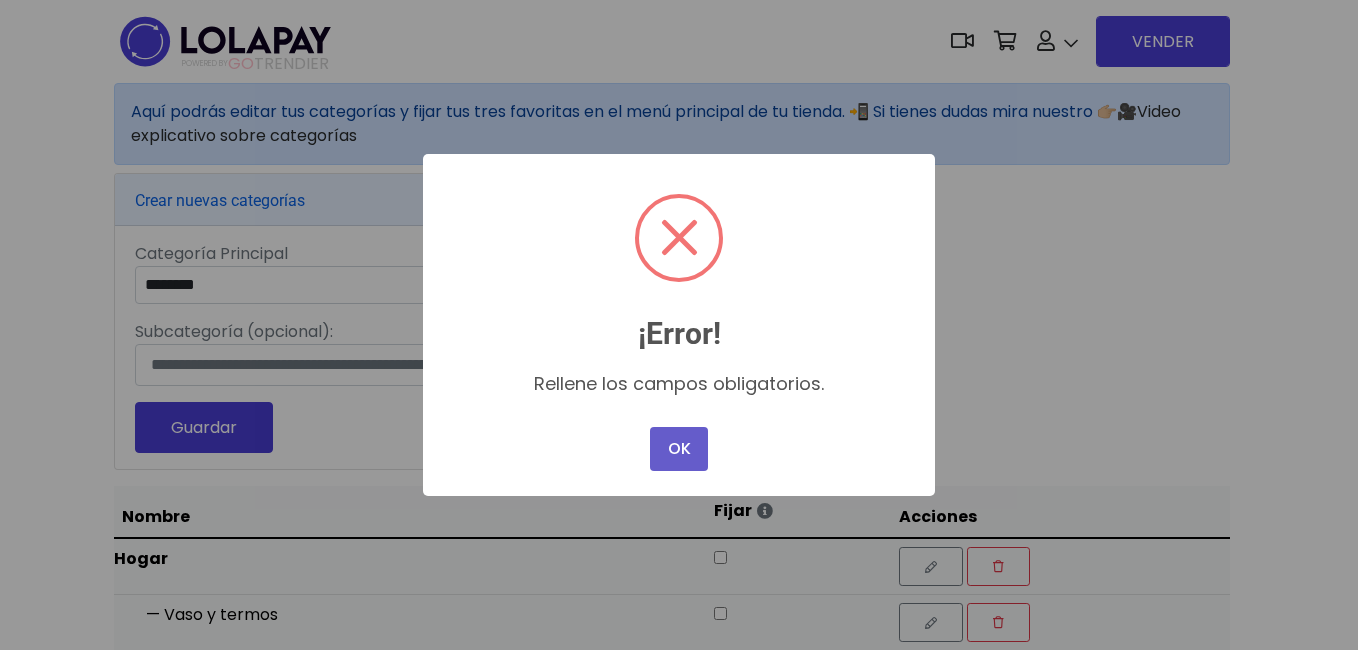 click on "OK" at bounding box center (679, 449) 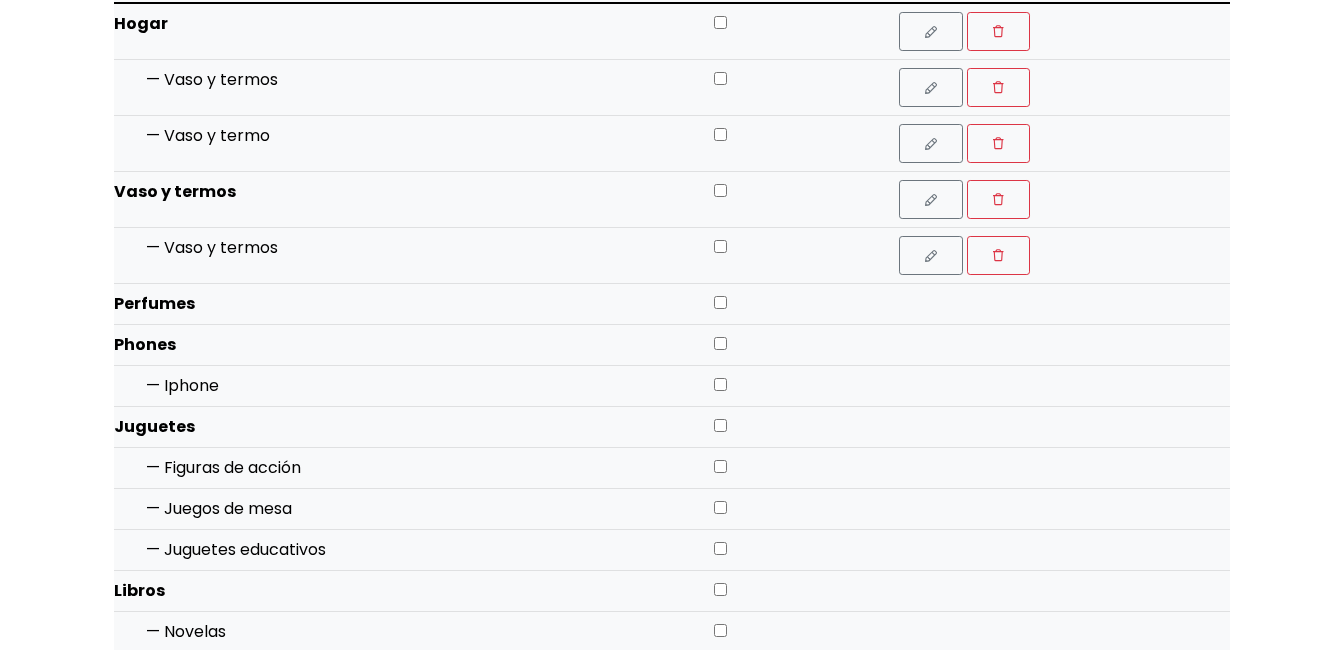 scroll, scrollTop: 544, scrollLeft: 0, axis: vertical 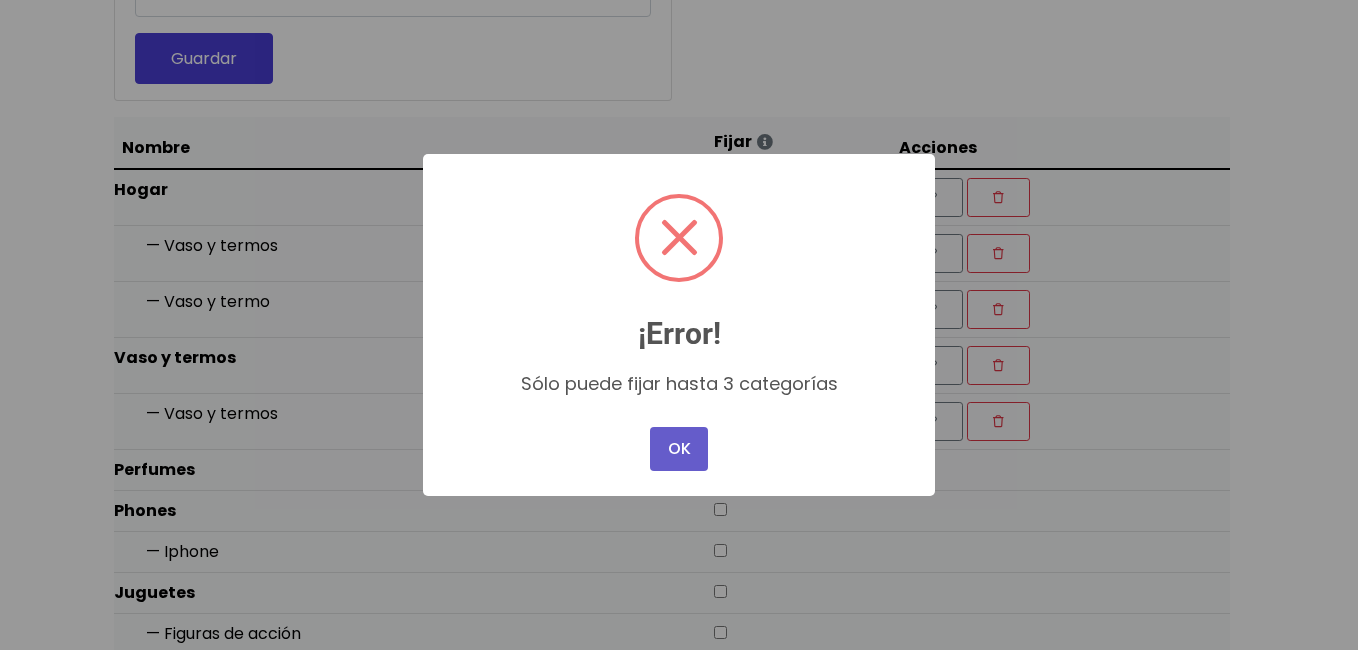 click on "OK" at bounding box center [679, 449] 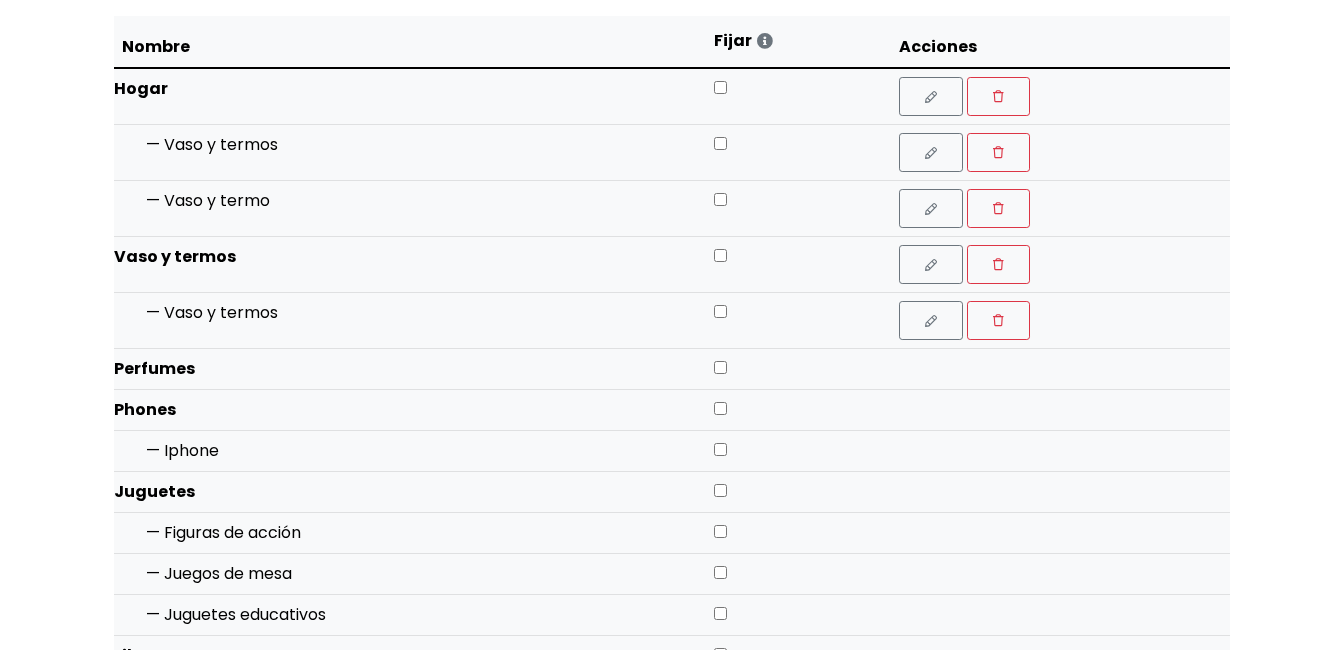 scroll, scrollTop: 489, scrollLeft: 0, axis: vertical 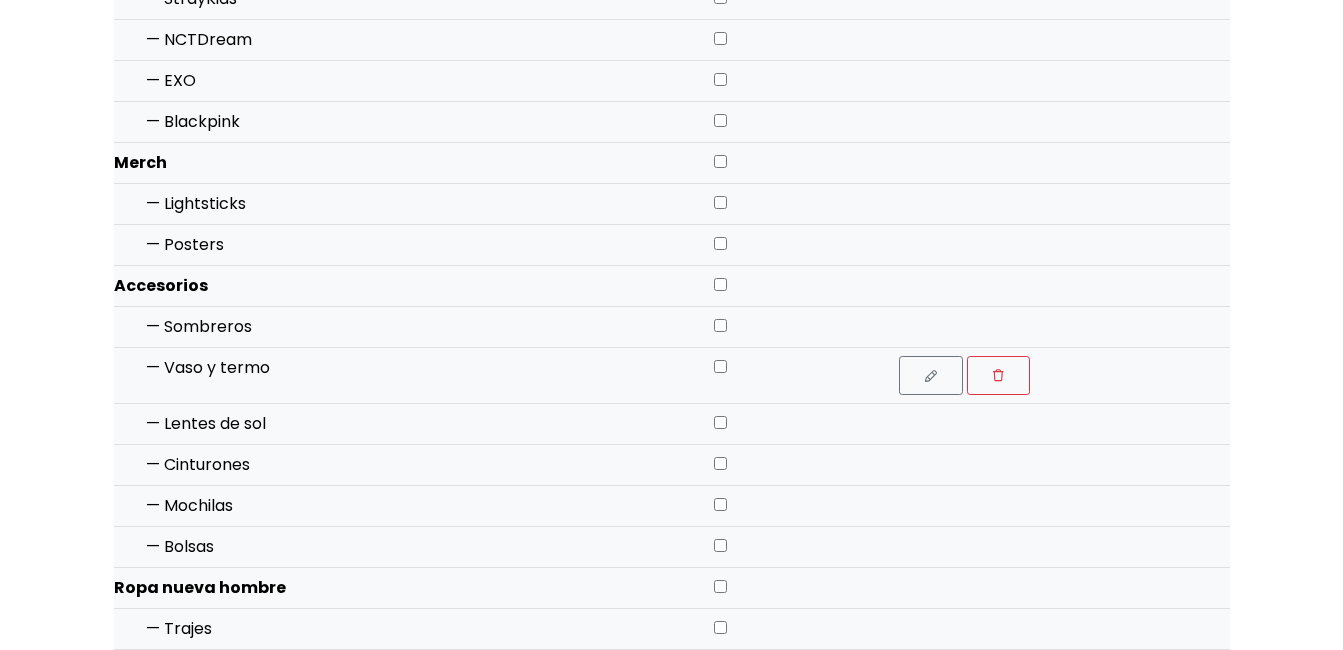 click at bounding box center (798, 286) 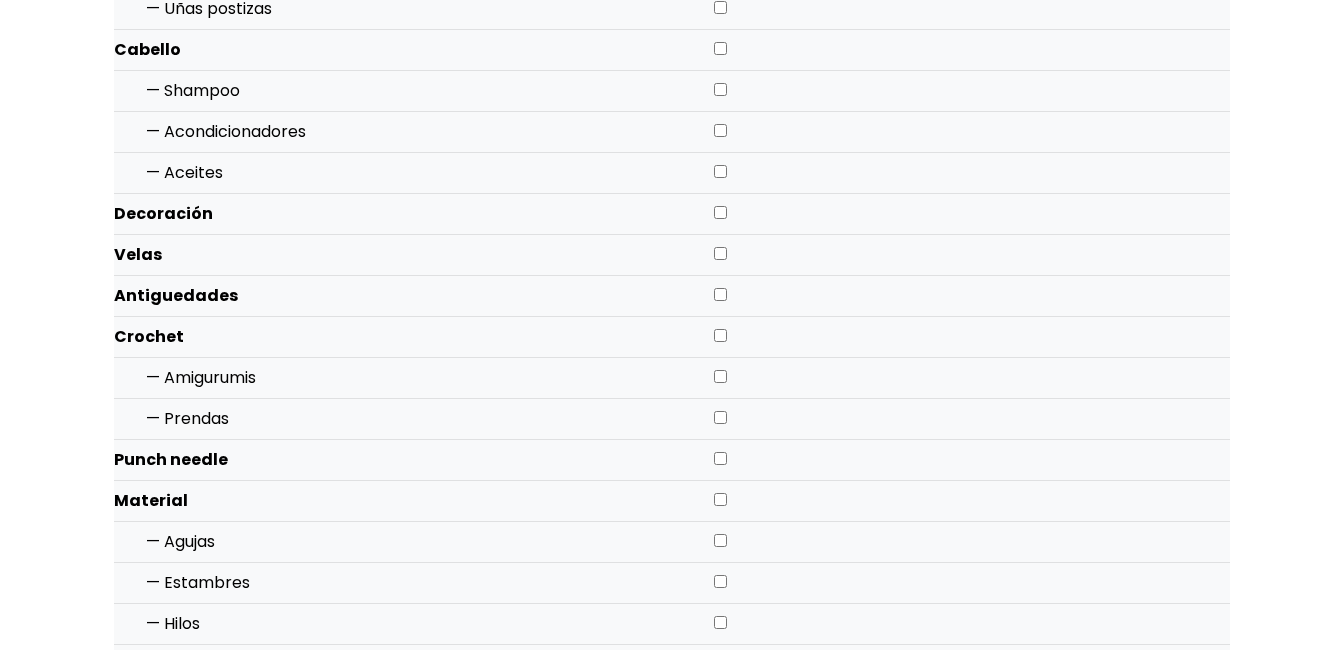 scroll, scrollTop: 4915, scrollLeft: 0, axis: vertical 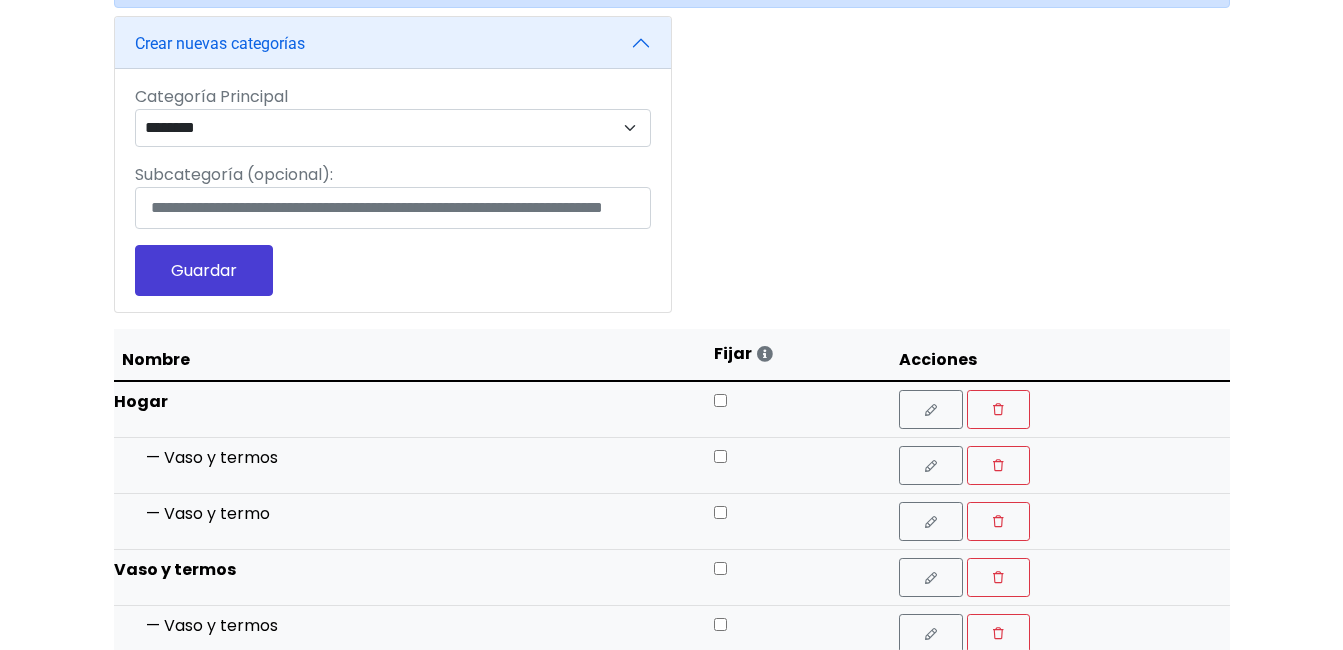 click on "Guardar" at bounding box center (204, 270) 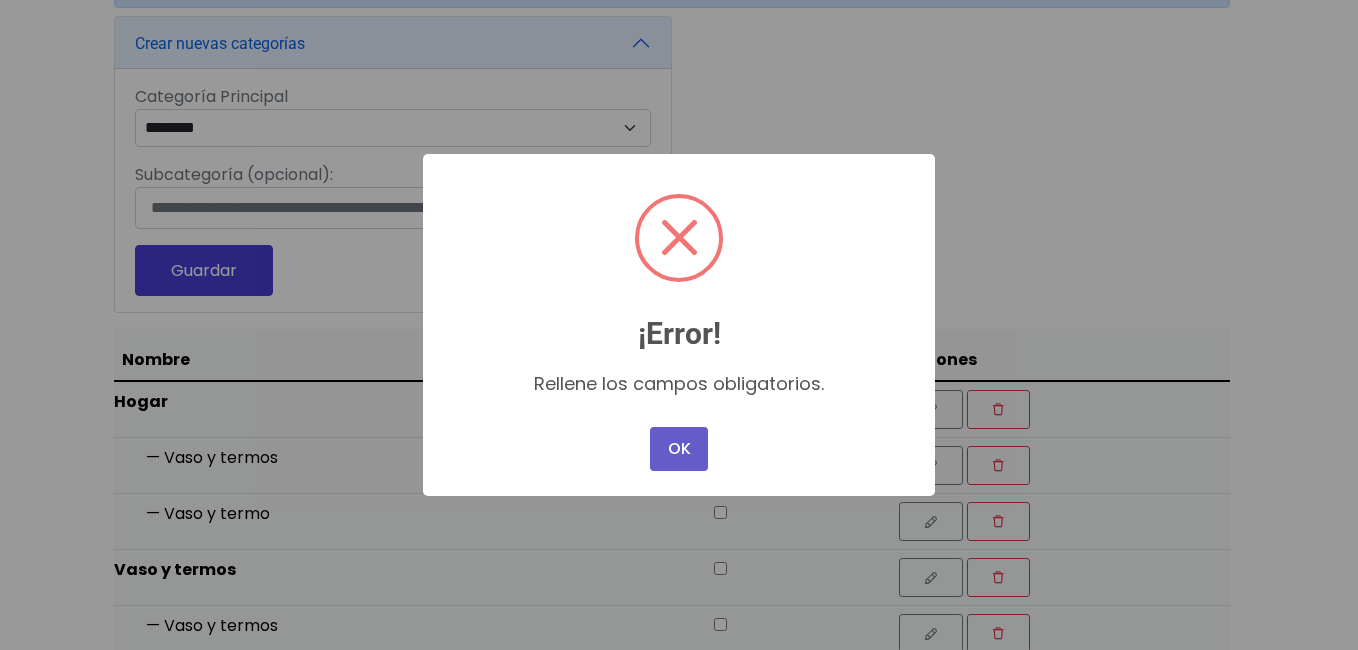 click on "OK" at bounding box center [679, 449] 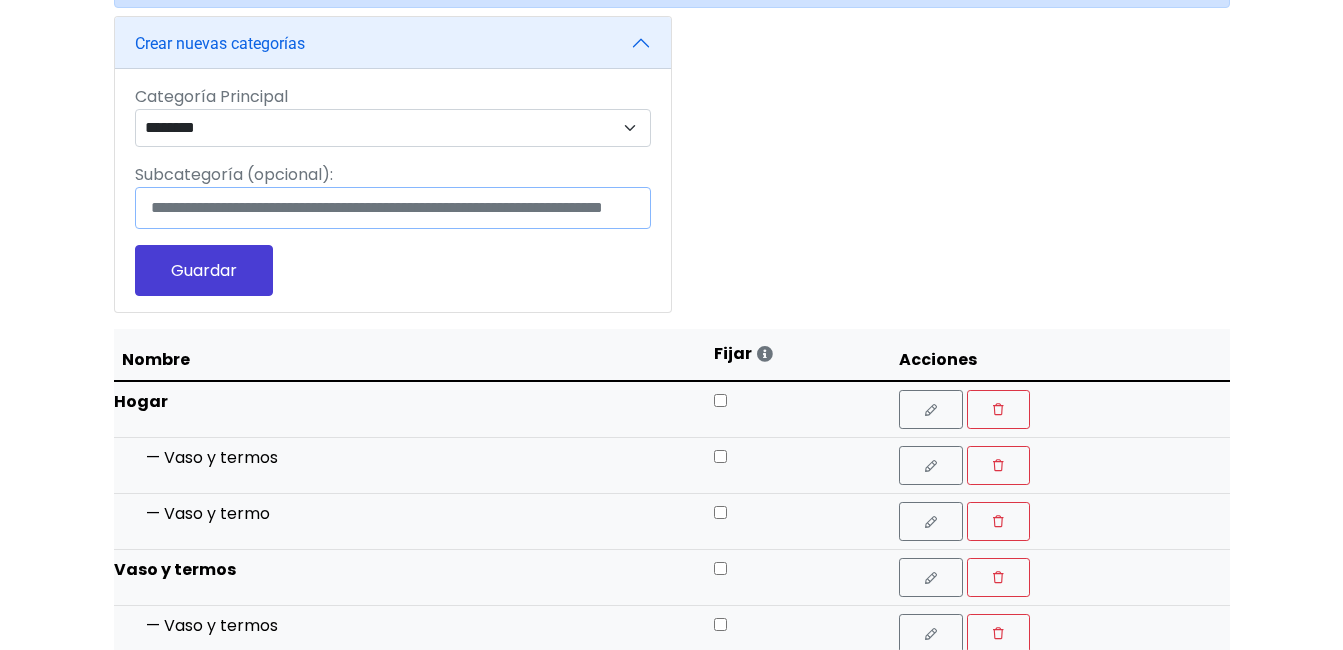 click on "Subcategoría (opcional):" at bounding box center (393, 208) 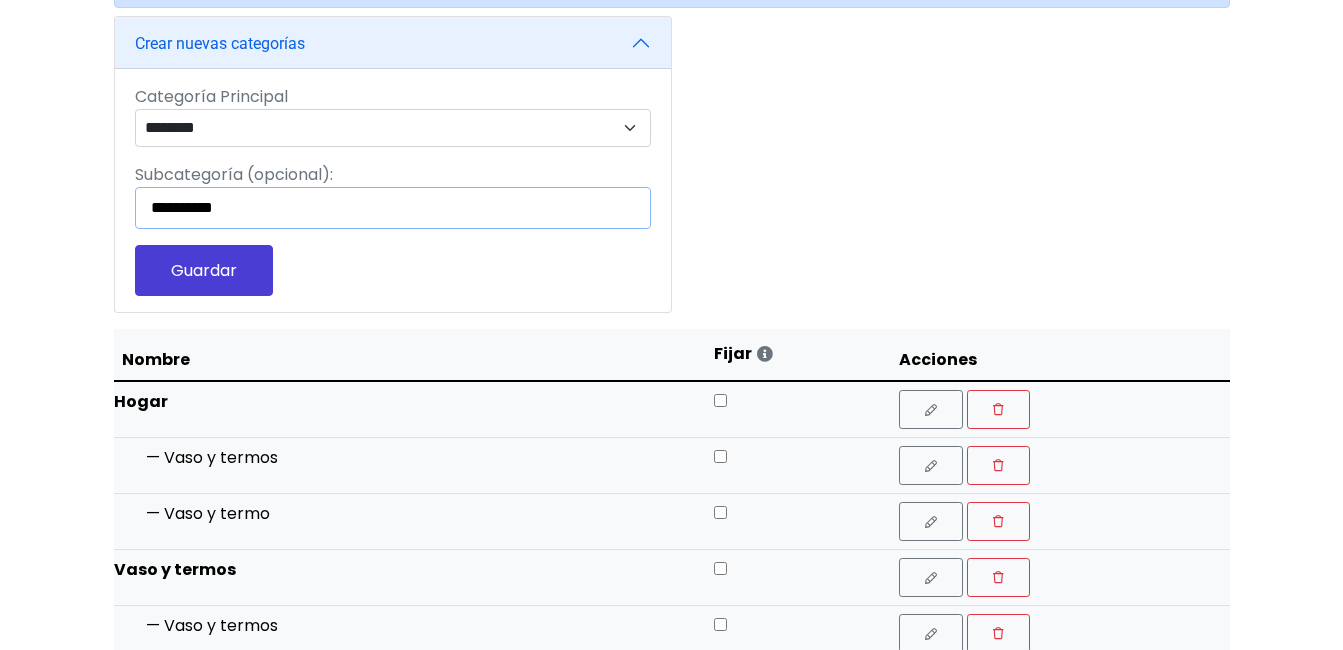 type on "*********" 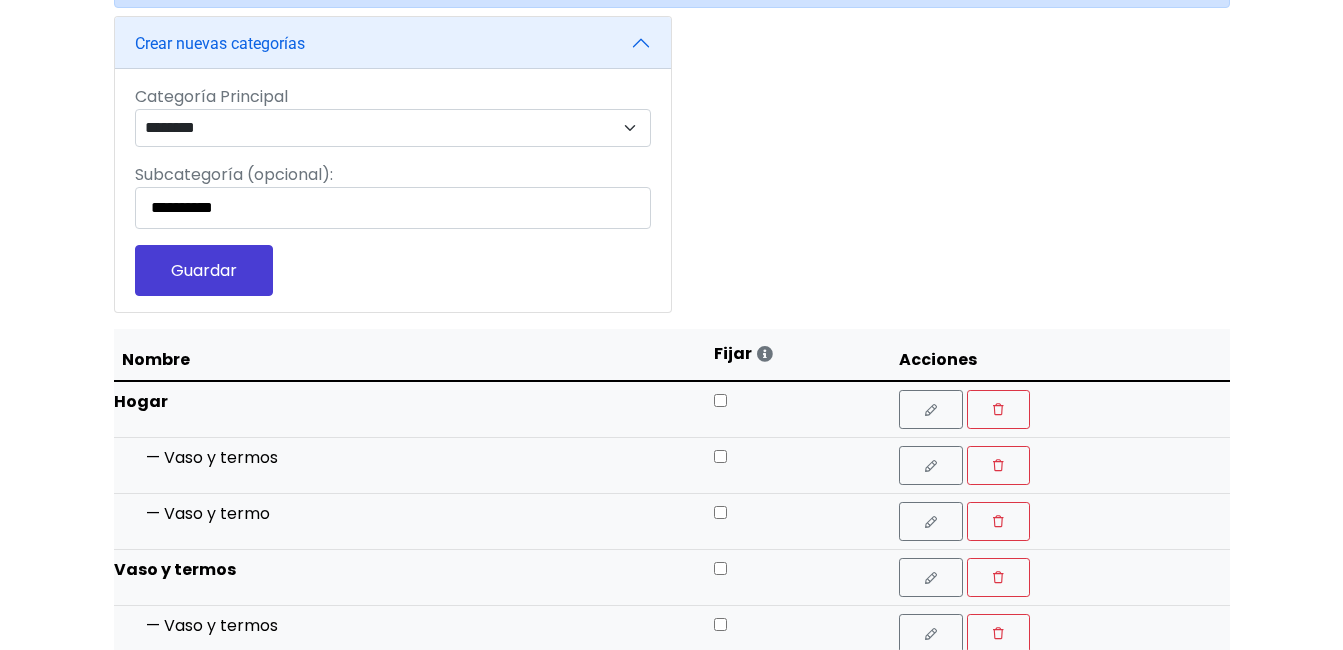 click on "Guardar" at bounding box center (204, 270) 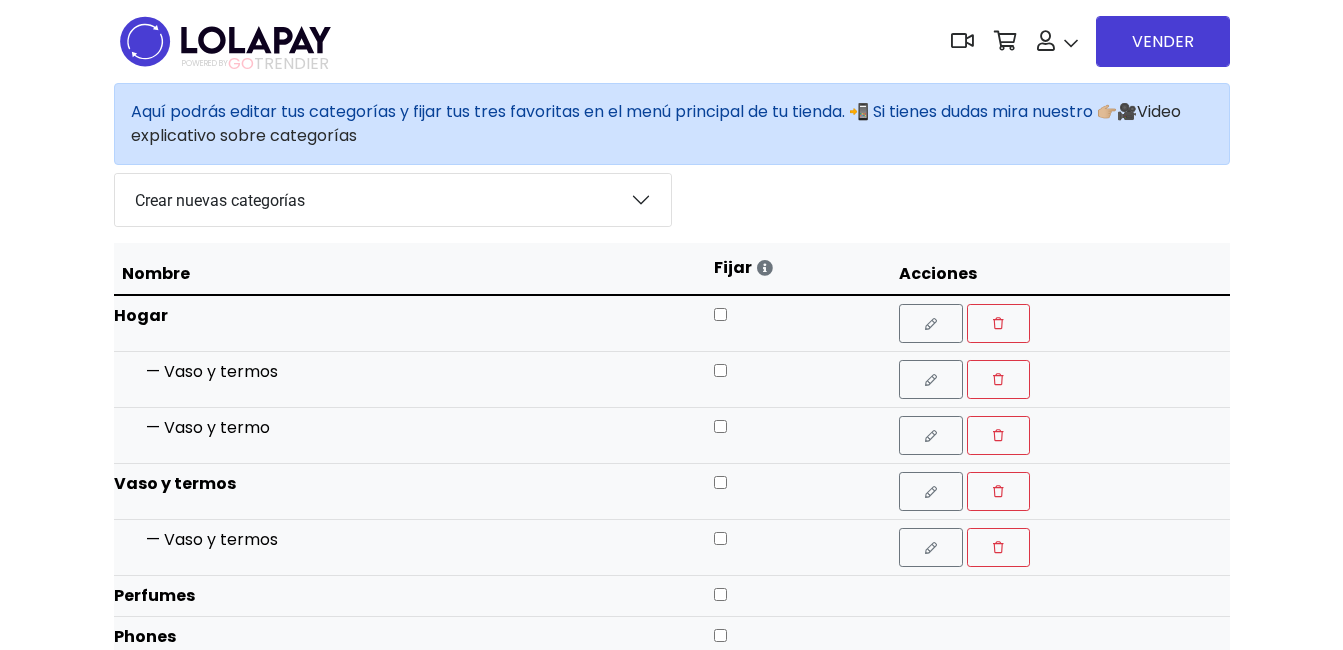 scroll, scrollTop: 157, scrollLeft: 0, axis: vertical 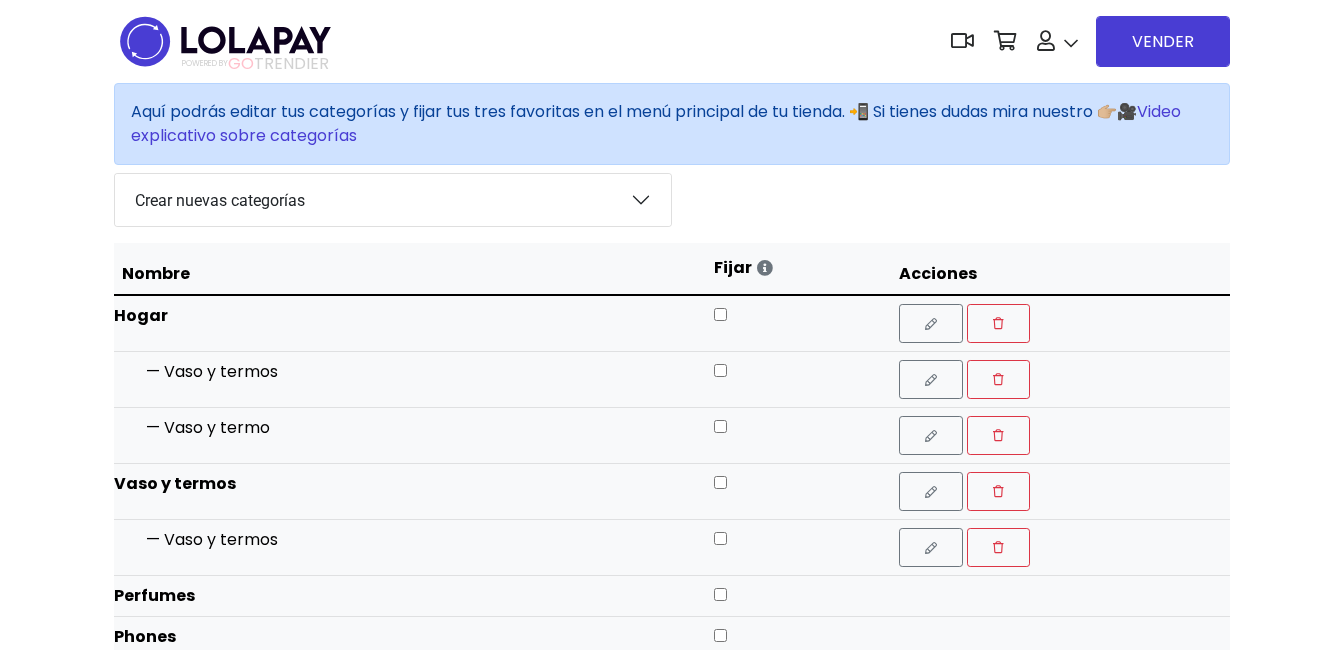 click on "Video explicativo sobre categorías" at bounding box center (656, 123) 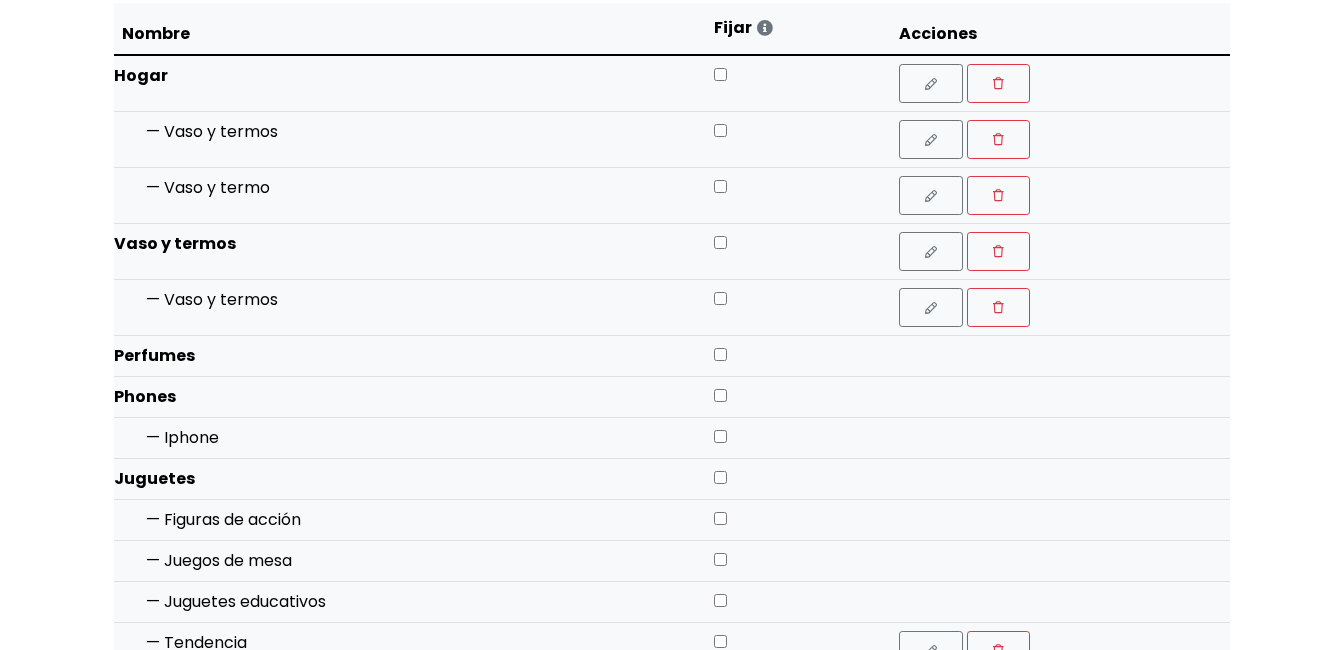 scroll, scrollTop: 0, scrollLeft: 0, axis: both 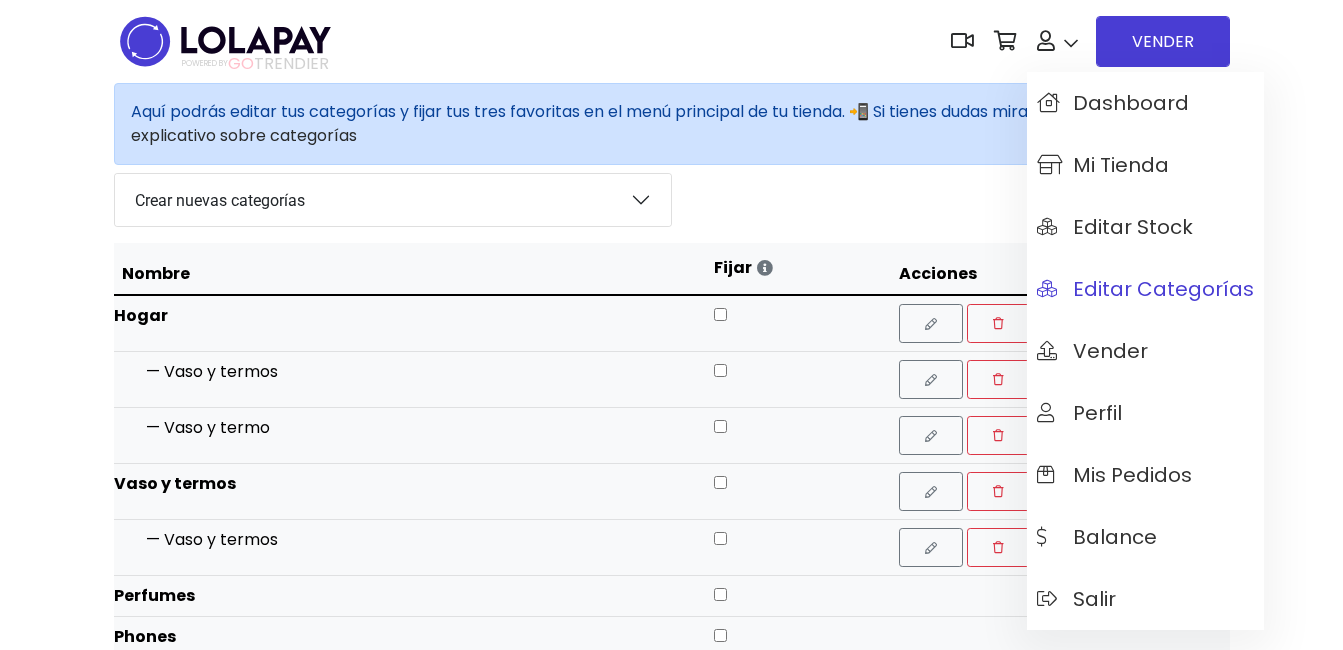 click on "Editar Categorías" at bounding box center [1145, 289] 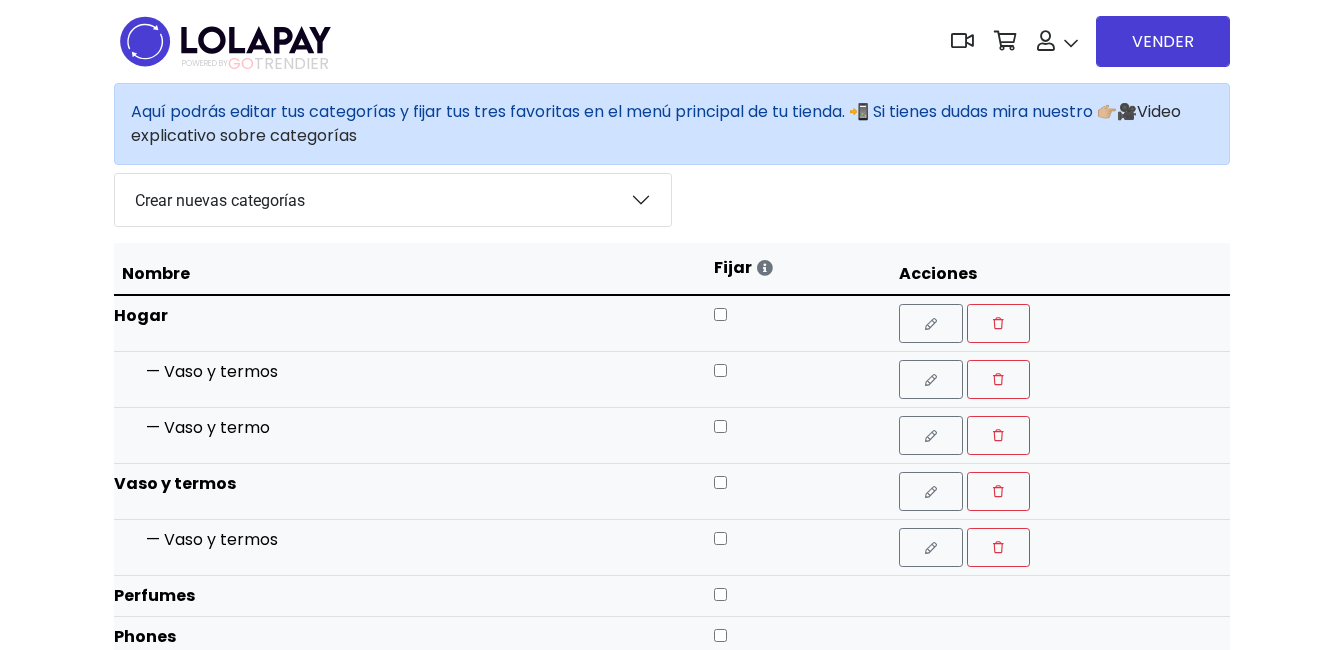 scroll, scrollTop: 0, scrollLeft: 0, axis: both 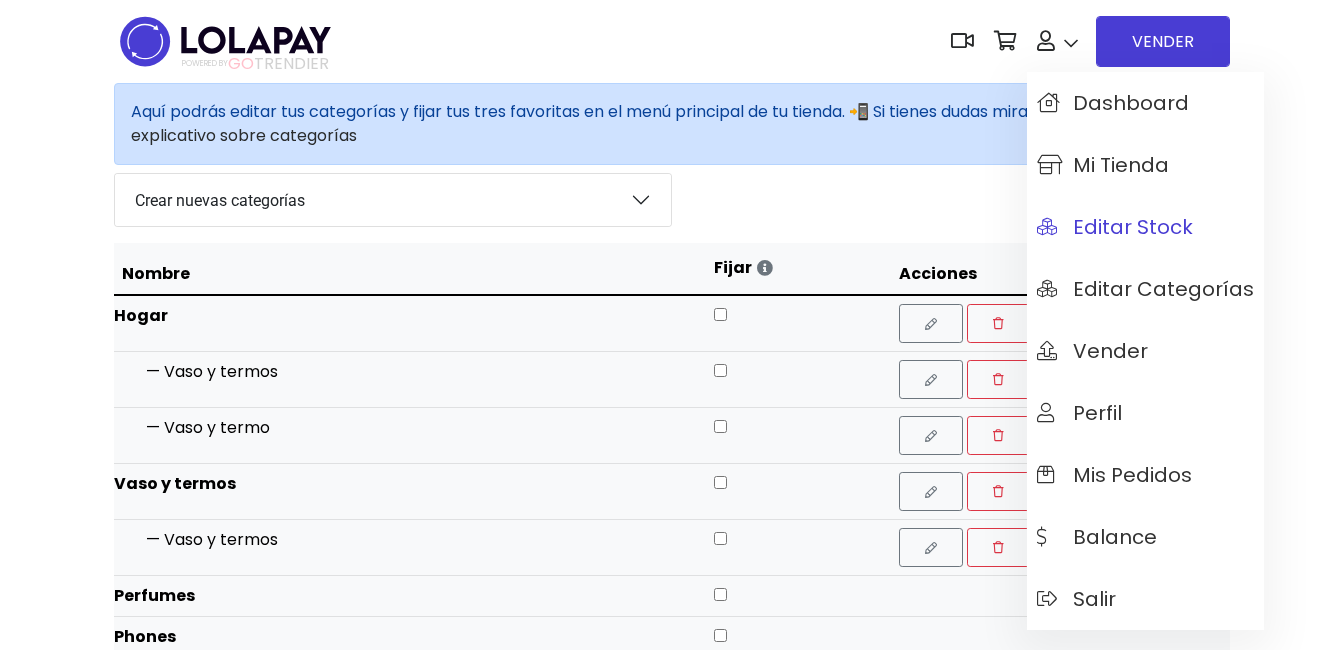 click on "Editar Stock" at bounding box center [1115, 227] 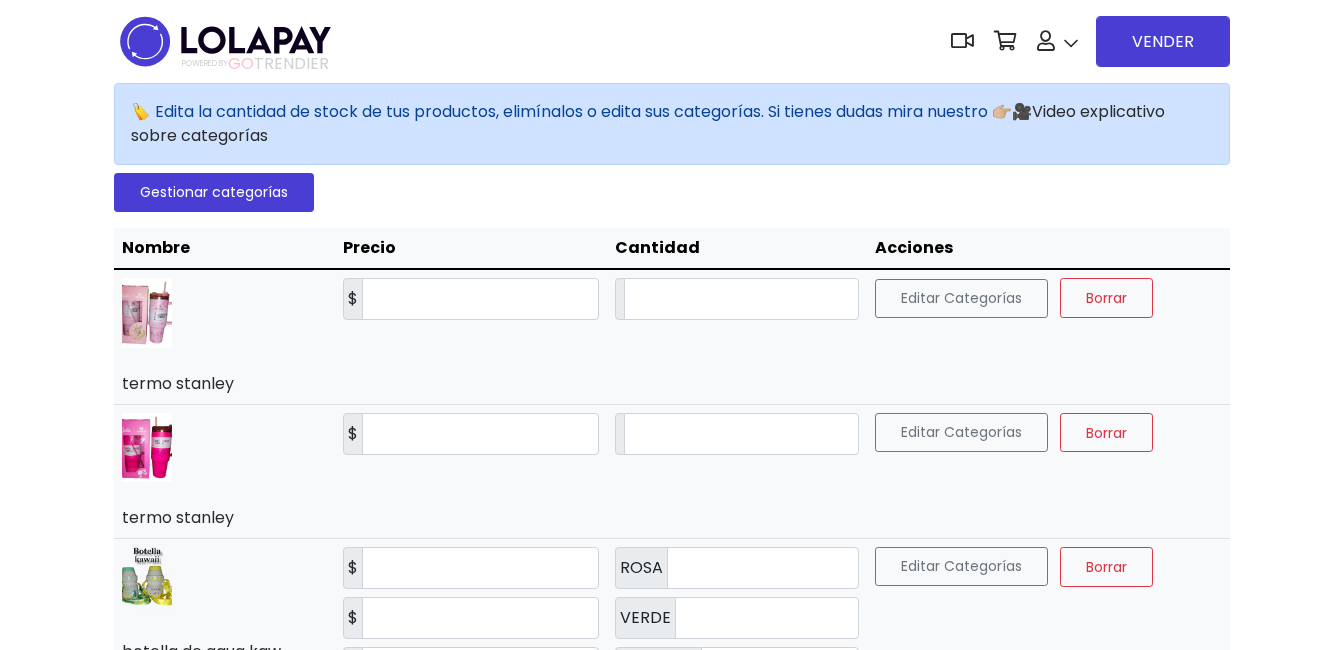 scroll, scrollTop: 0, scrollLeft: 0, axis: both 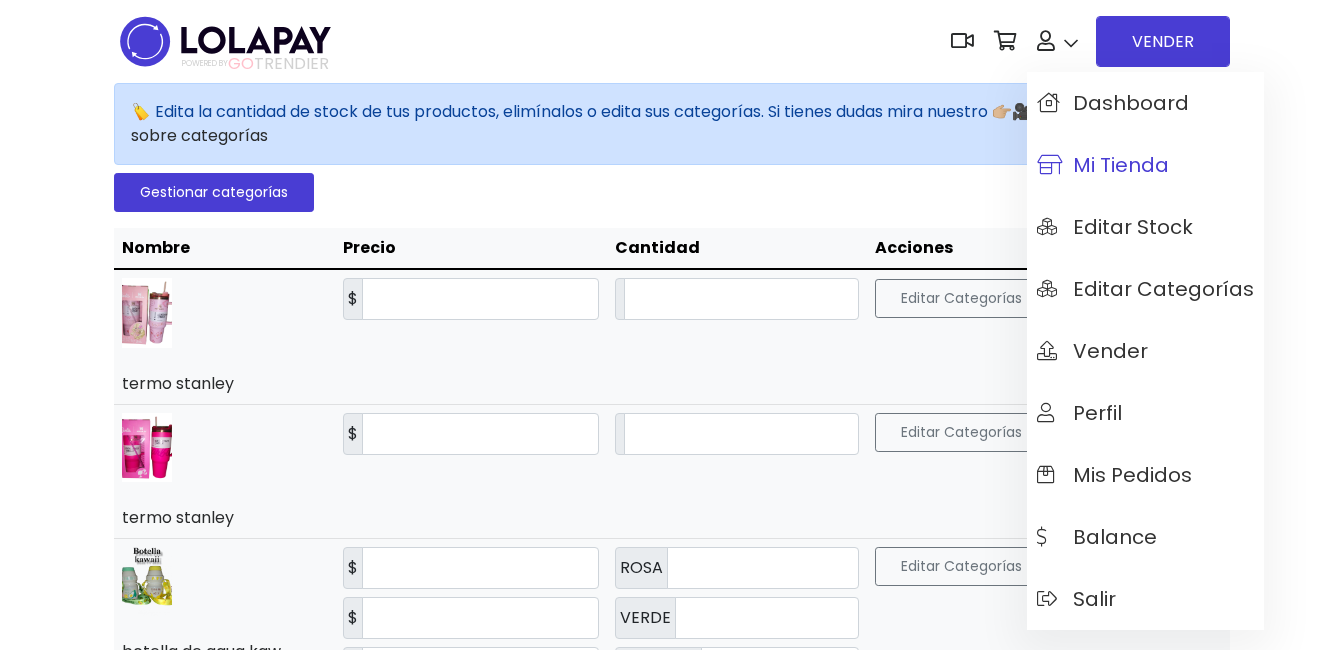 click on "Mi tienda" at bounding box center (1103, 165) 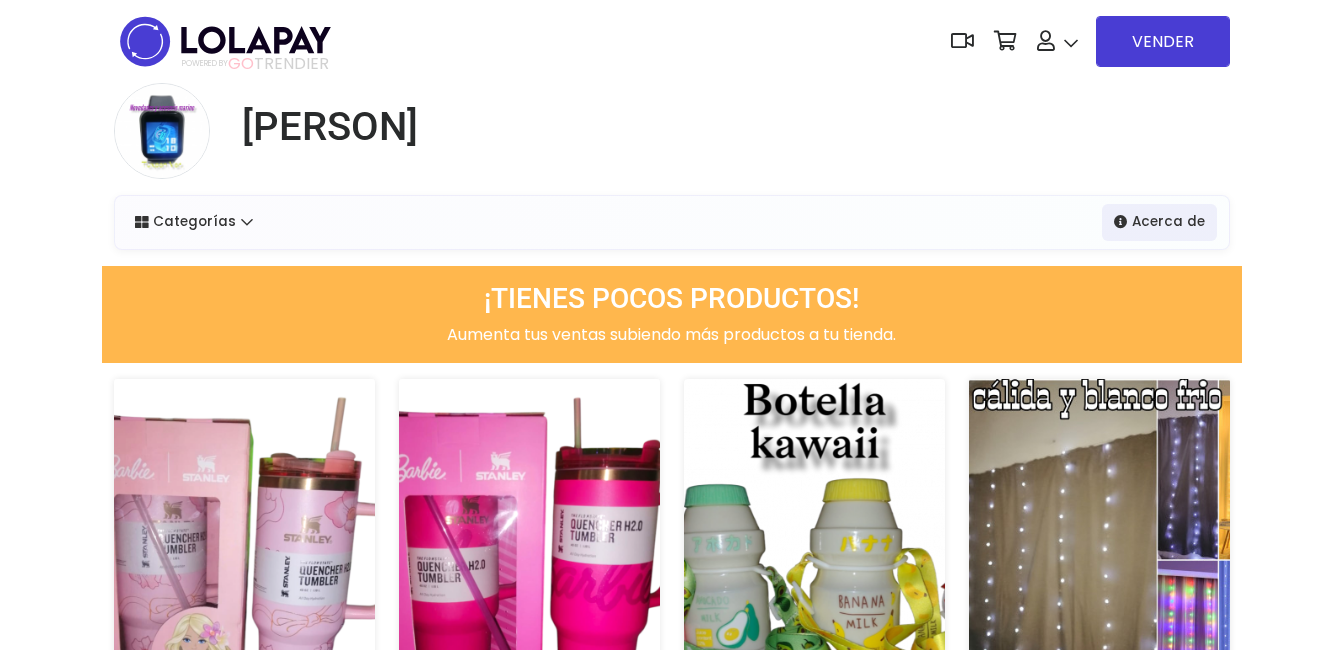 scroll, scrollTop: 0, scrollLeft: 0, axis: both 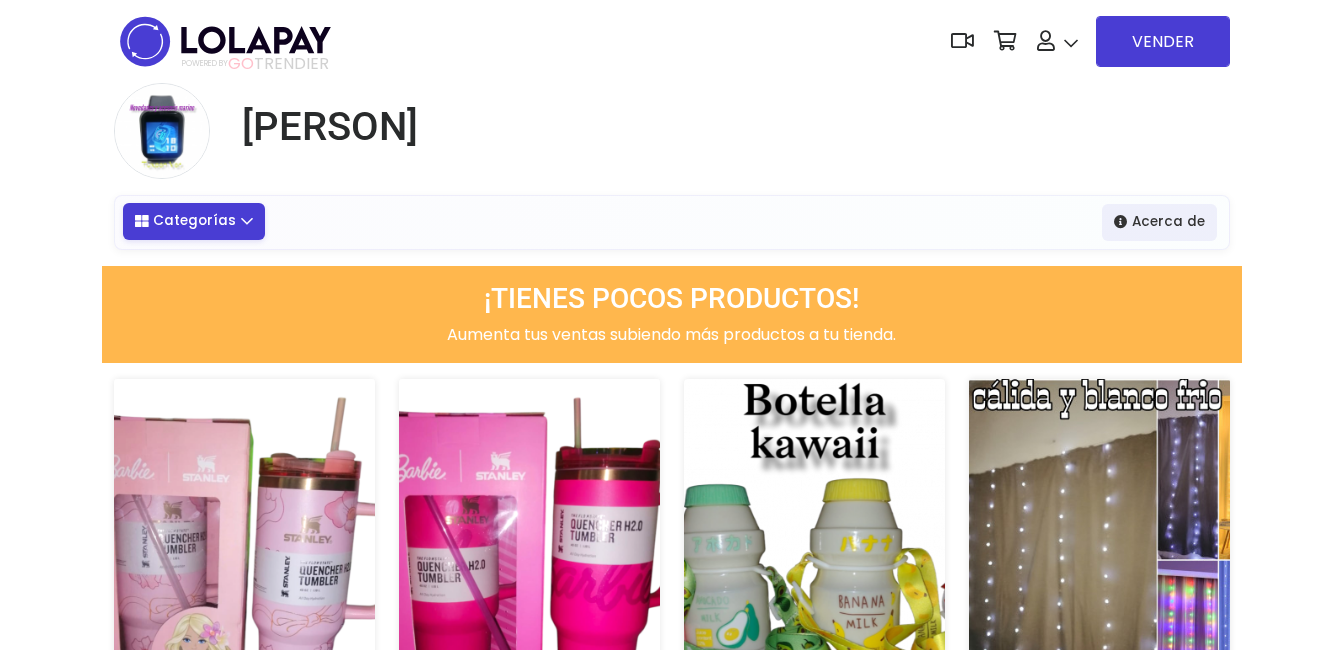 click on "Categorías" at bounding box center [194, 221] 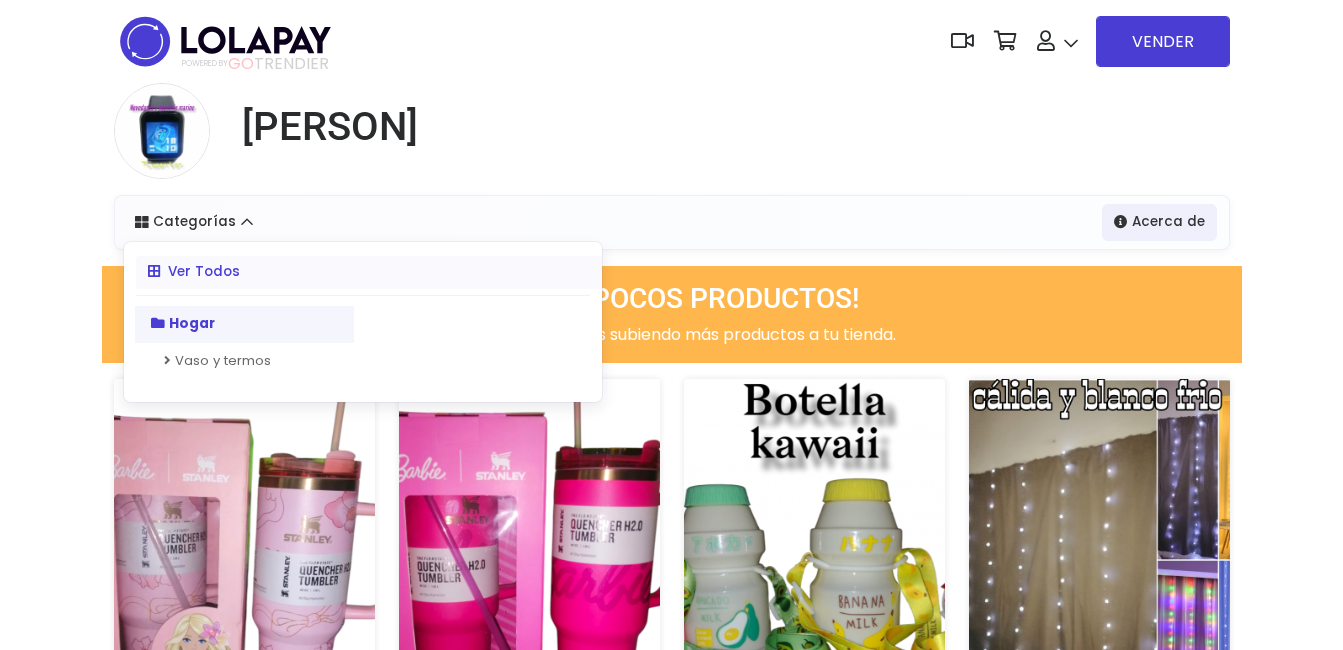 click on "Hogar" at bounding box center (244, 324) 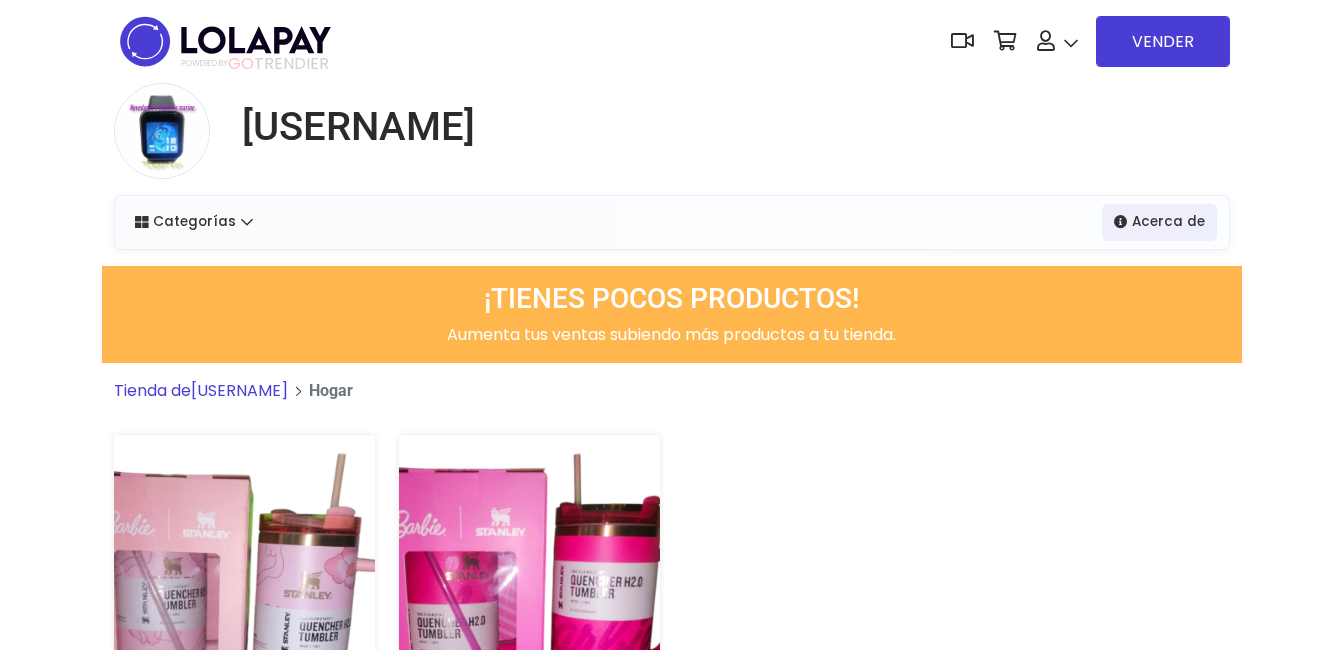scroll, scrollTop: 0, scrollLeft: 0, axis: both 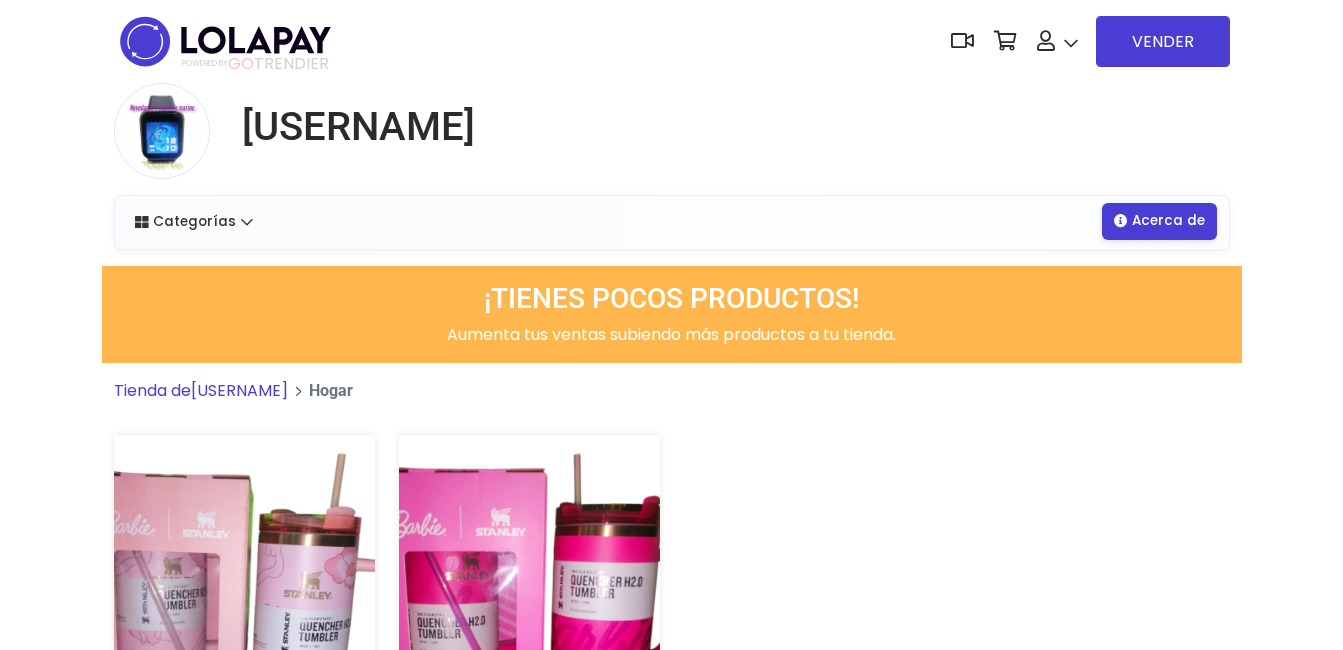 click on "Acerca de" at bounding box center (1159, 221) 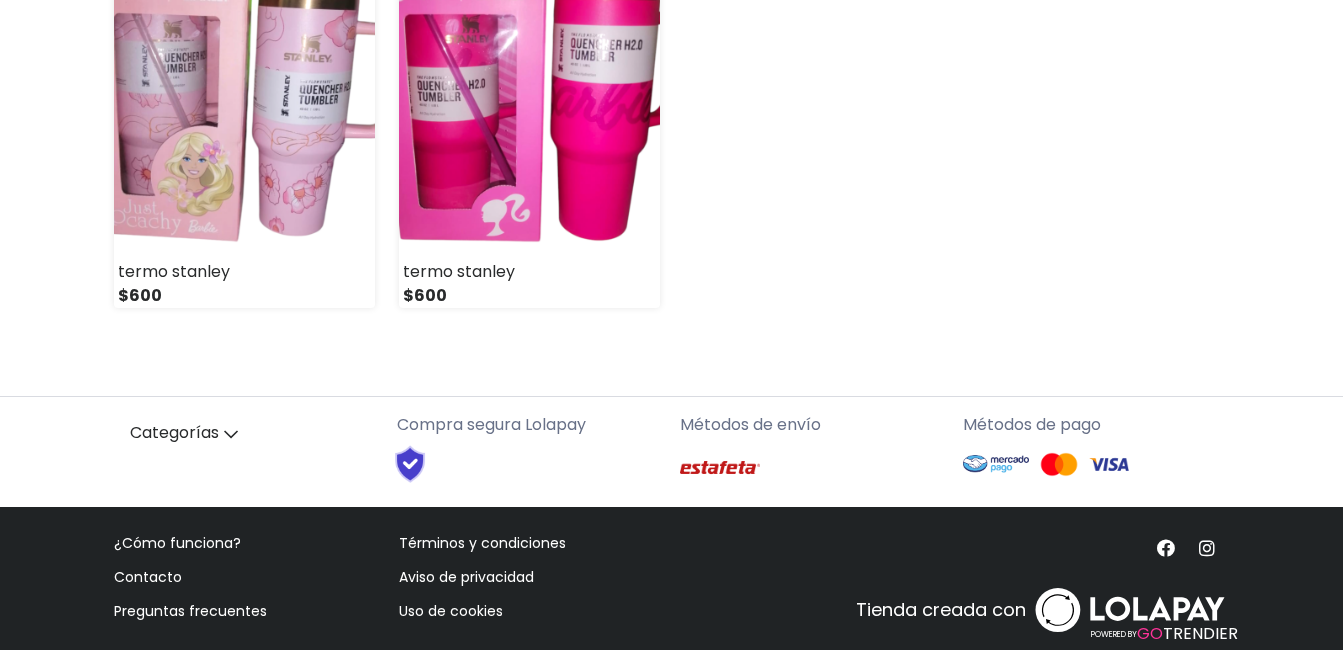 scroll, scrollTop: 565, scrollLeft: 0, axis: vertical 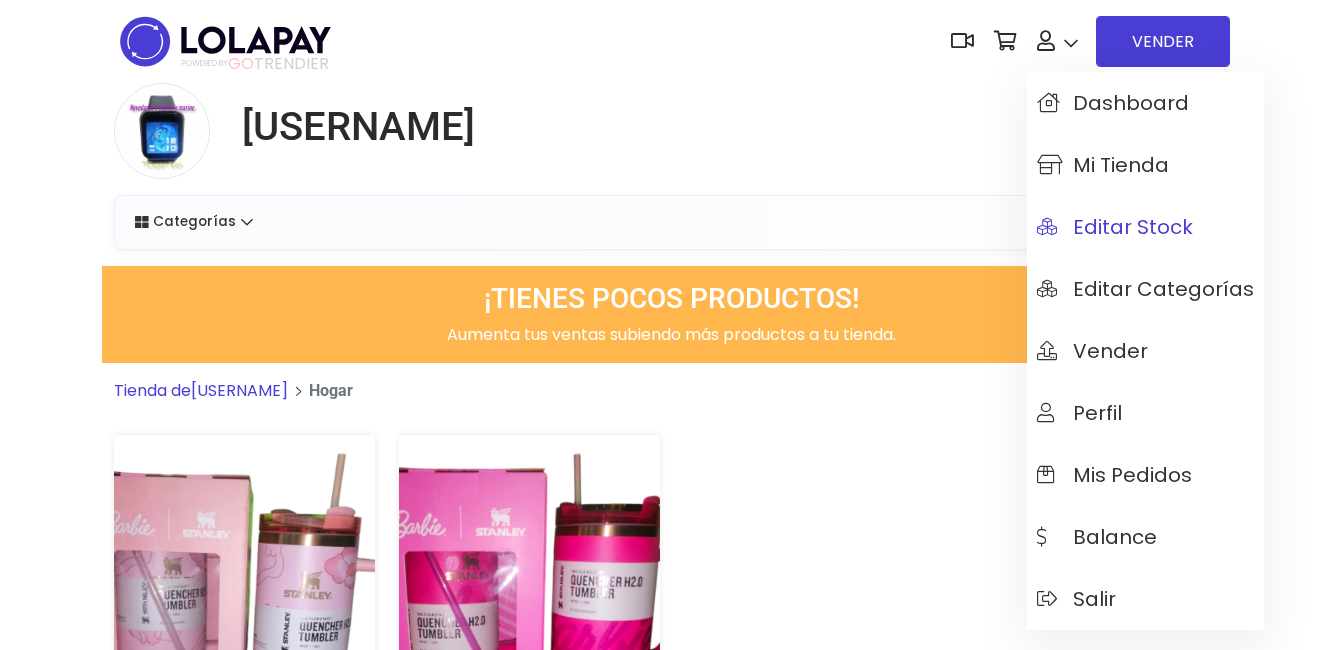 click on "Editar Stock" at bounding box center [1115, 227] 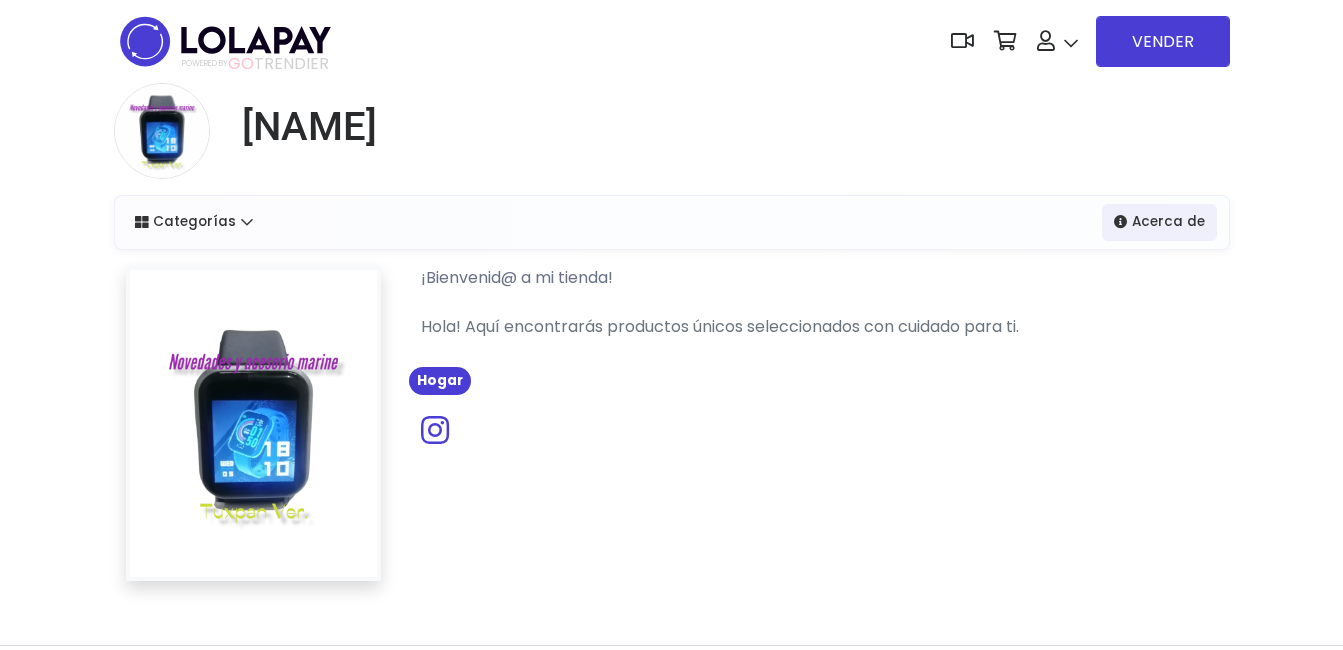 scroll, scrollTop: 0, scrollLeft: 0, axis: both 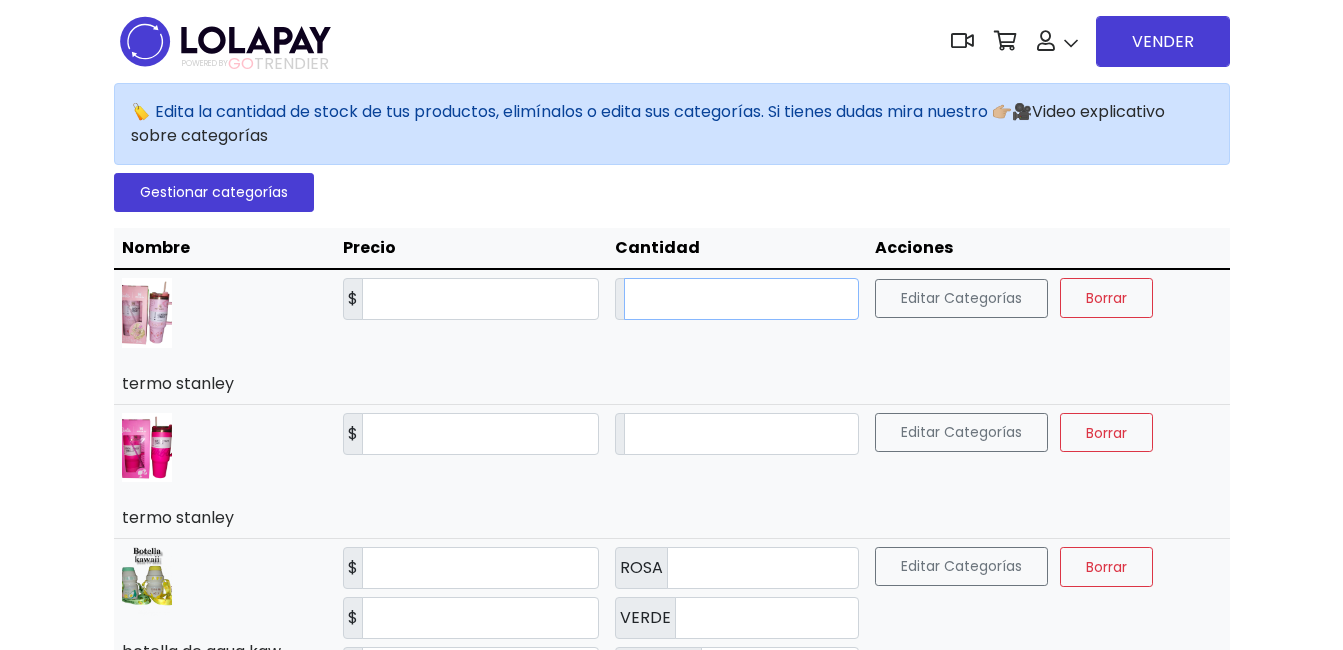 click on "*" at bounding box center (741, 299) 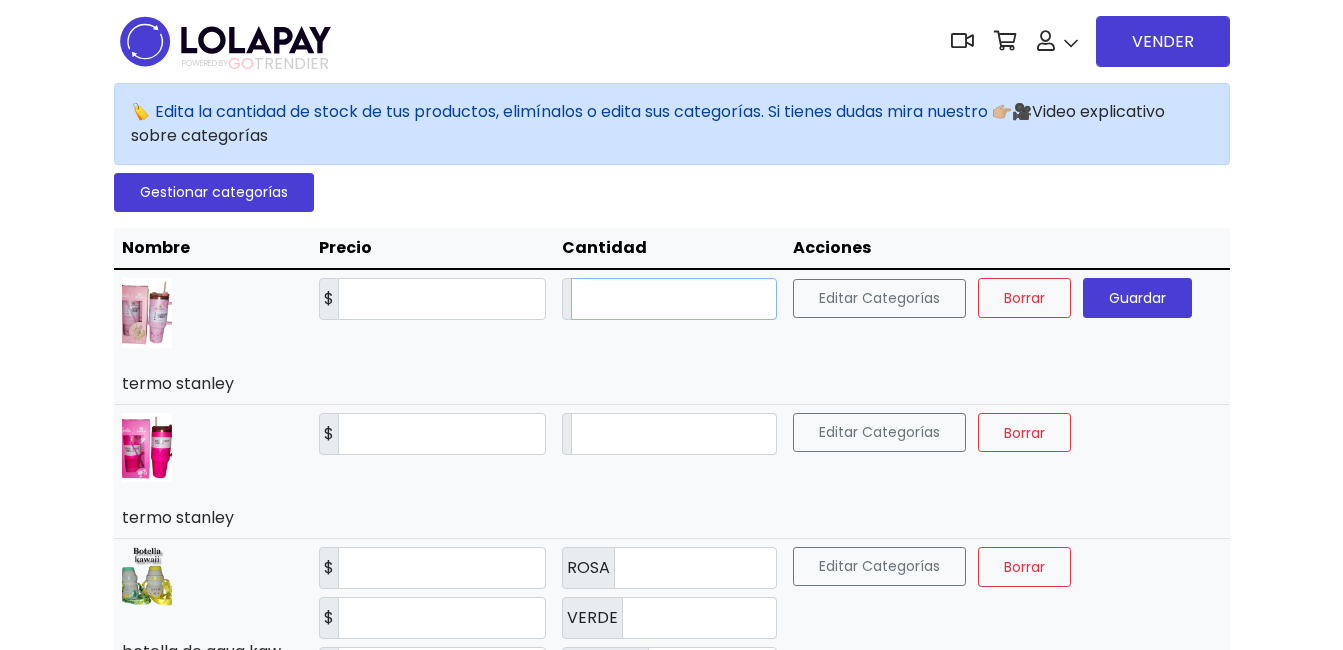 type on "*" 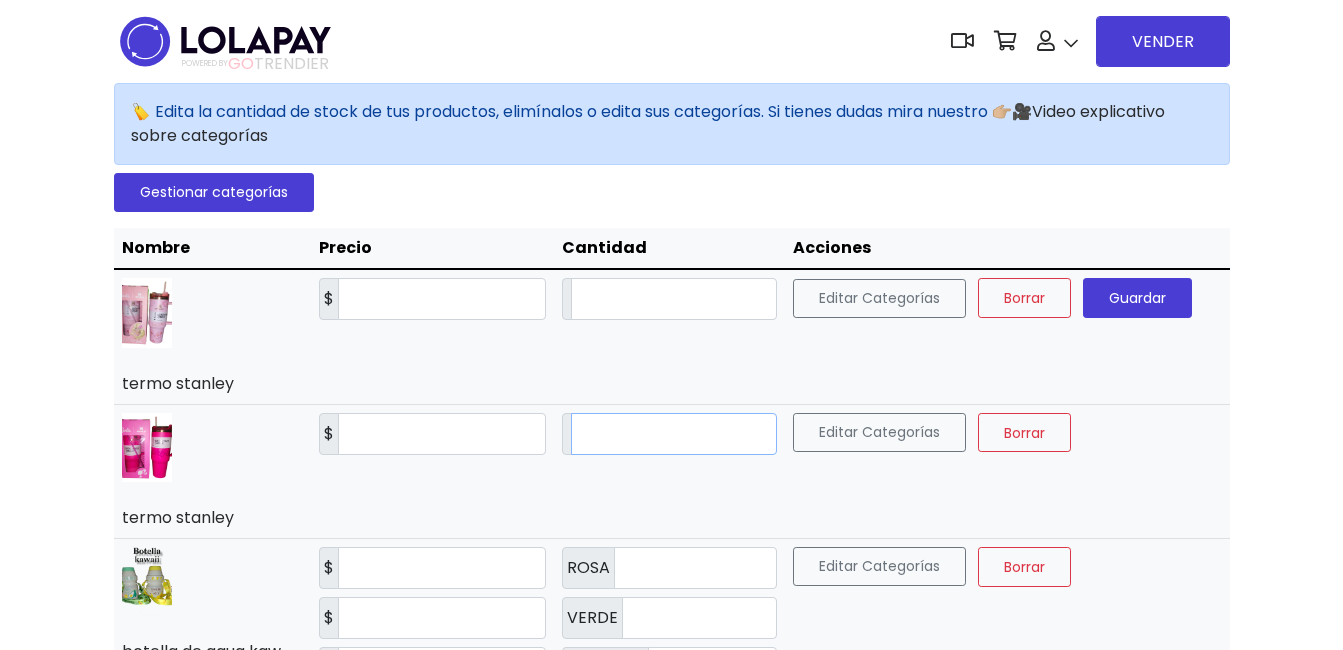 click on "*" at bounding box center (674, 434) 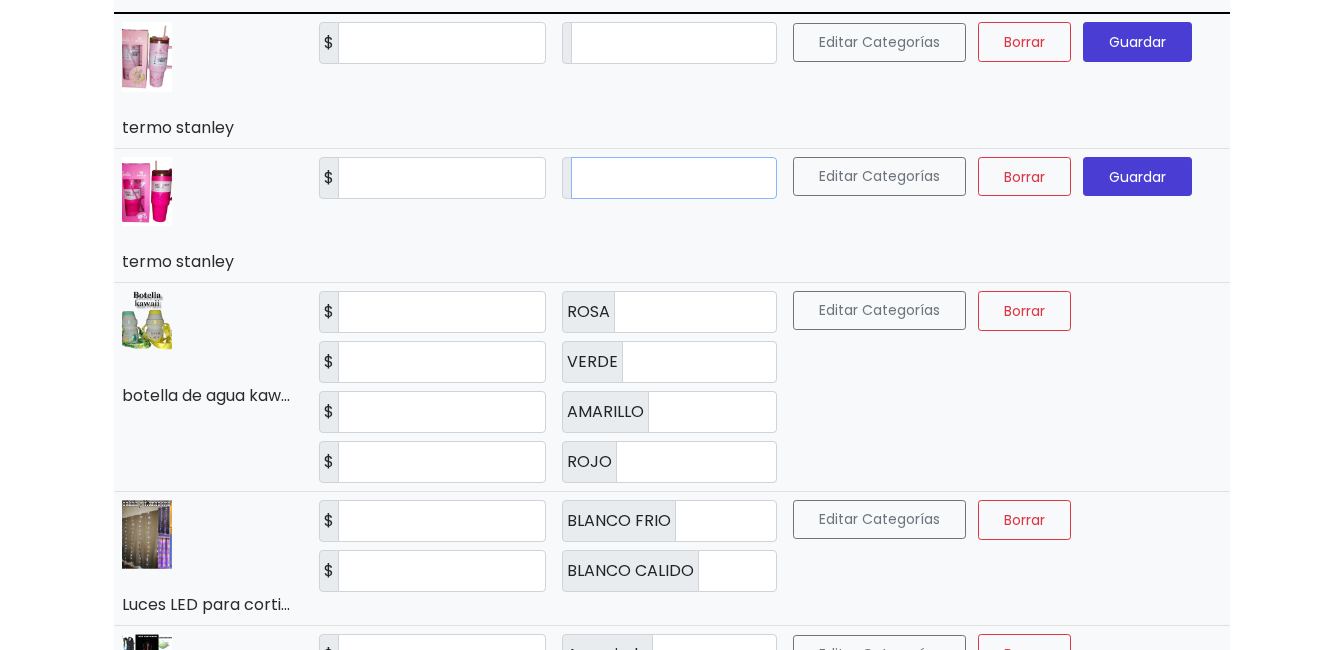 scroll, scrollTop: 277, scrollLeft: 0, axis: vertical 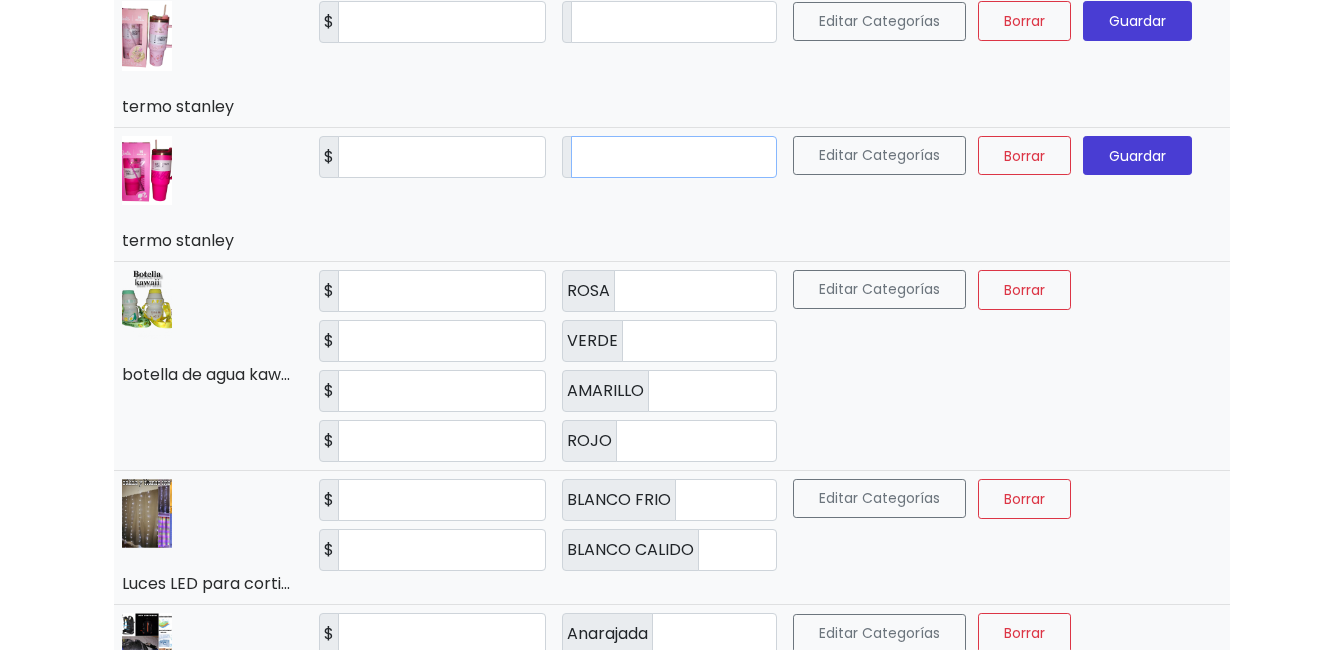 type on "*" 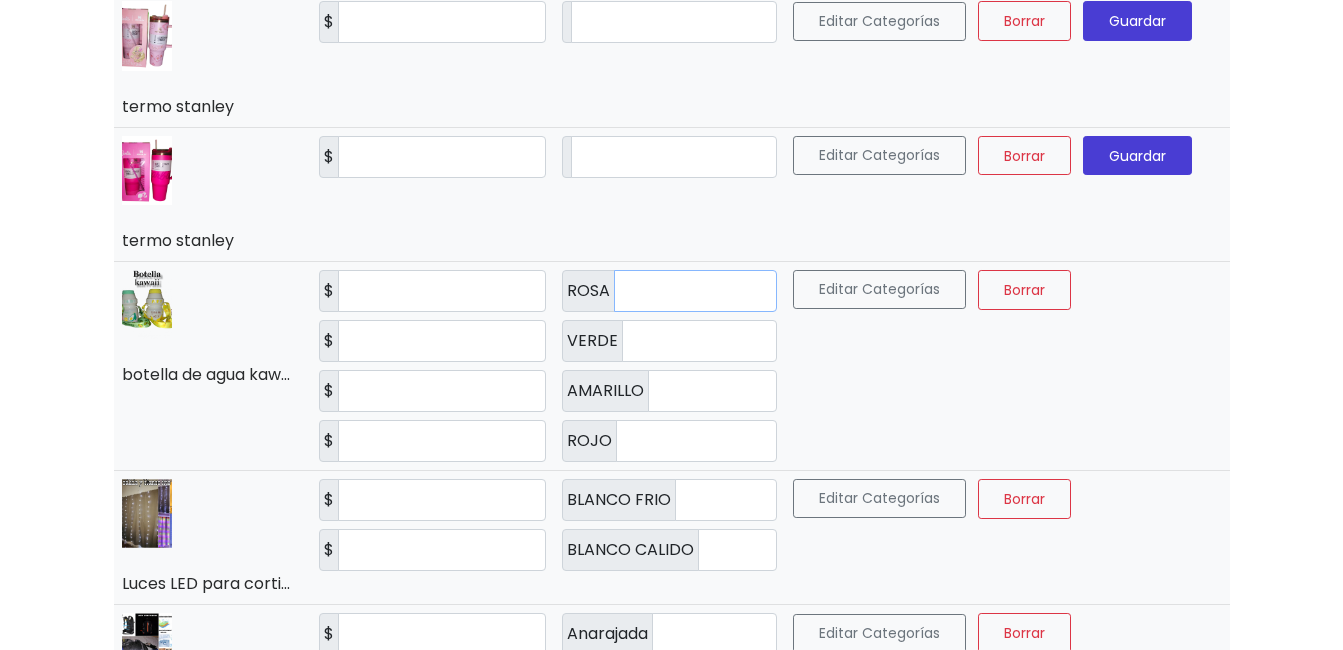 click on "*" at bounding box center (695, 291) 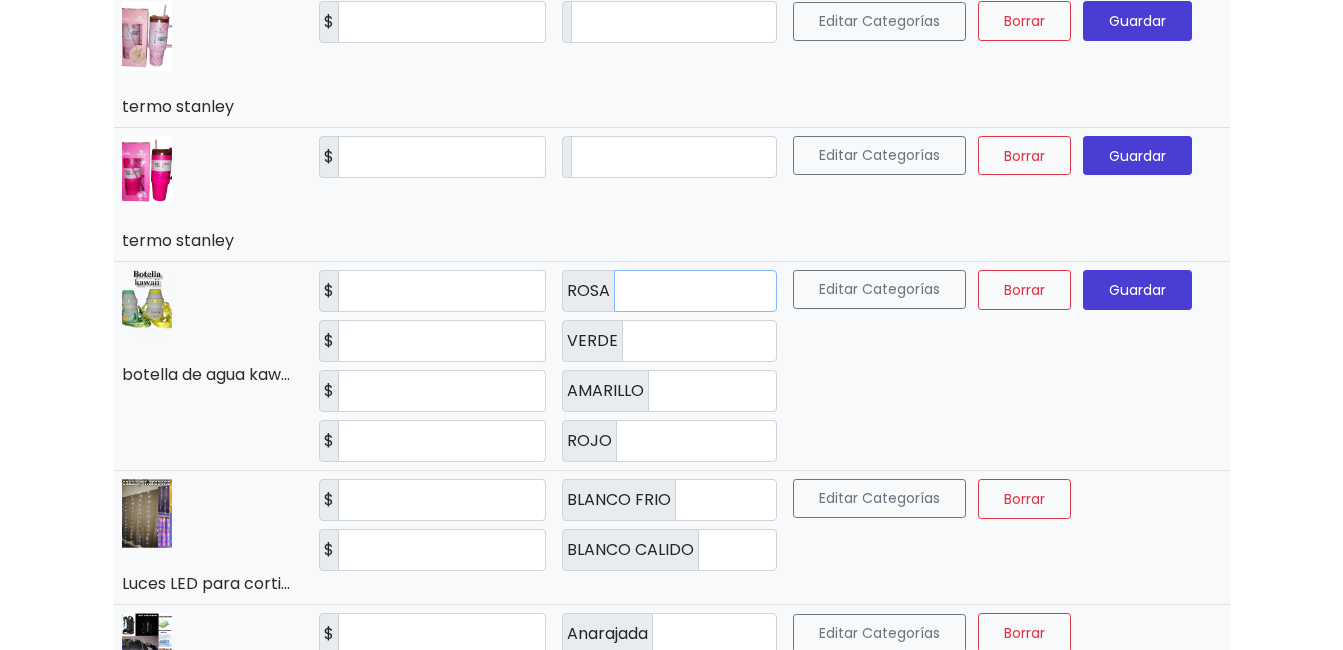 type on "*" 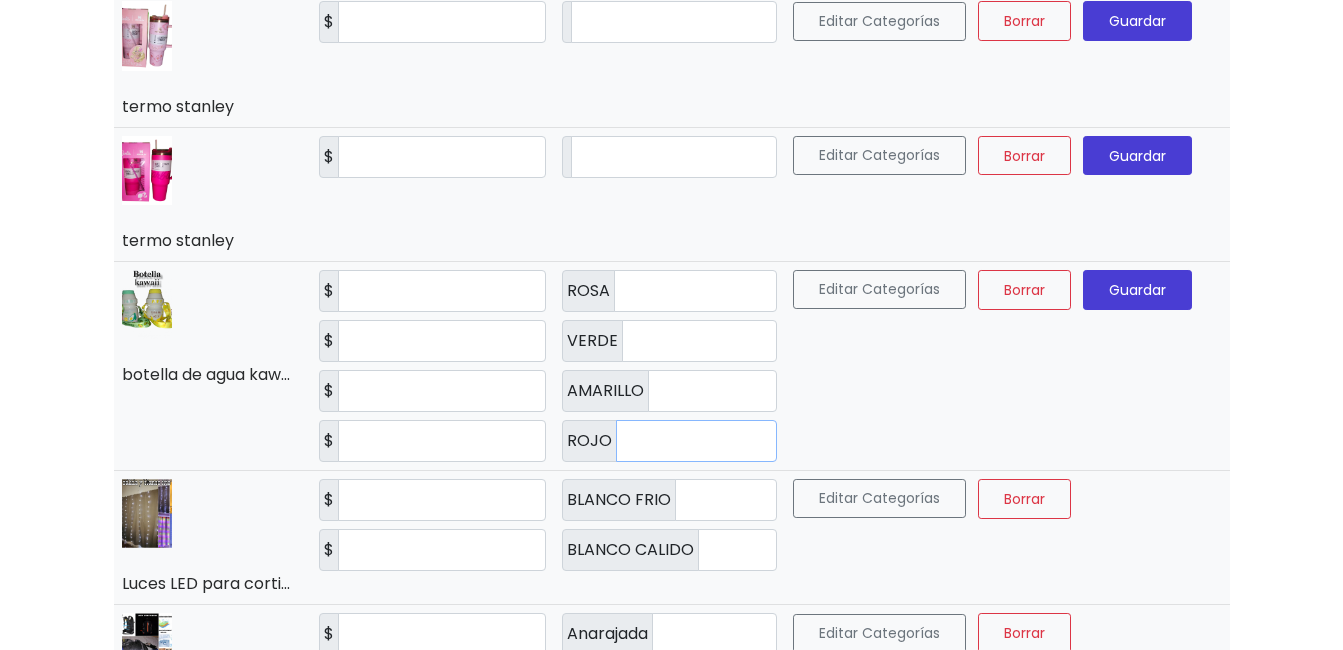 click on "*" at bounding box center (696, 441) 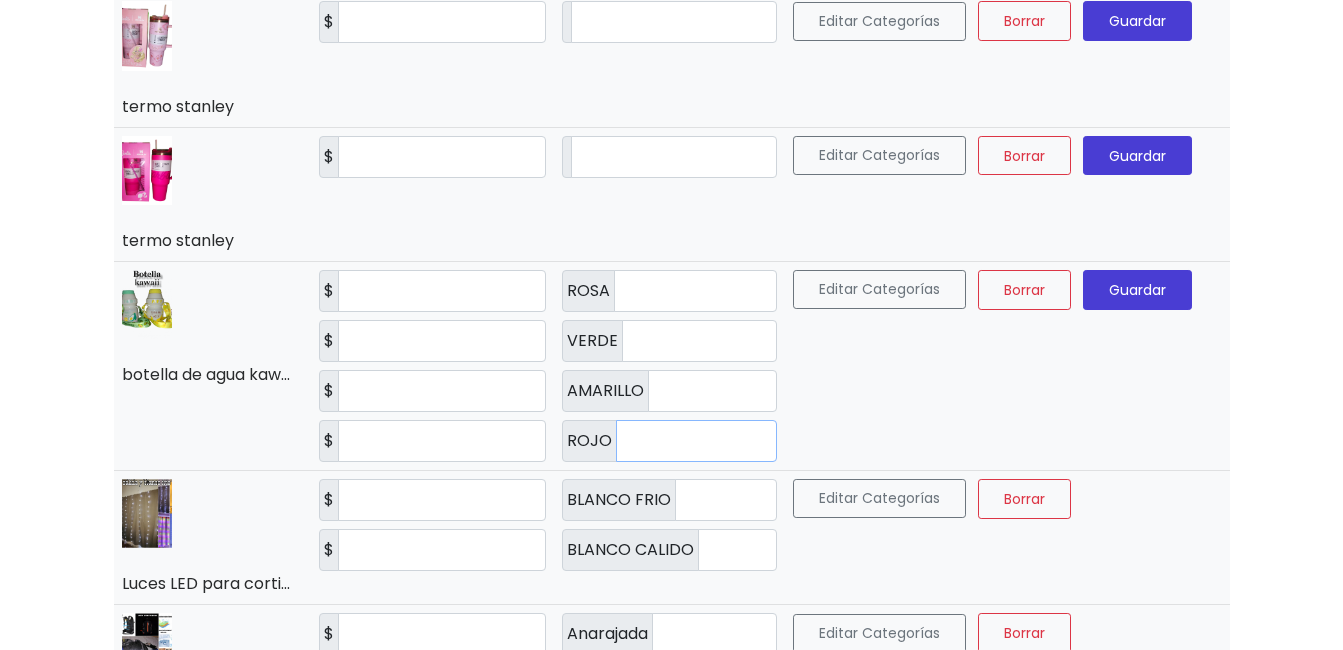 type on "*" 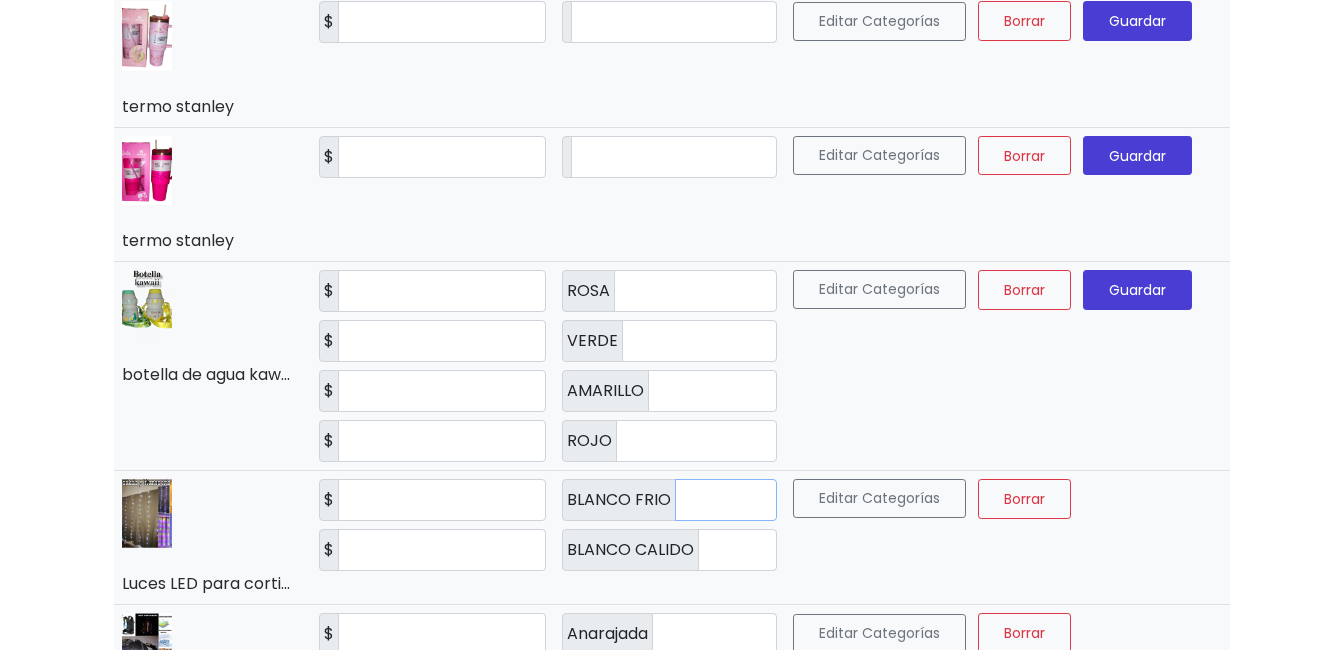 click on "*" at bounding box center (726, 500) 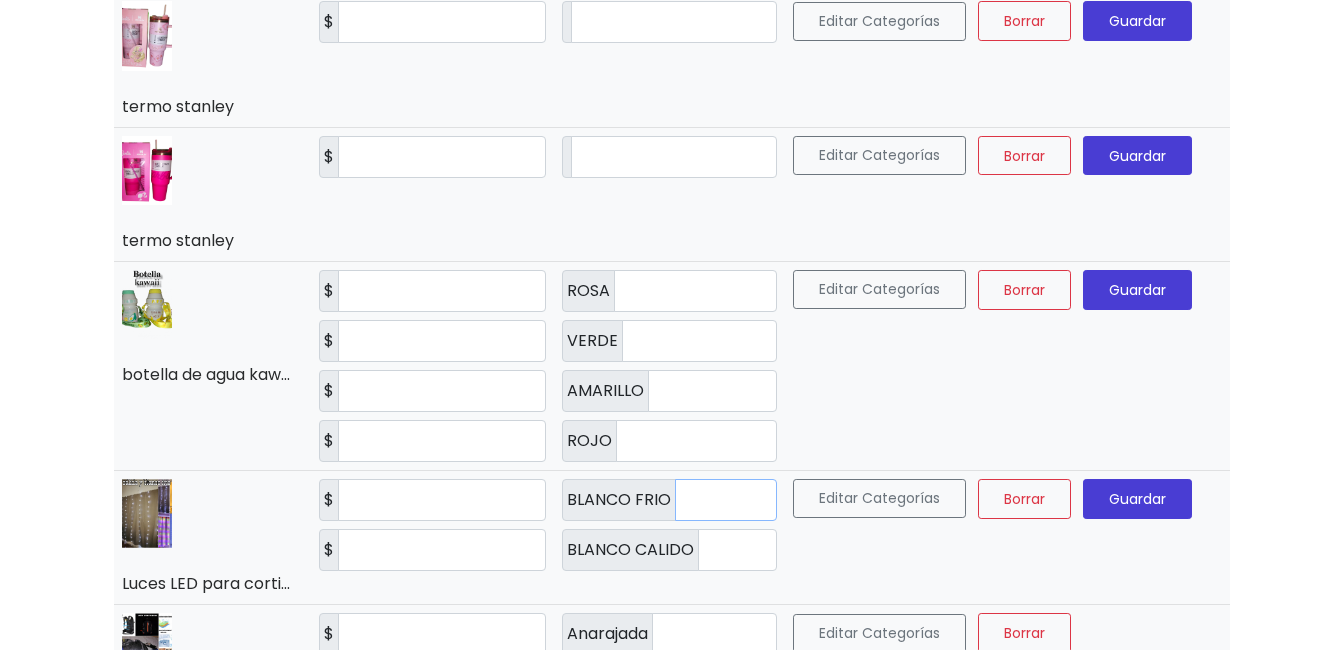 type on "*" 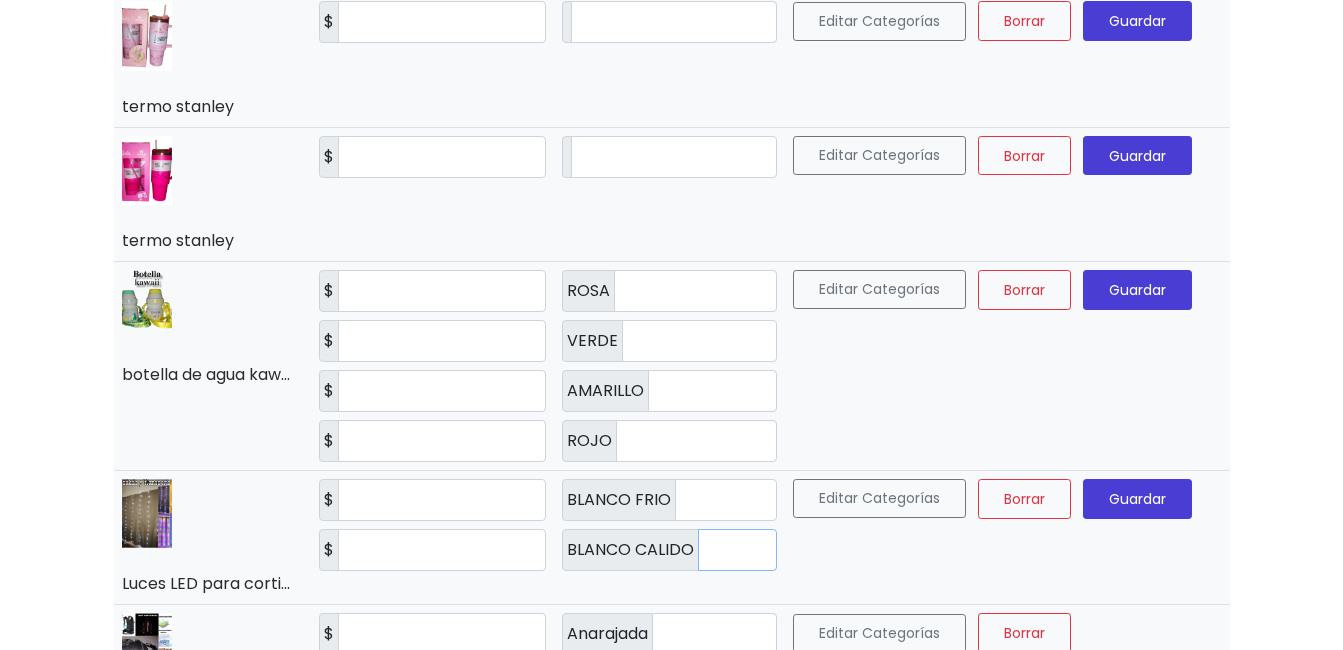 click on "*" at bounding box center (737, 550) 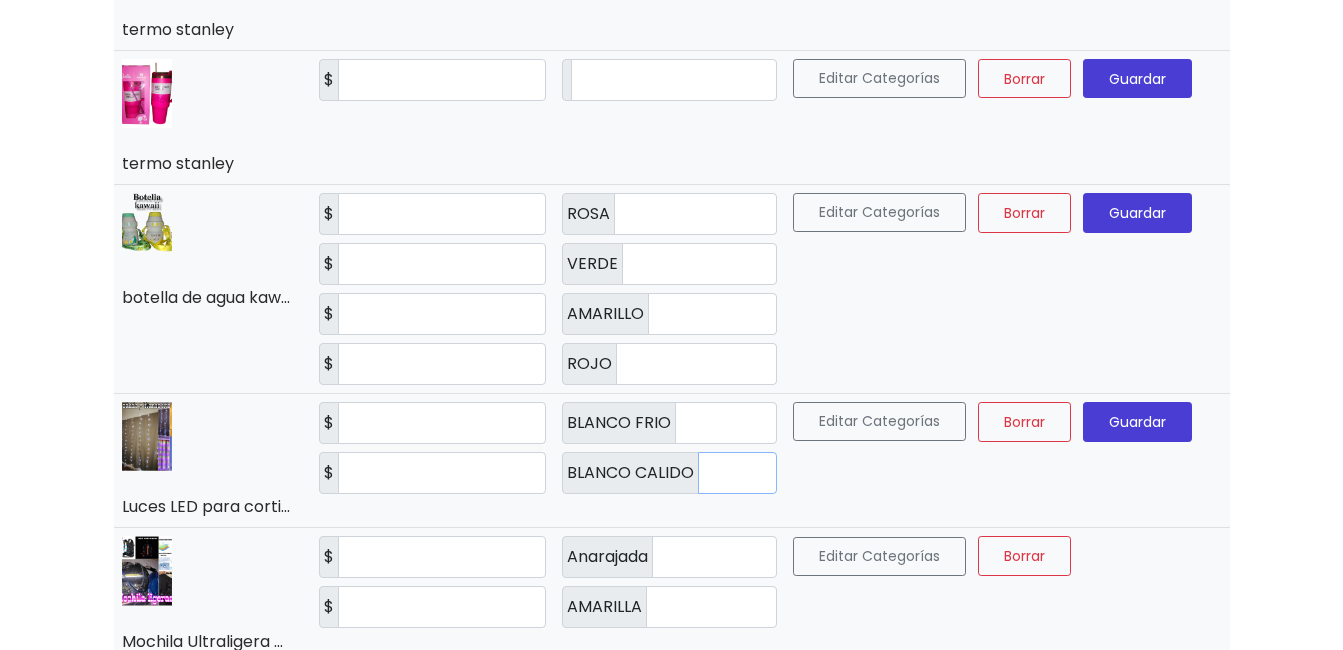 scroll, scrollTop: 383, scrollLeft: 0, axis: vertical 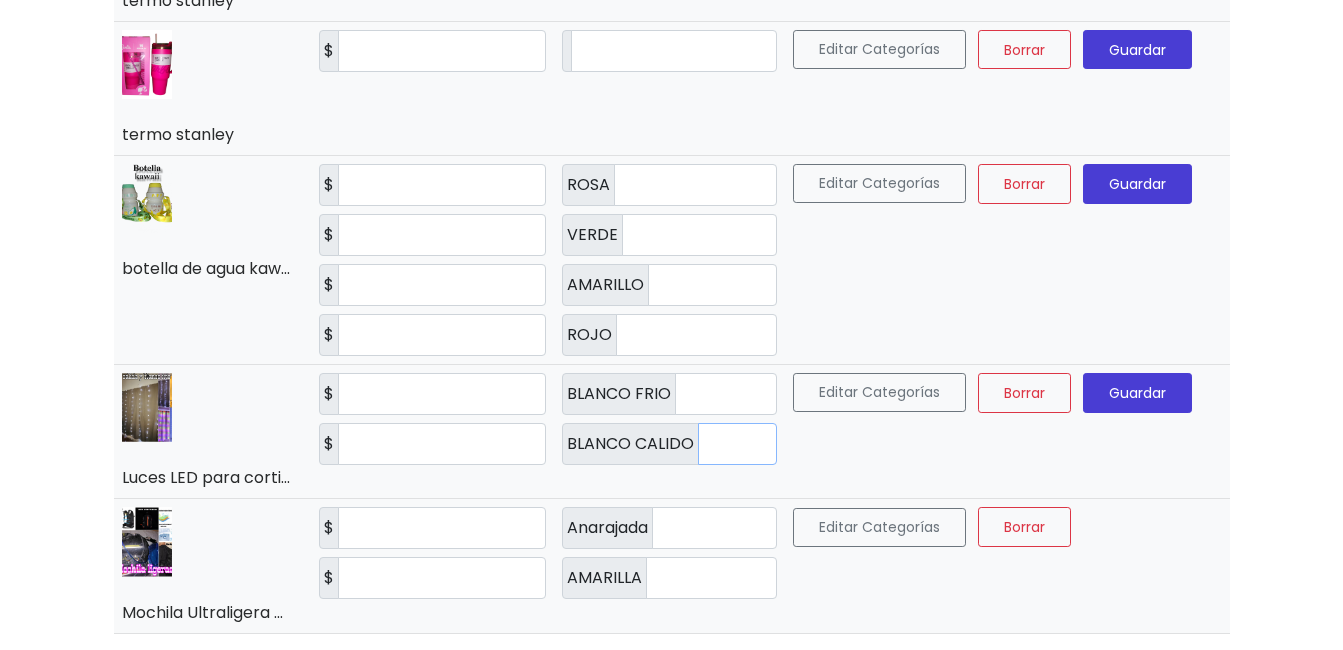type on "*" 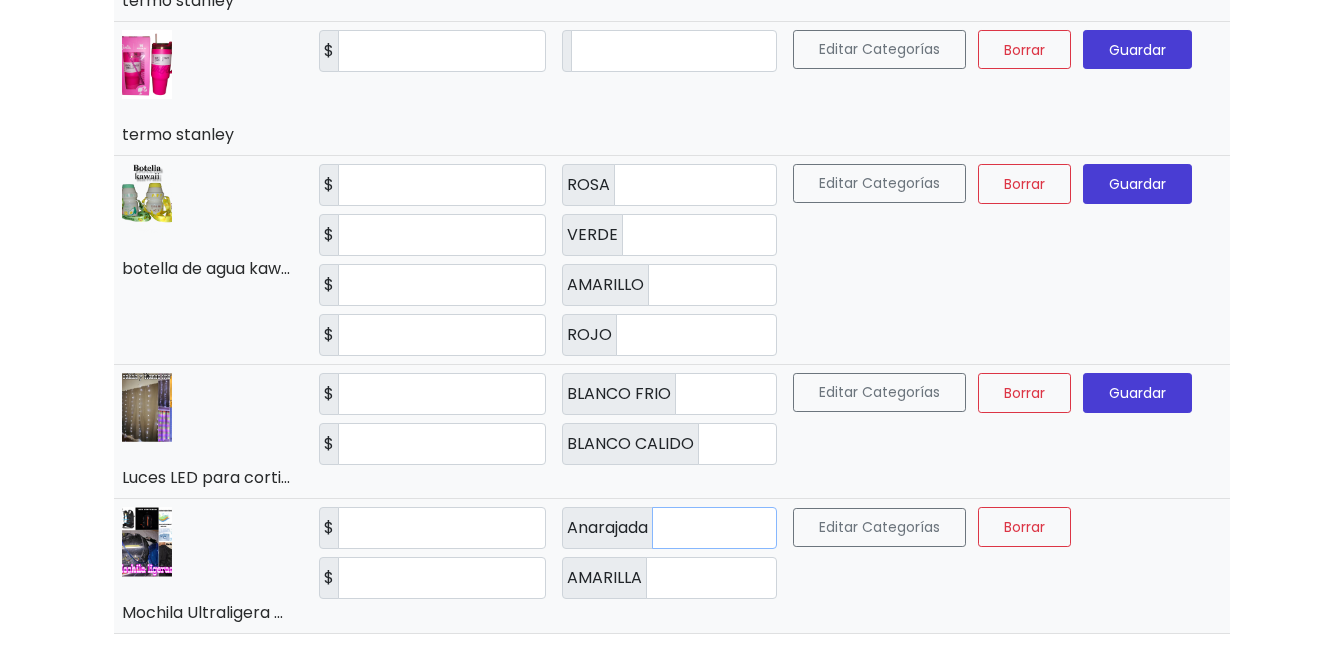 click on "*" at bounding box center (714, 528) 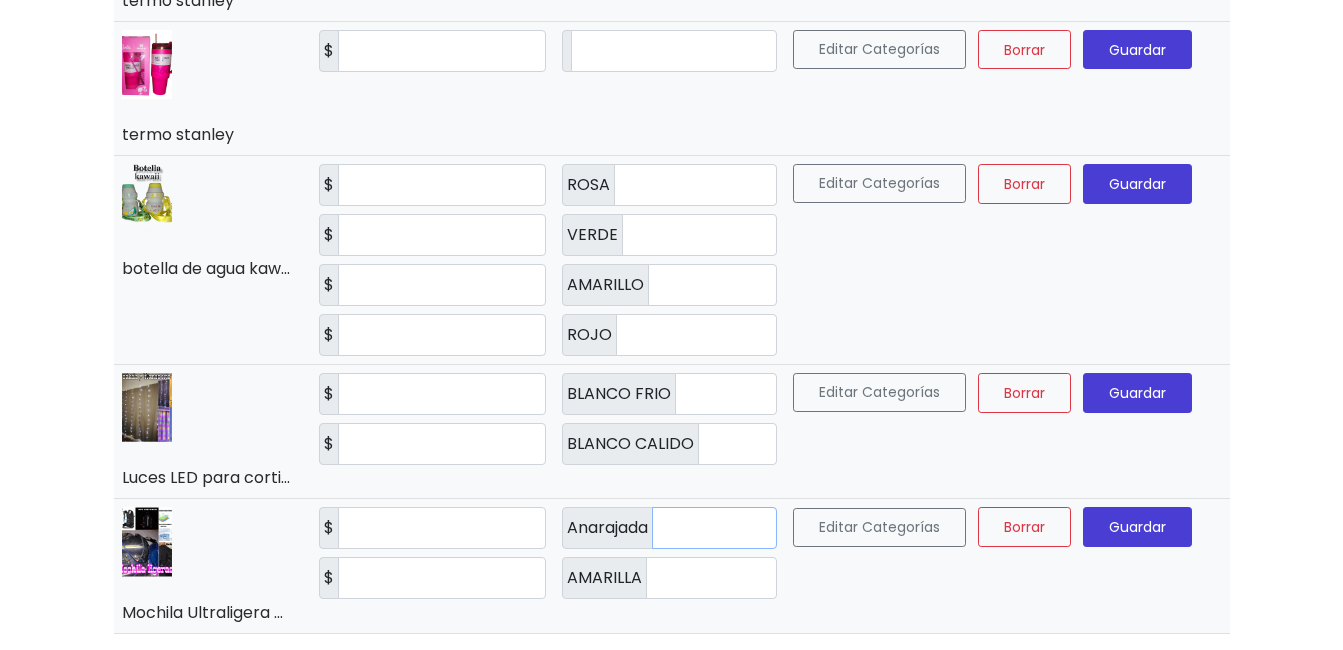 type on "*" 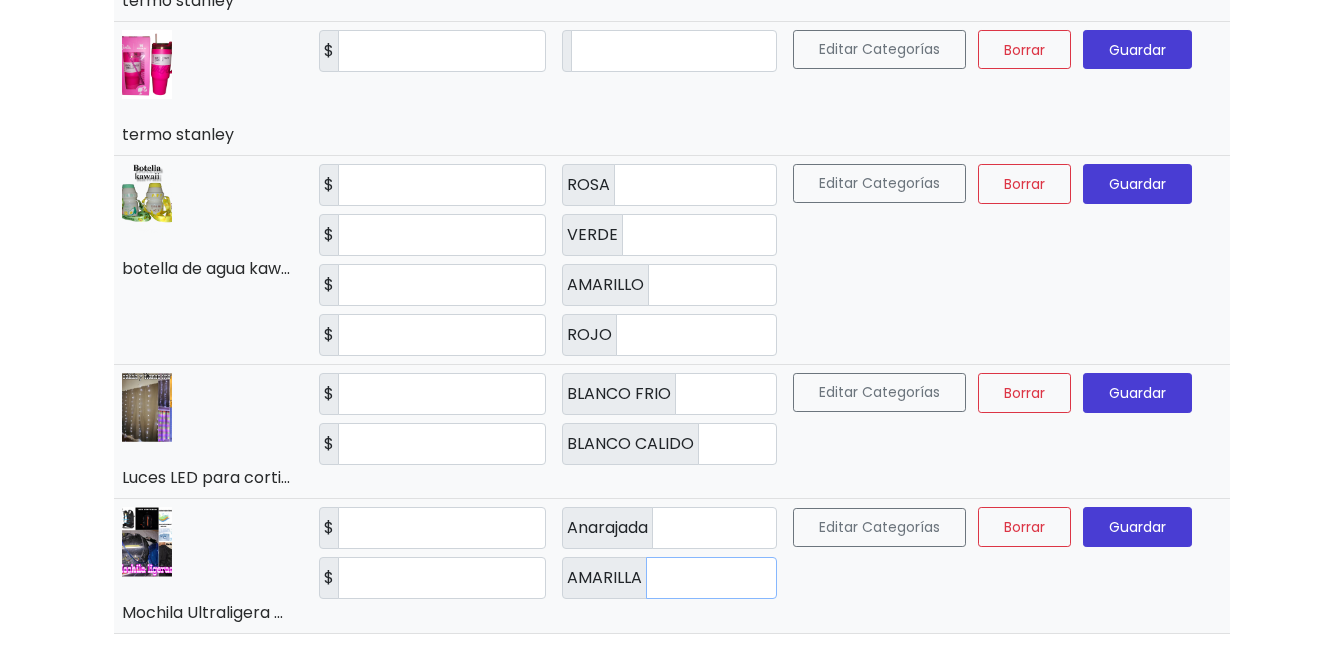 click on "*" at bounding box center (711, 578) 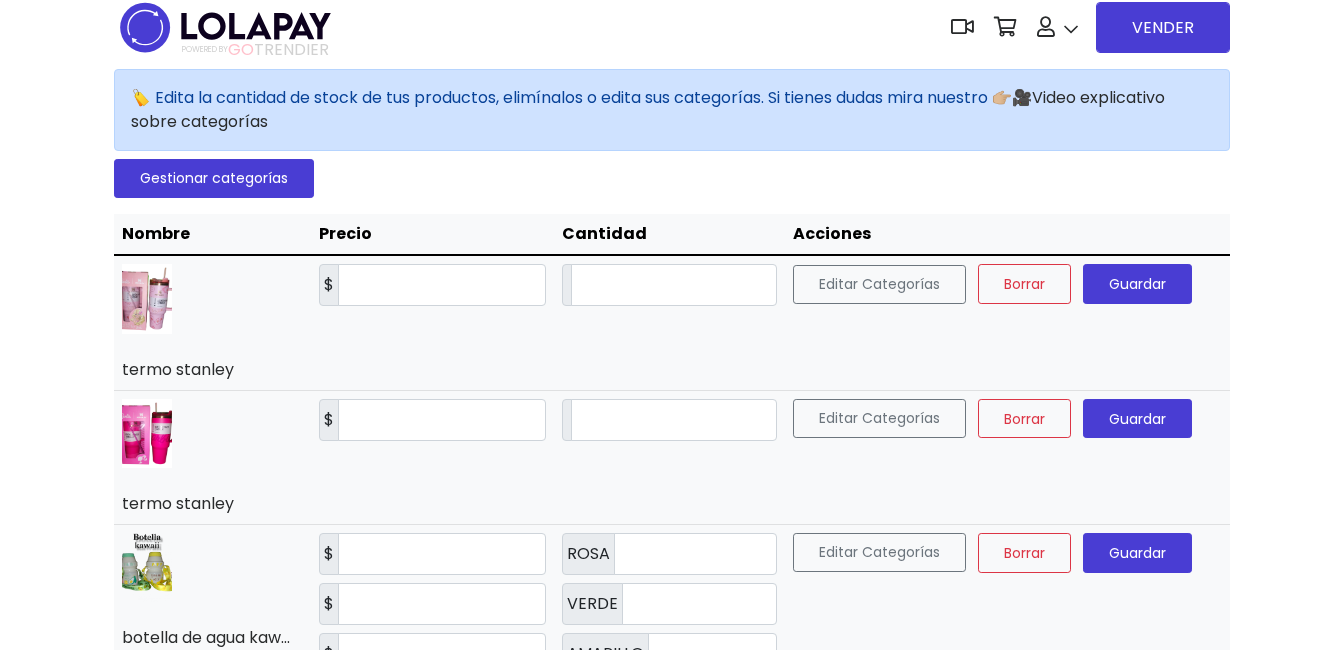 scroll, scrollTop: 0, scrollLeft: 0, axis: both 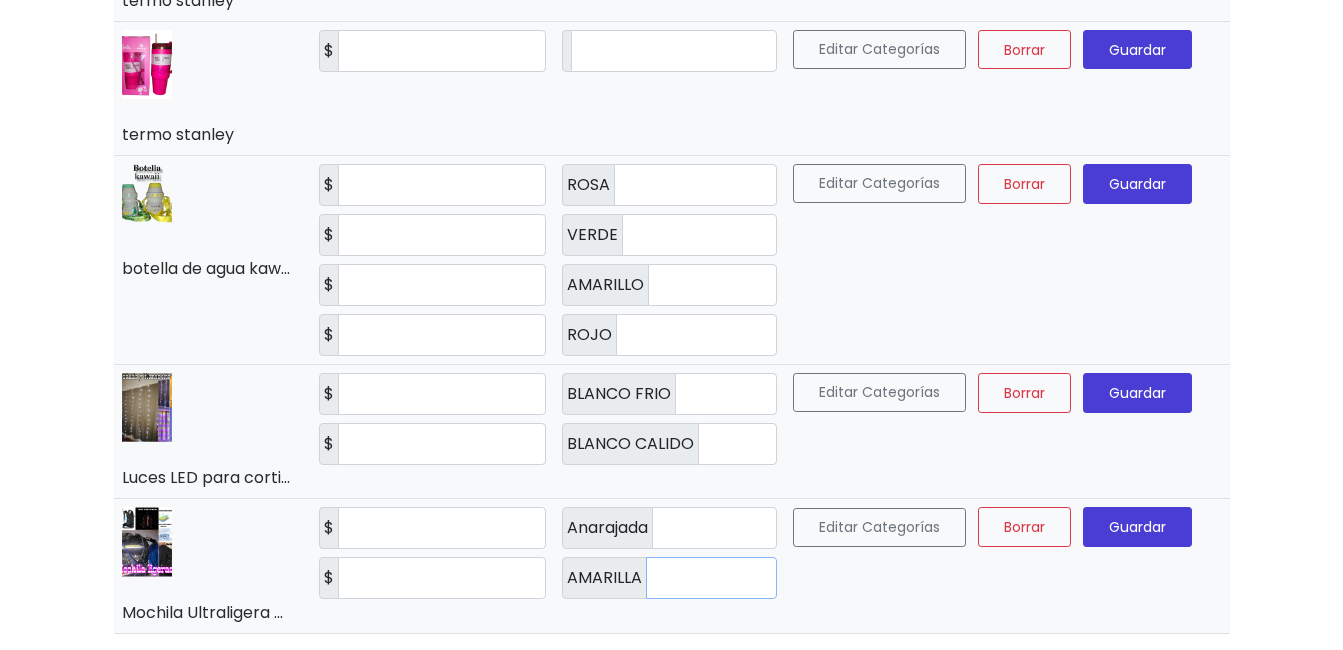 type on "*" 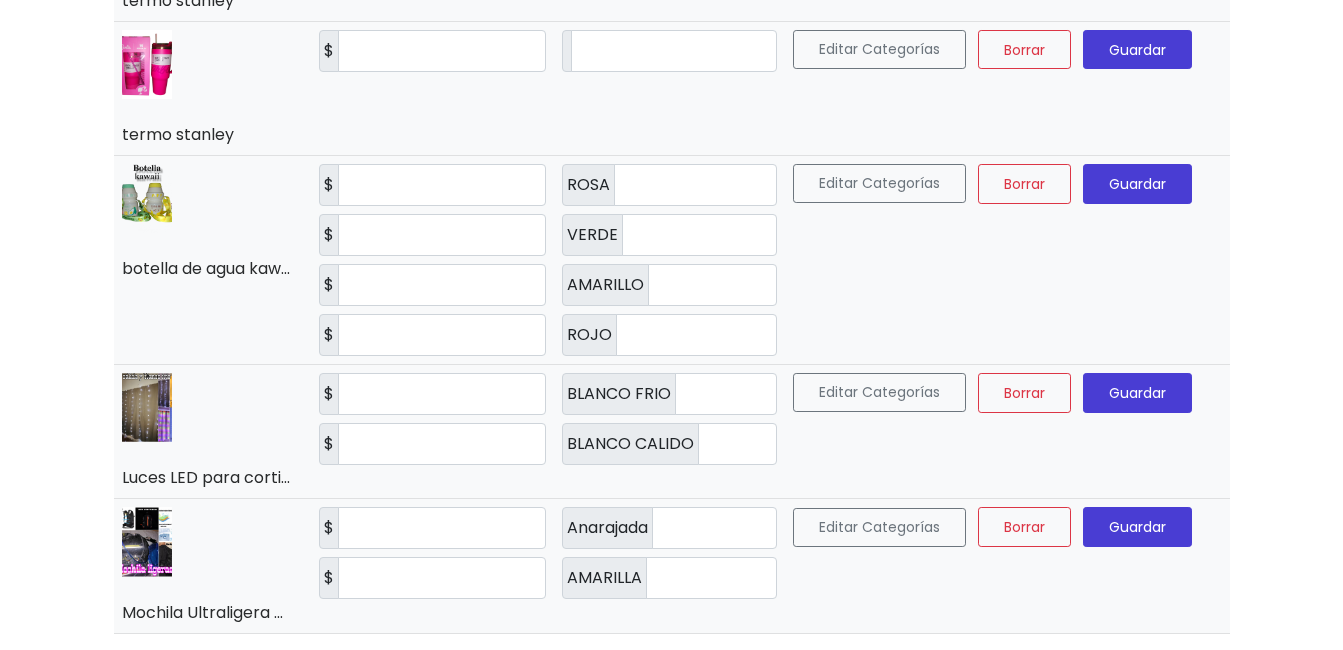 click on "Editar Categorías
Borrar
Guardar" at bounding box center (1007, 566) 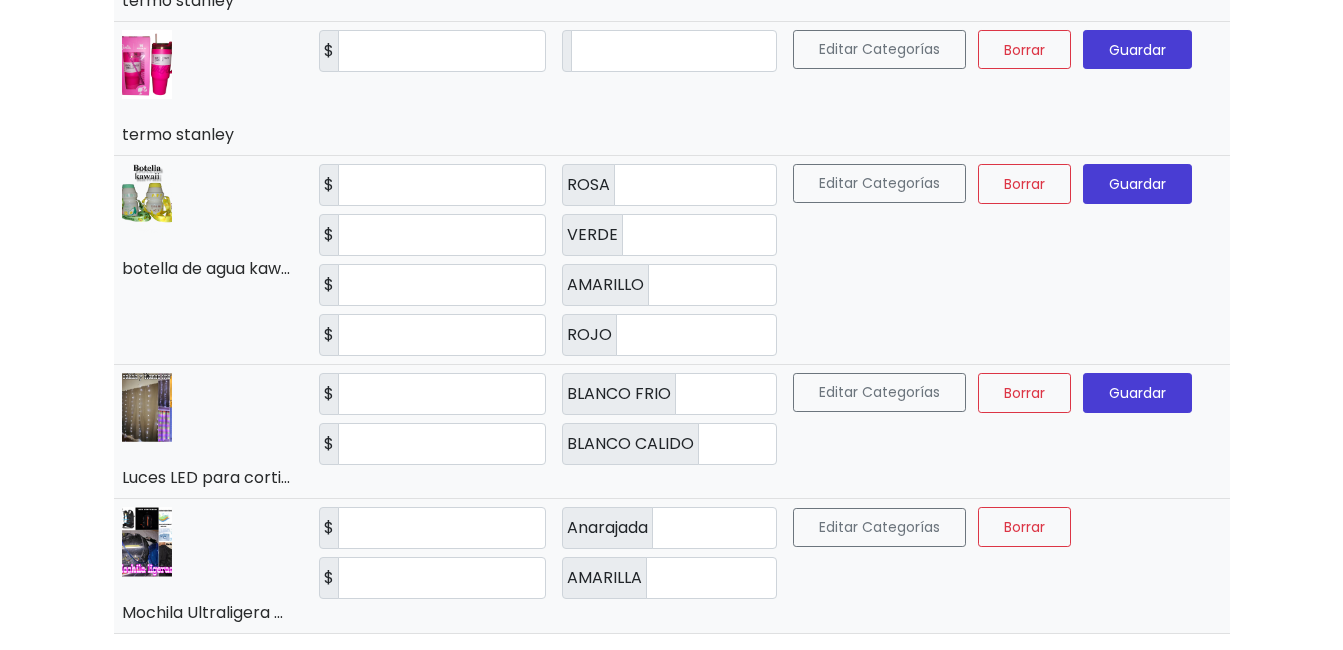 click on "Guardar" at bounding box center [1137, 393] 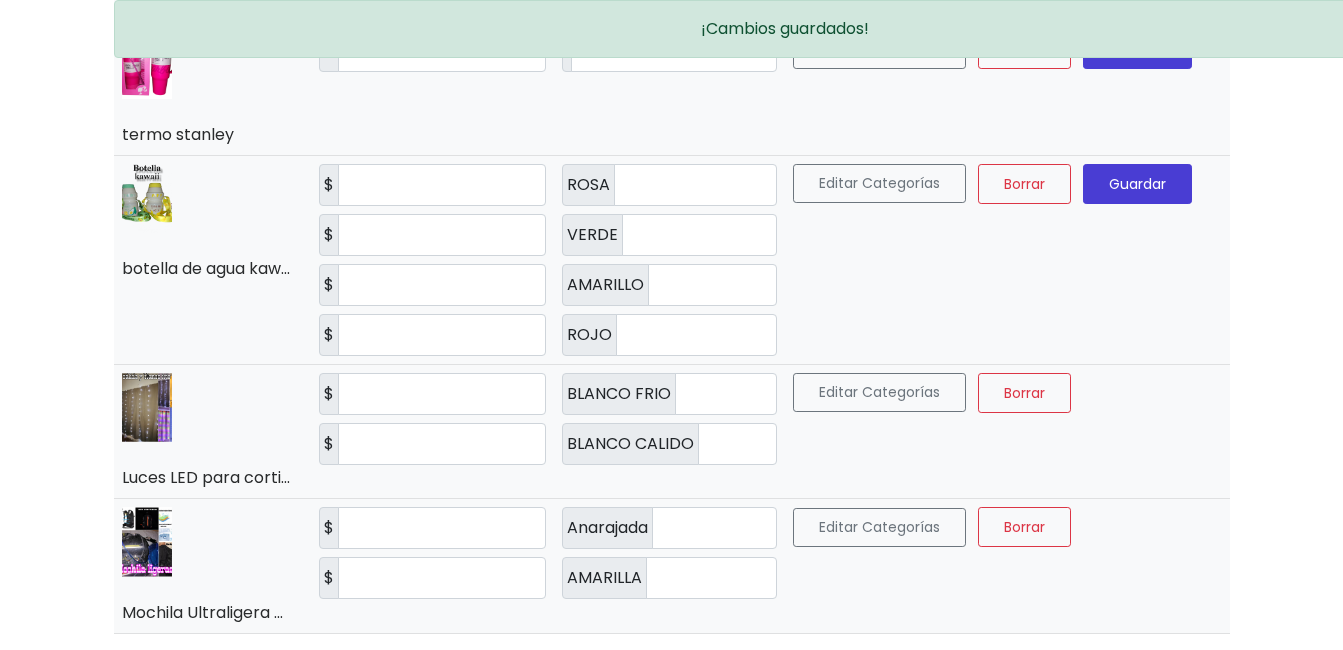 click on "Guardar" at bounding box center (1137, 184) 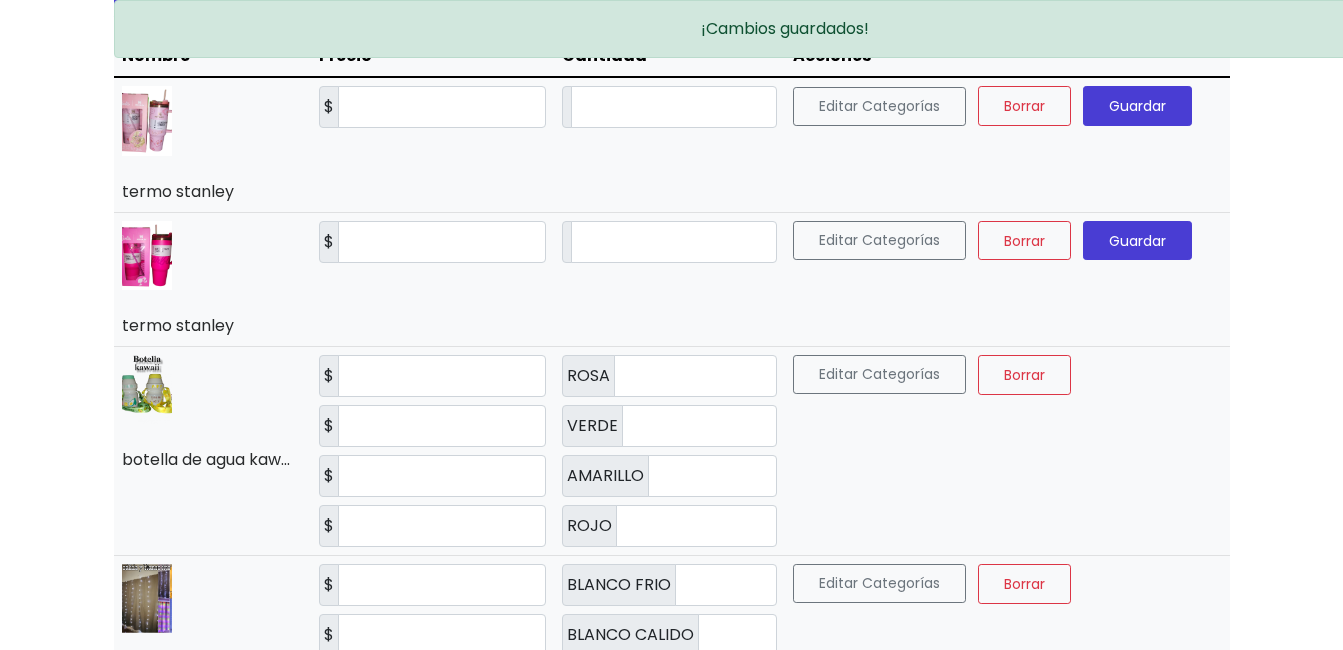 scroll, scrollTop: 174, scrollLeft: 0, axis: vertical 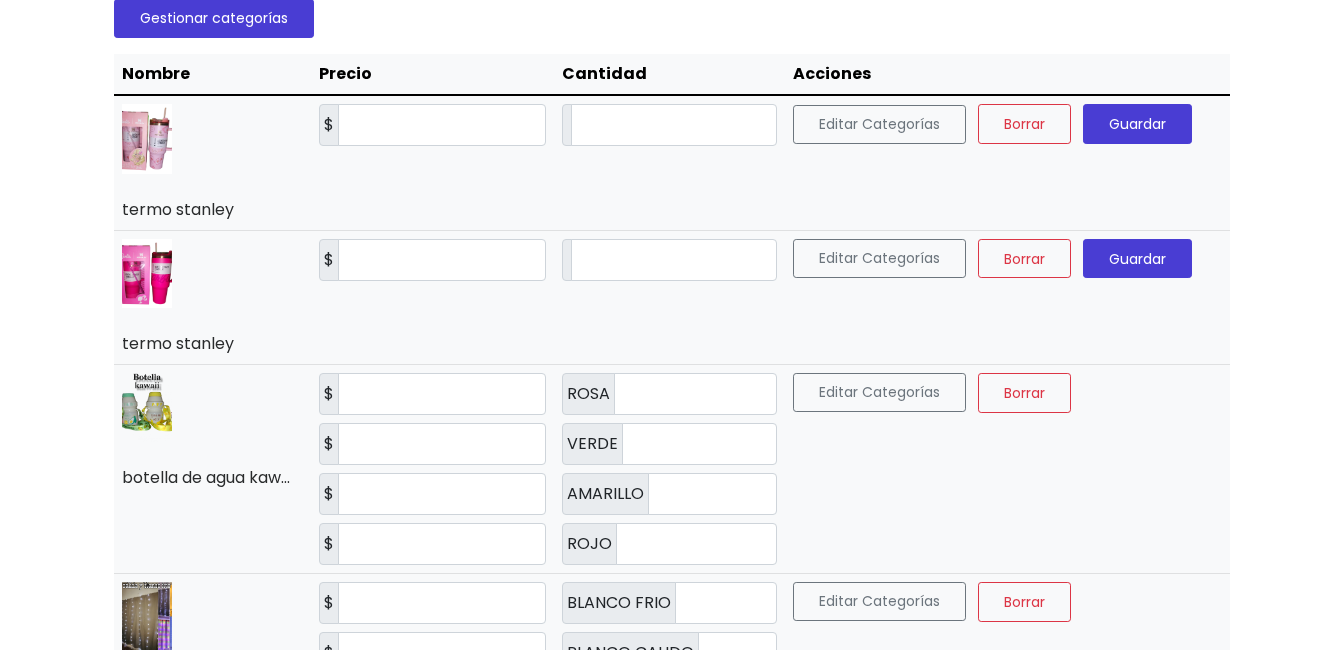 click on "Guardar" at bounding box center (1137, 259) 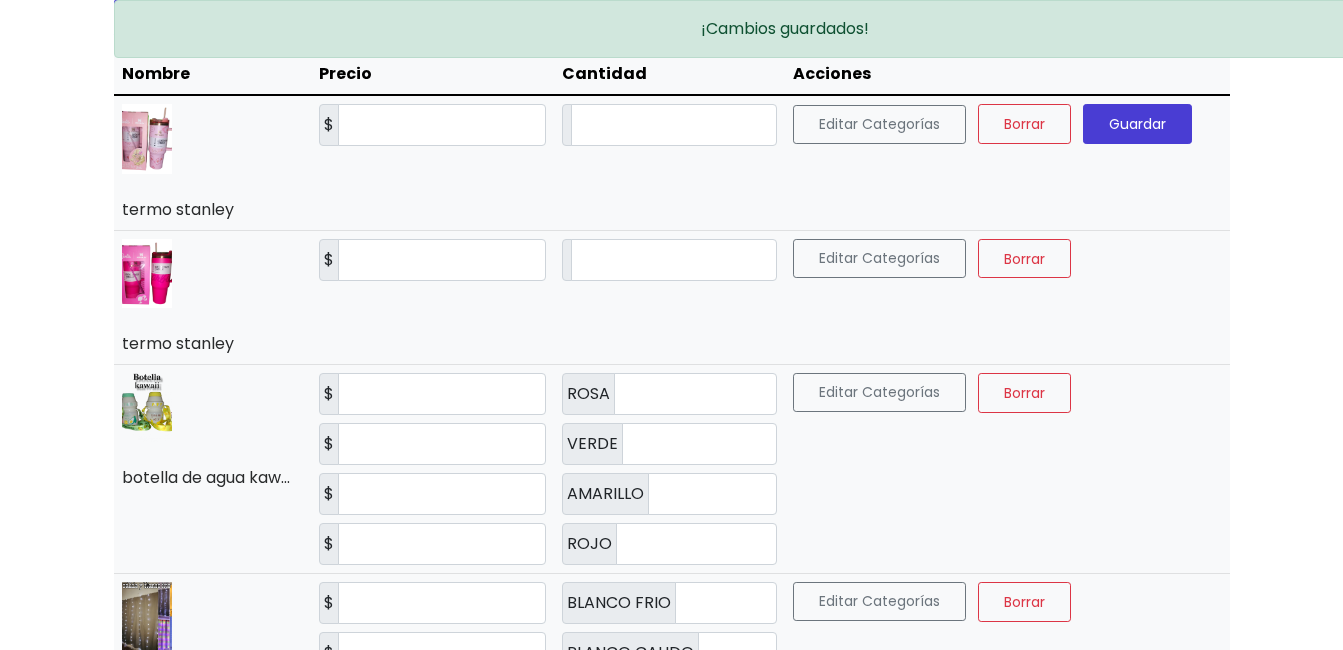 click on "Guardar" at bounding box center [1137, 124] 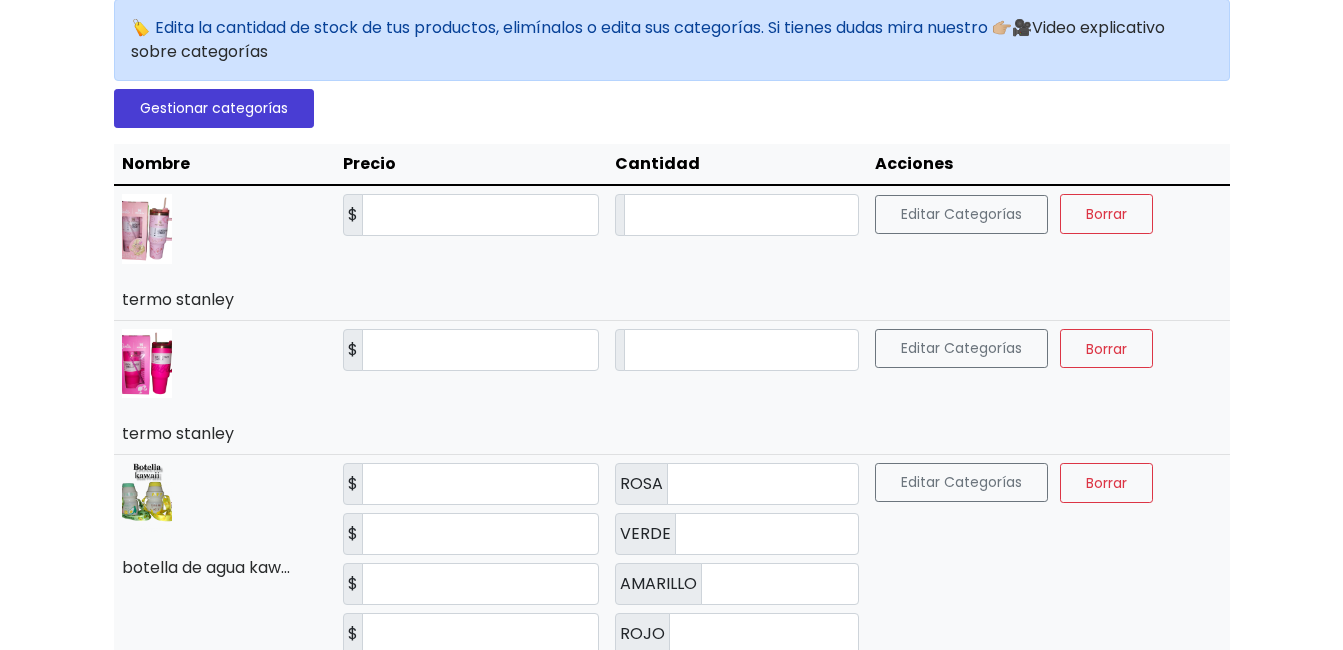 scroll, scrollTop: 0, scrollLeft: 0, axis: both 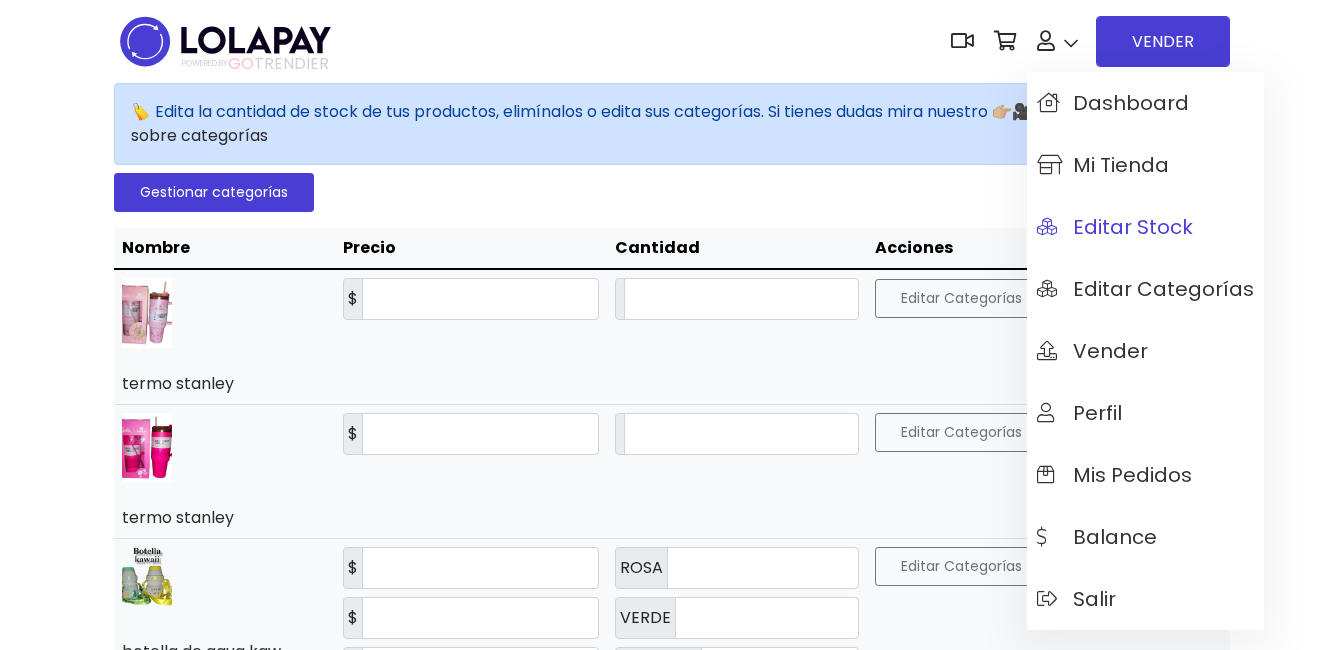 click on "Editar Stock" at bounding box center [1115, 227] 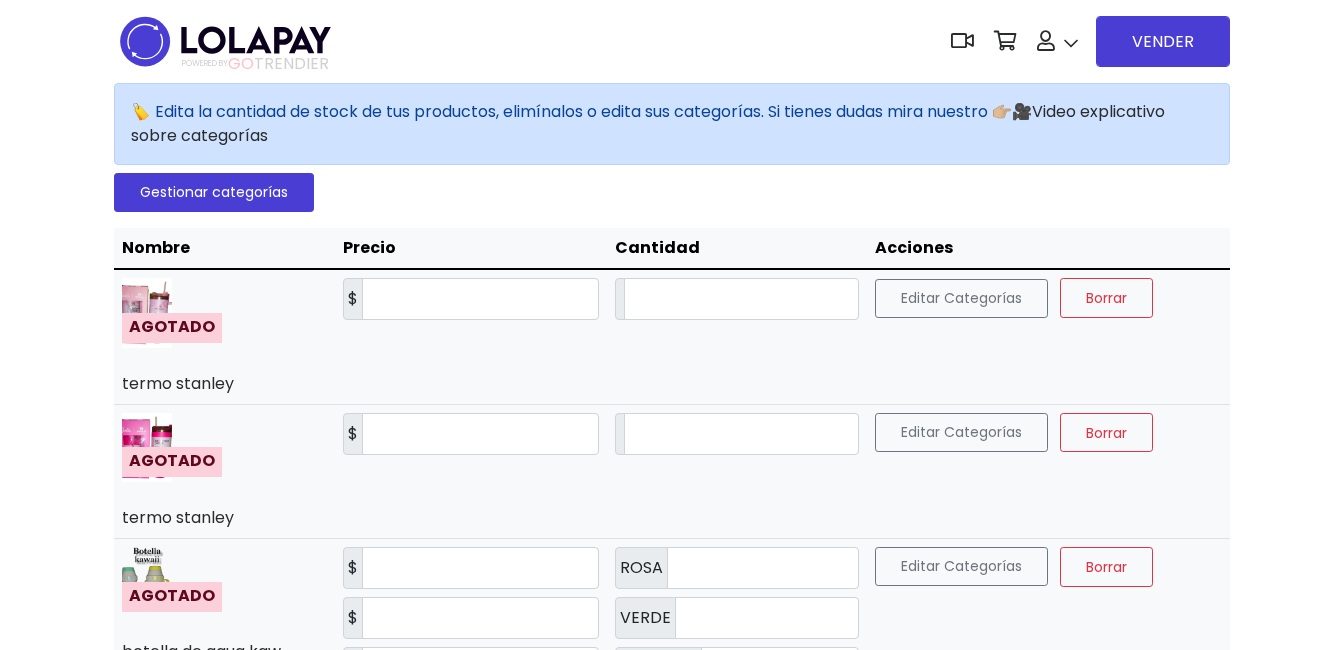 scroll, scrollTop: 0, scrollLeft: 0, axis: both 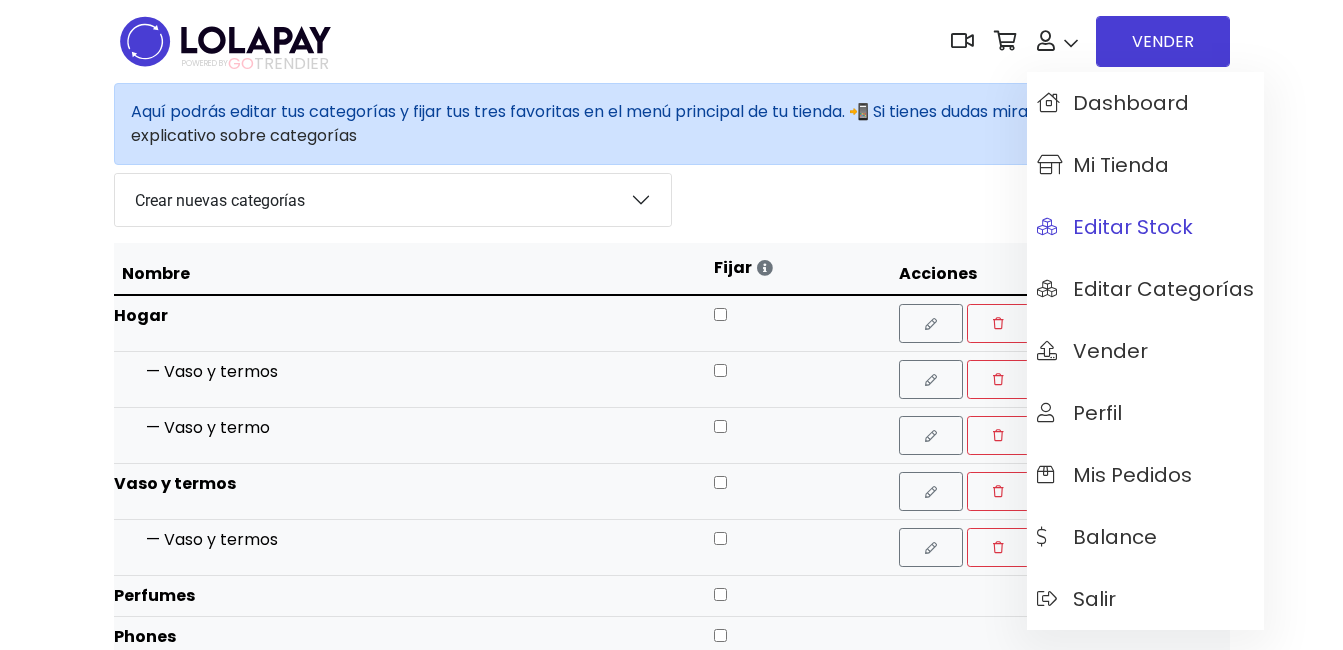 click on "Editar Stock" at bounding box center (1115, 227) 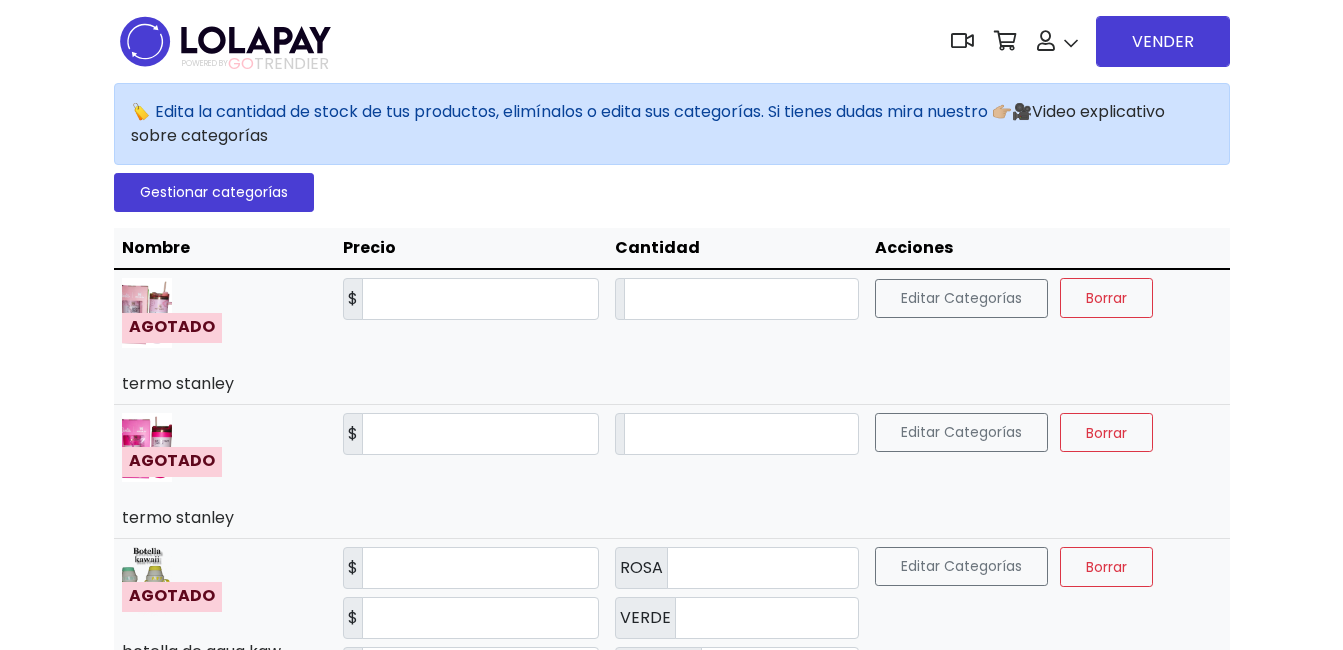 scroll, scrollTop: 0, scrollLeft: 0, axis: both 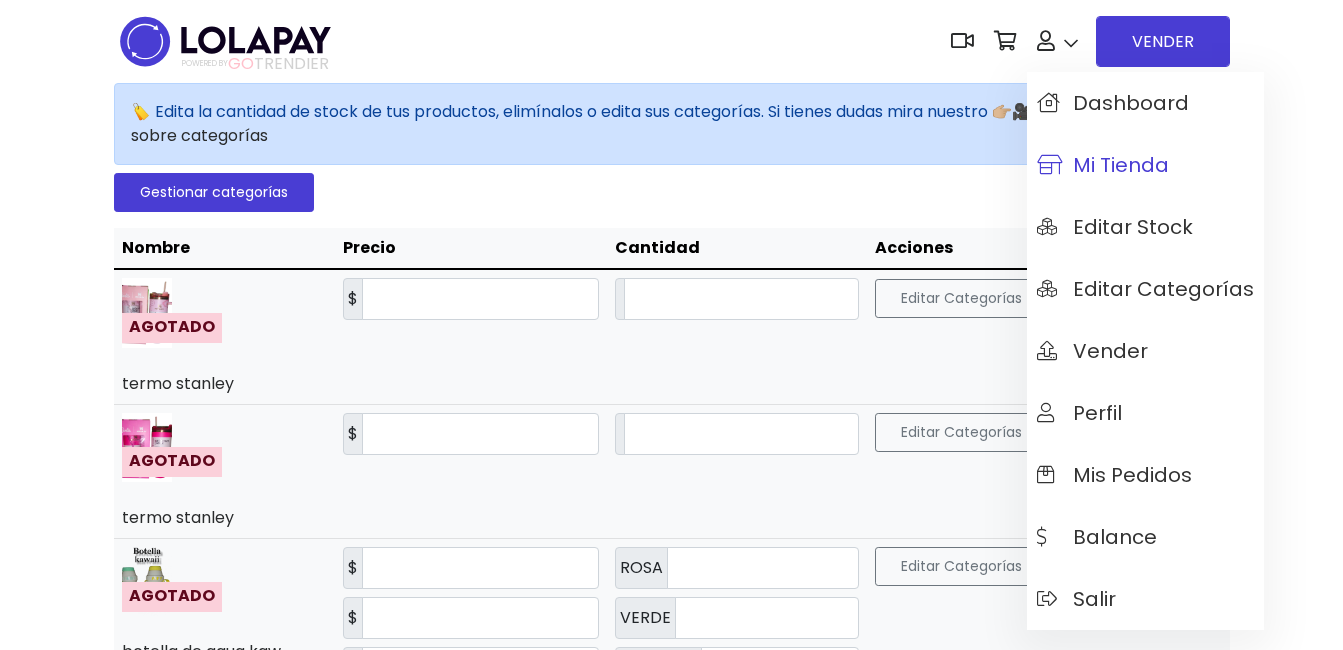 click on "Mi tienda" at bounding box center [1103, 165] 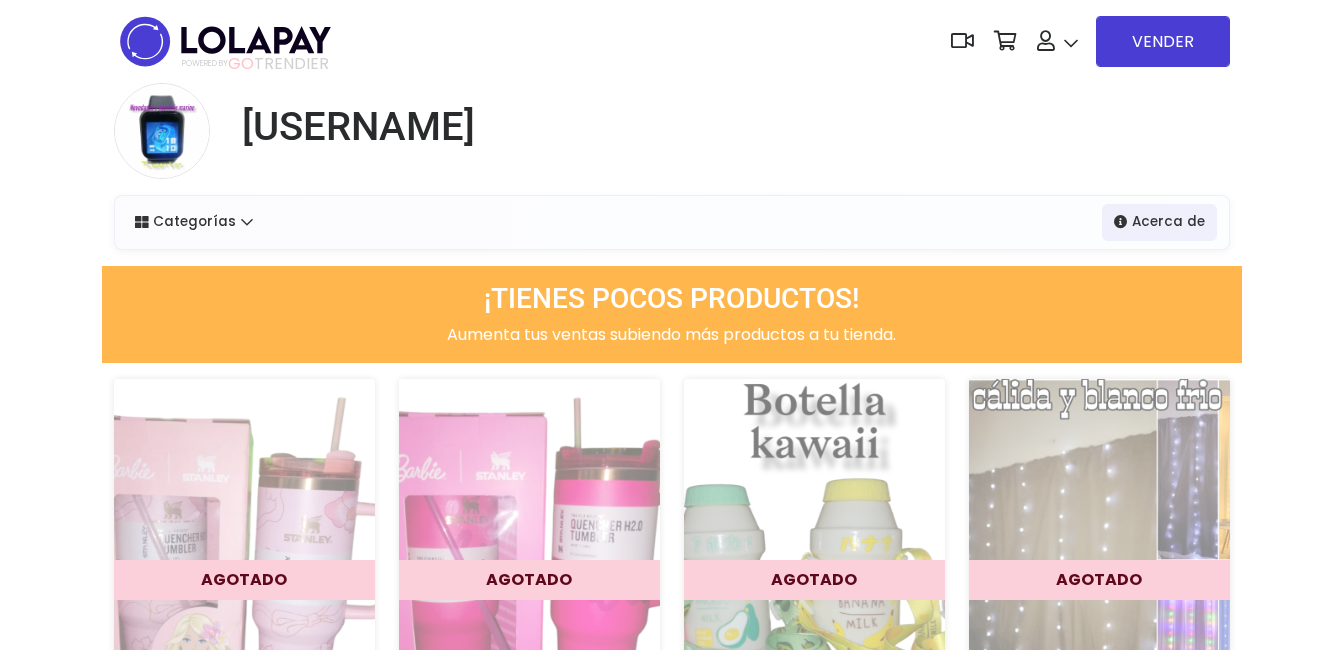 scroll, scrollTop: 0, scrollLeft: 0, axis: both 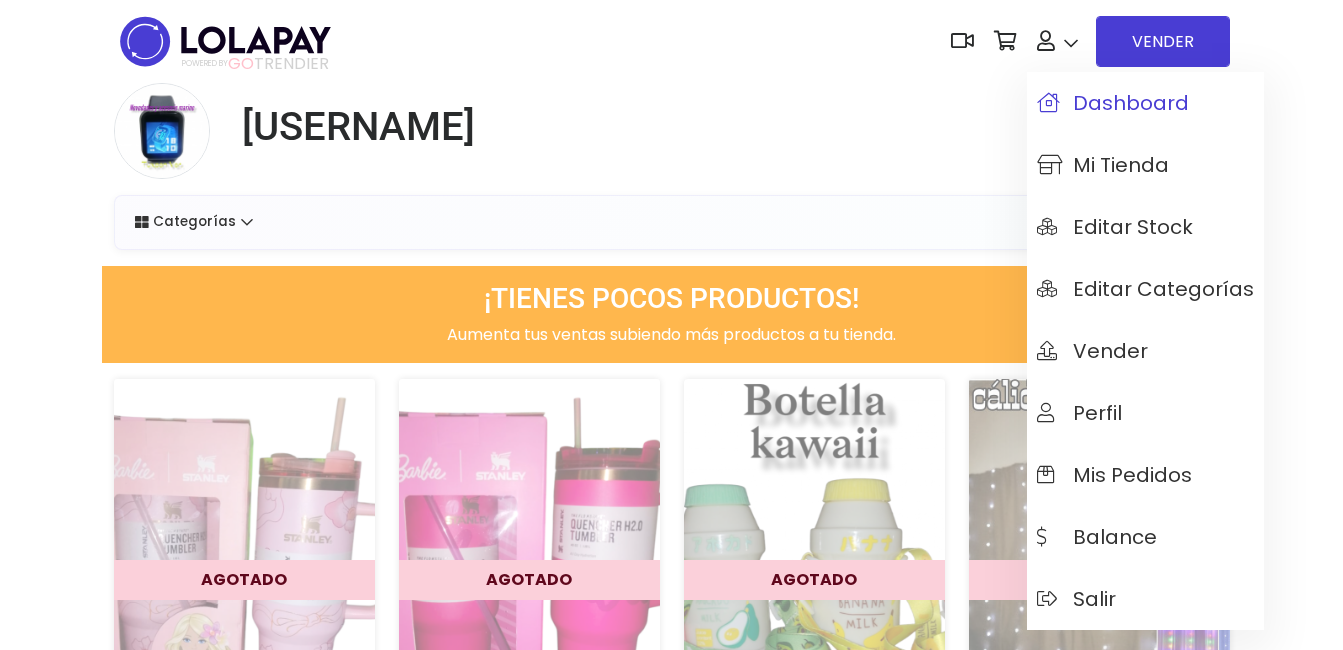 click on "Dashboard" at bounding box center [1113, 103] 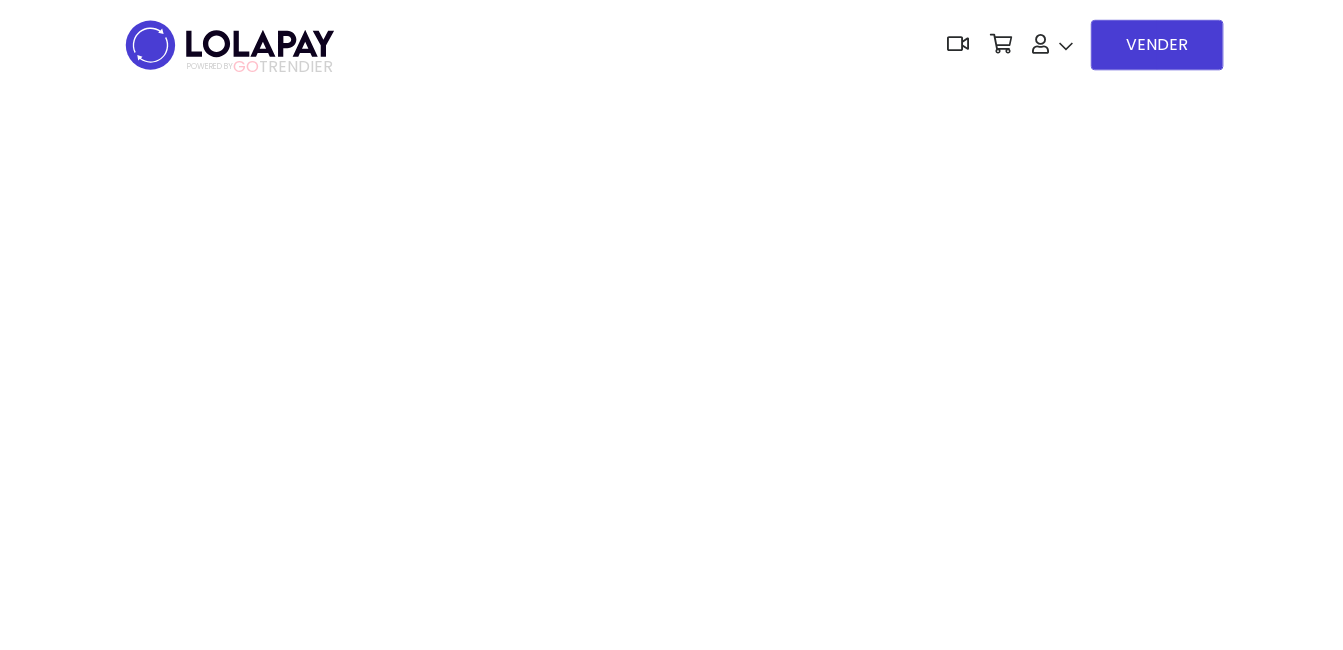 scroll, scrollTop: 0, scrollLeft: 0, axis: both 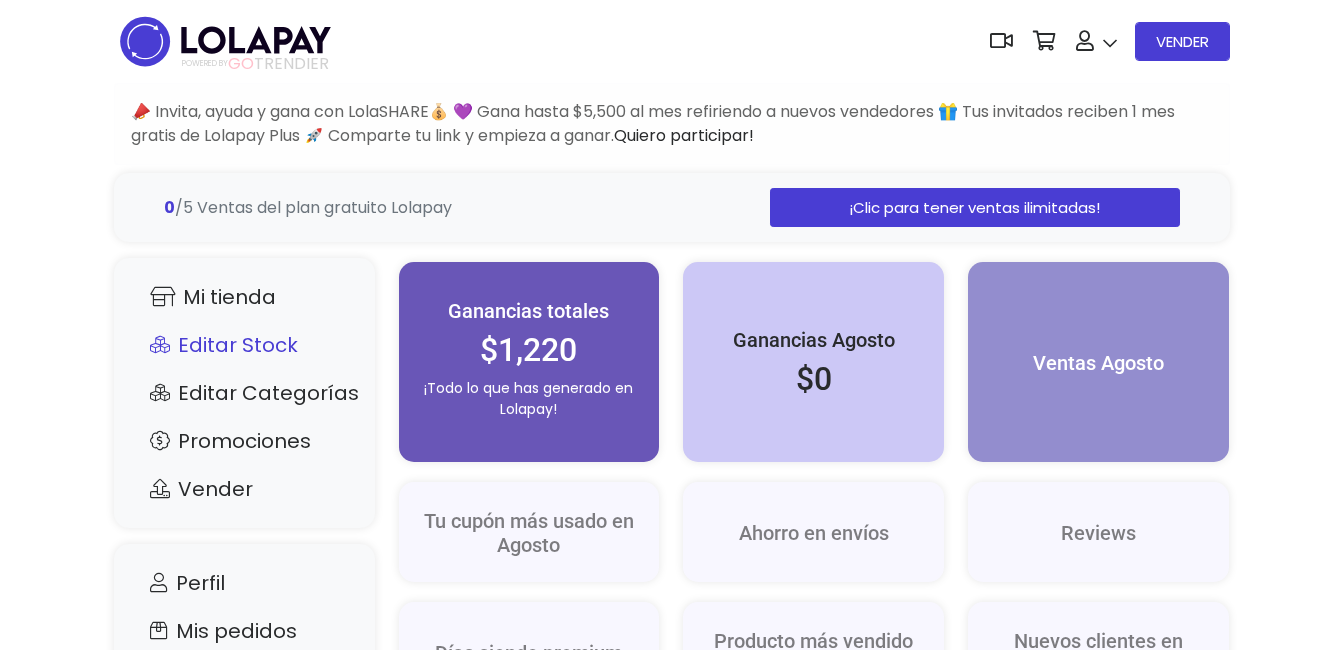click on "Editar Stock" at bounding box center [244, 345] 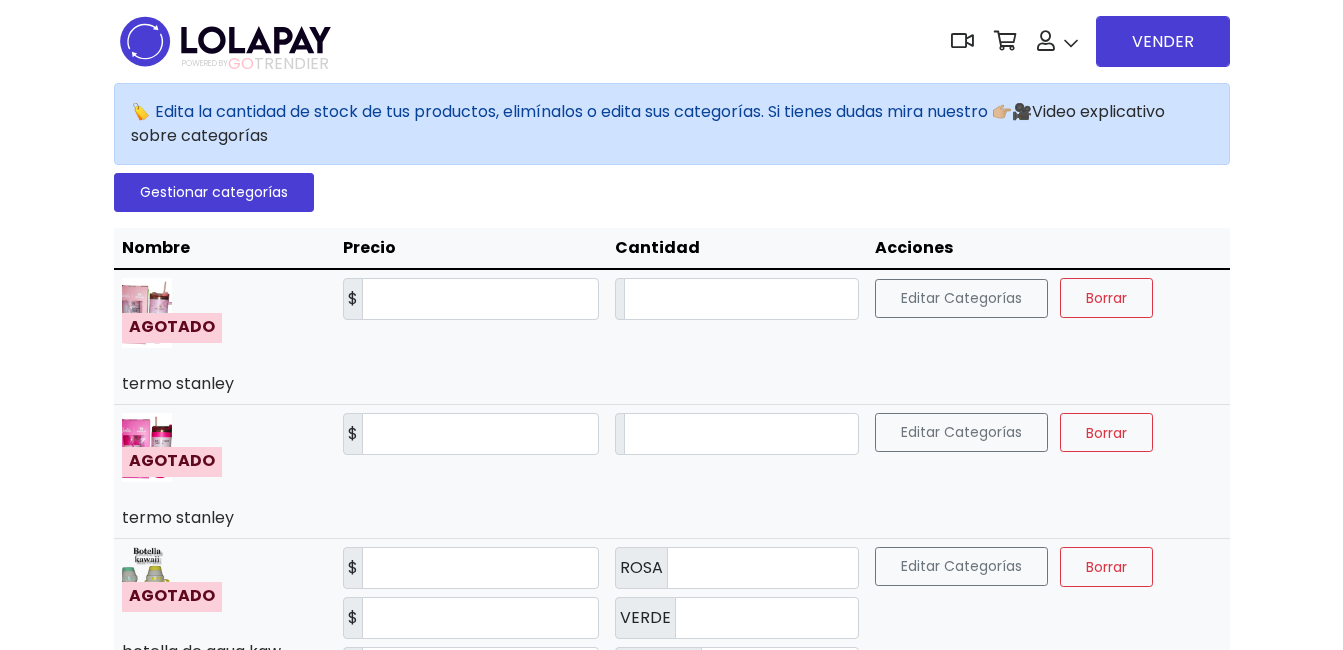 scroll, scrollTop: 0, scrollLeft: 0, axis: both 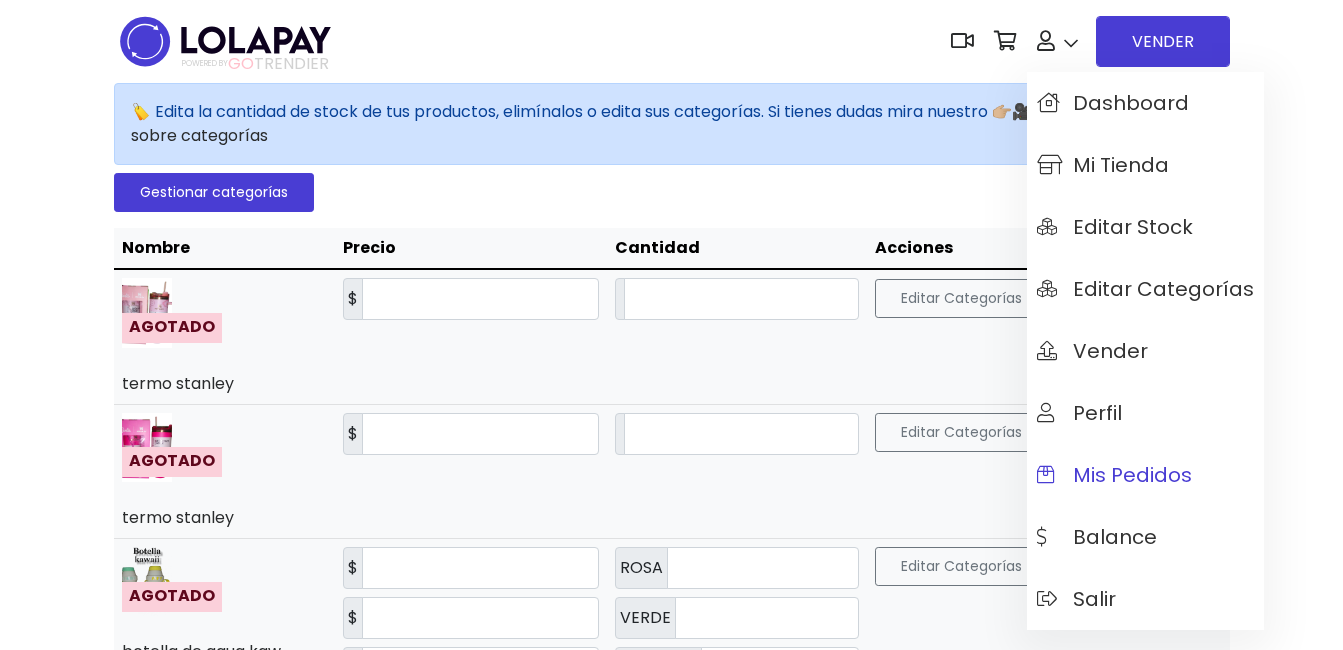 click on "Mis pedidos" at bounding box center (1114, 475) 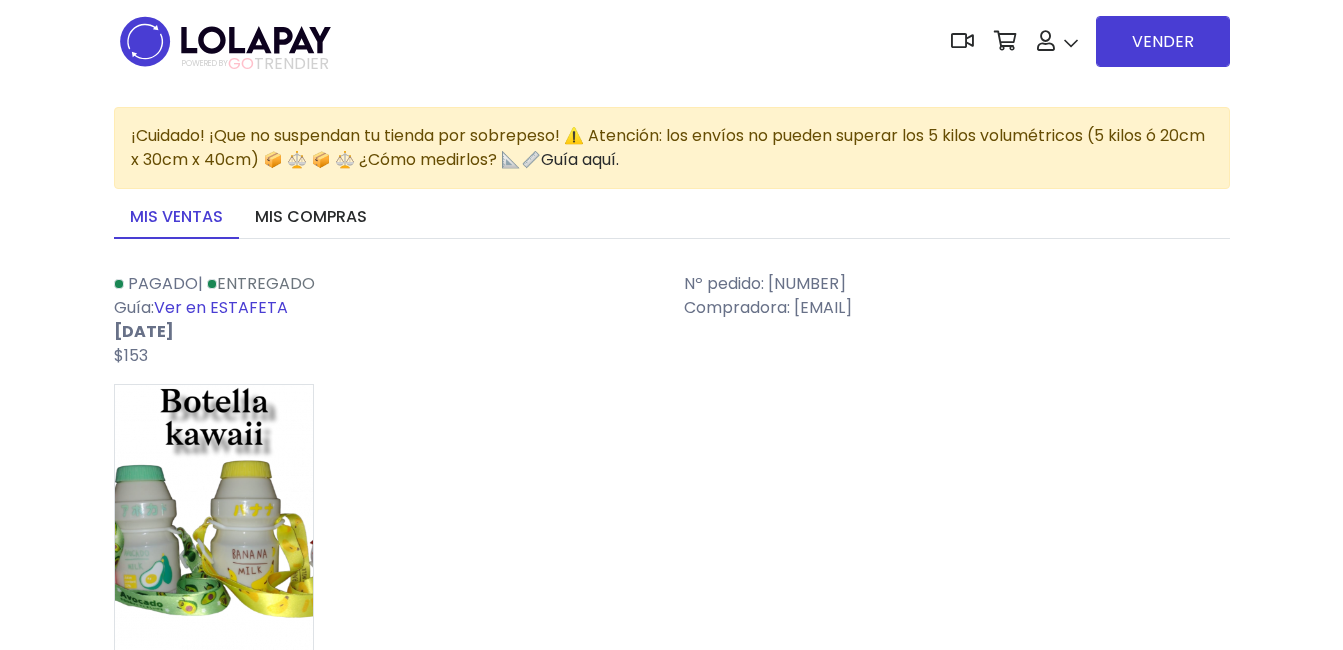 scroll, scrollTop: 0, scrollLeft: 0, axis: both 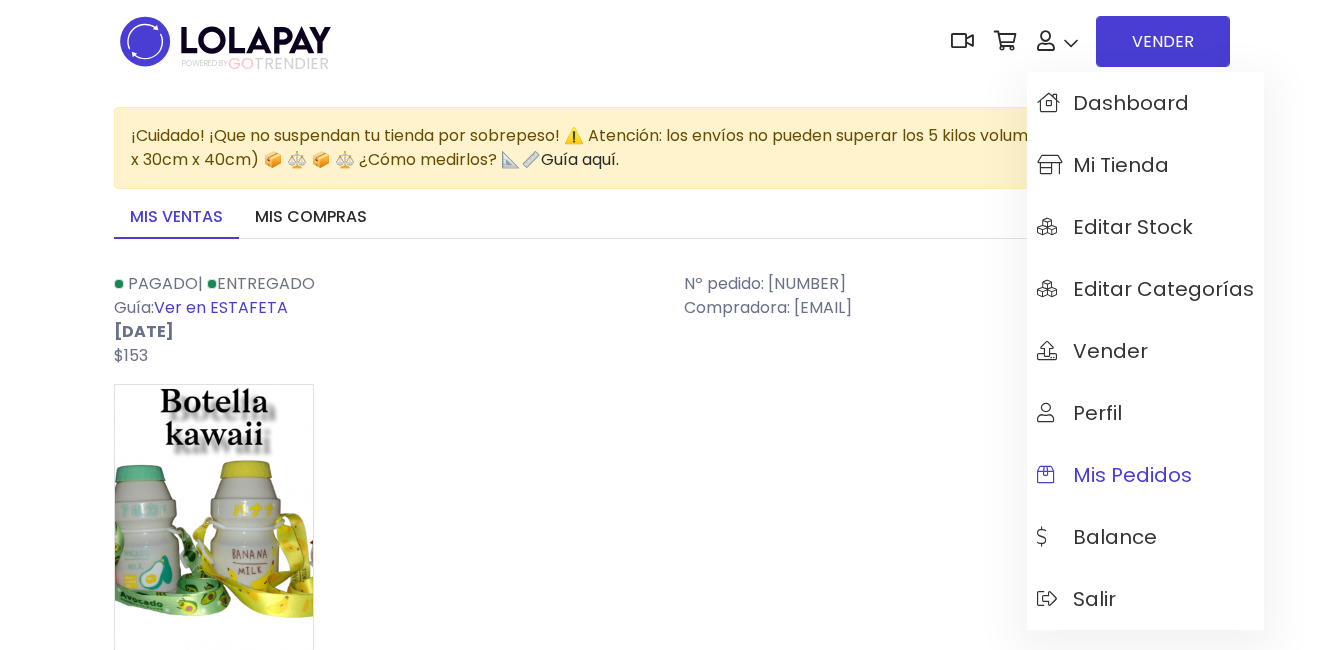 click on "Mis pedidos" at bounding box center [1114, 475] 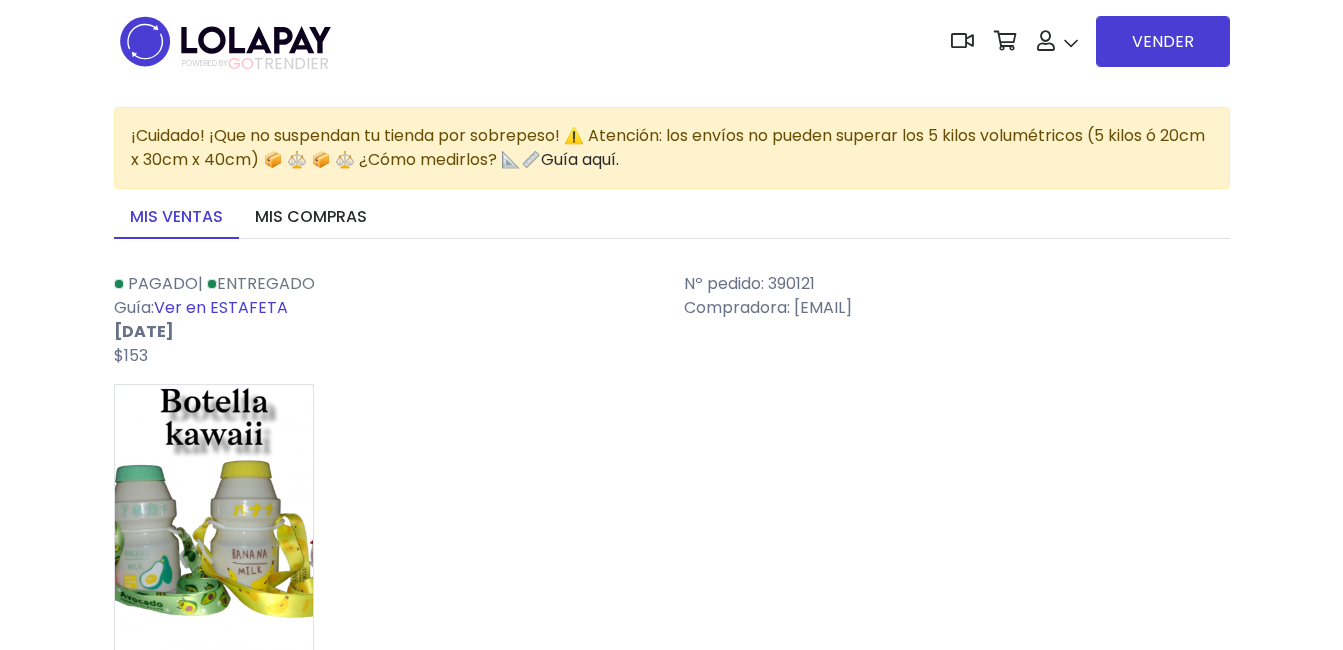 scroll, scrollTop: 0, scrollLeft: 0, axis: both 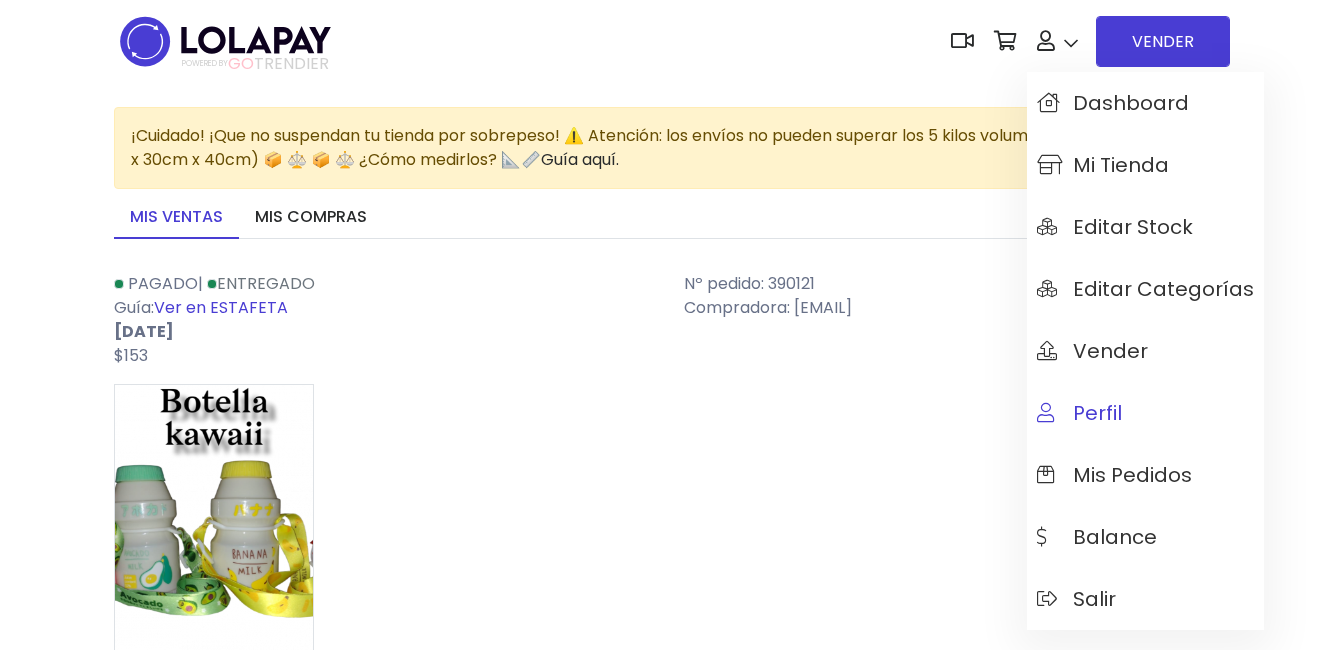 click on "Perfil" at bounding box center (1145, 413) 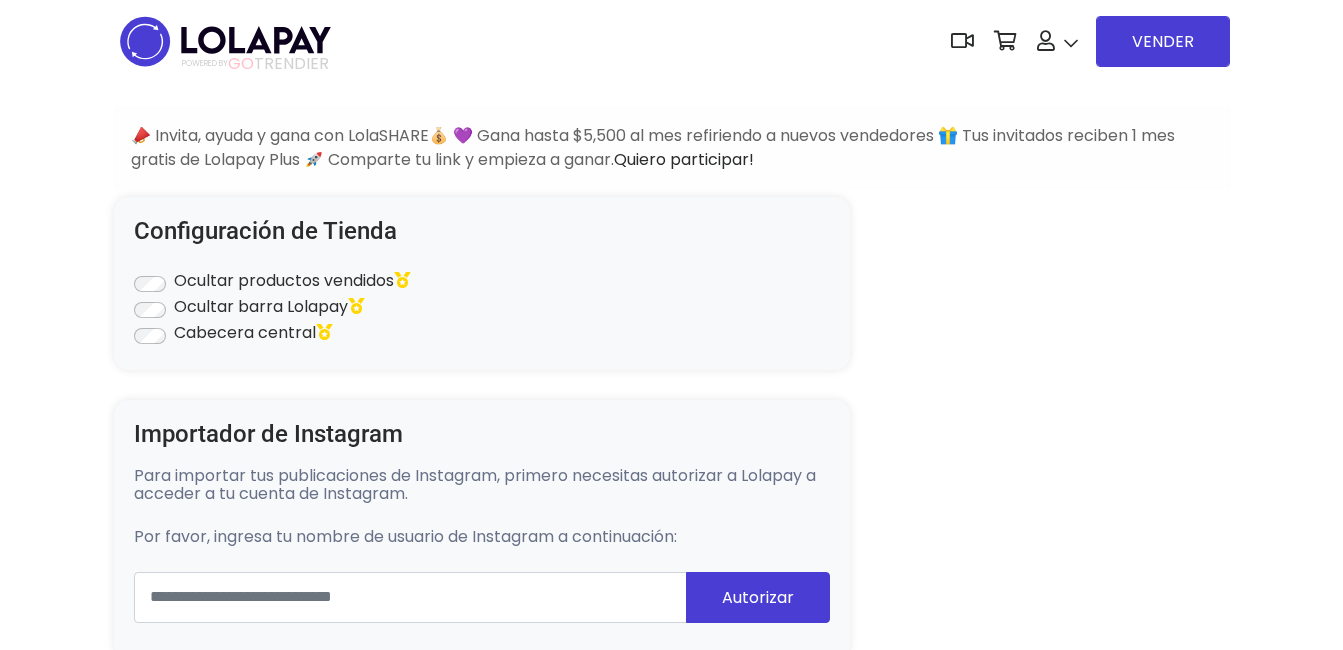 scroll, scrollTop: 0, scrollLeft: 0, axis: both 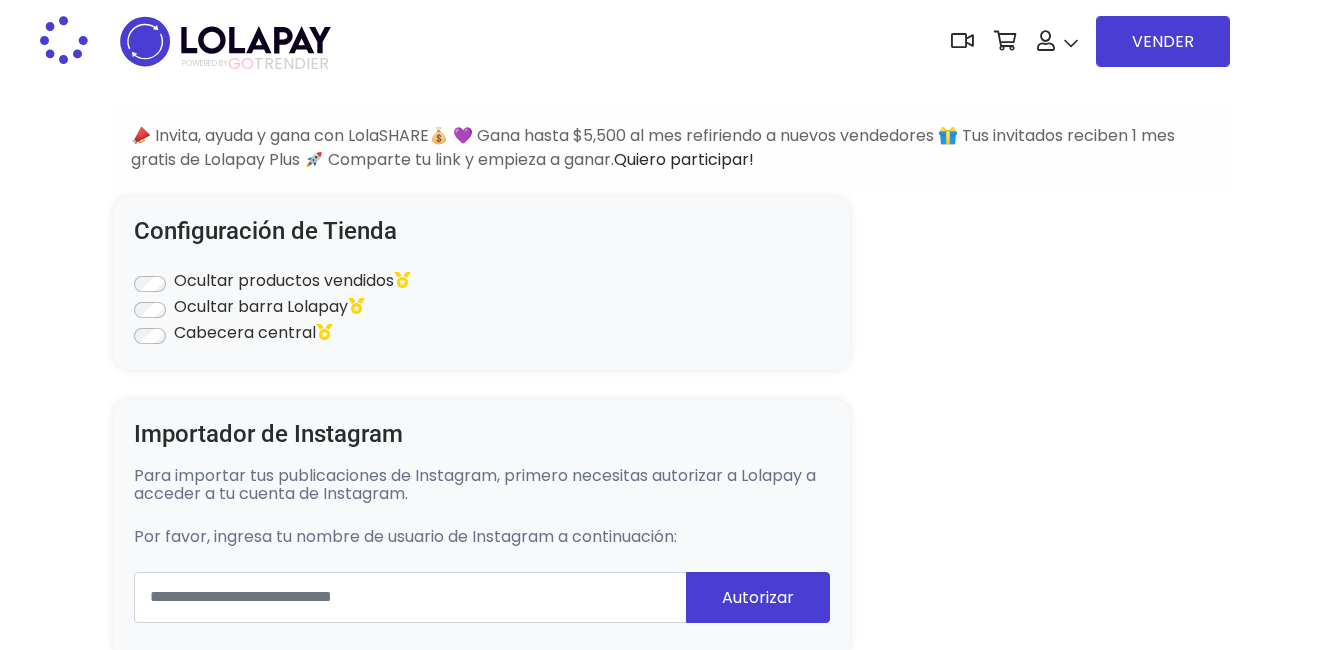 type on "**********" 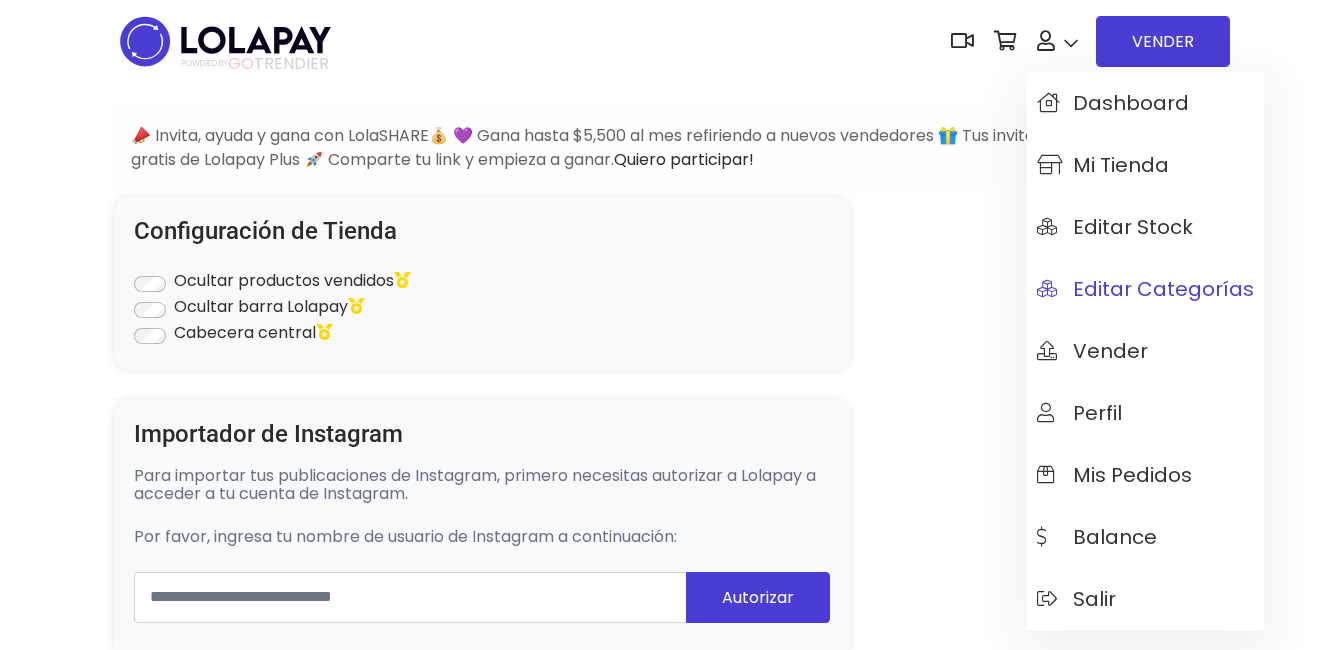 click on "Editar Categorías" at bounding box center (1145, 289) 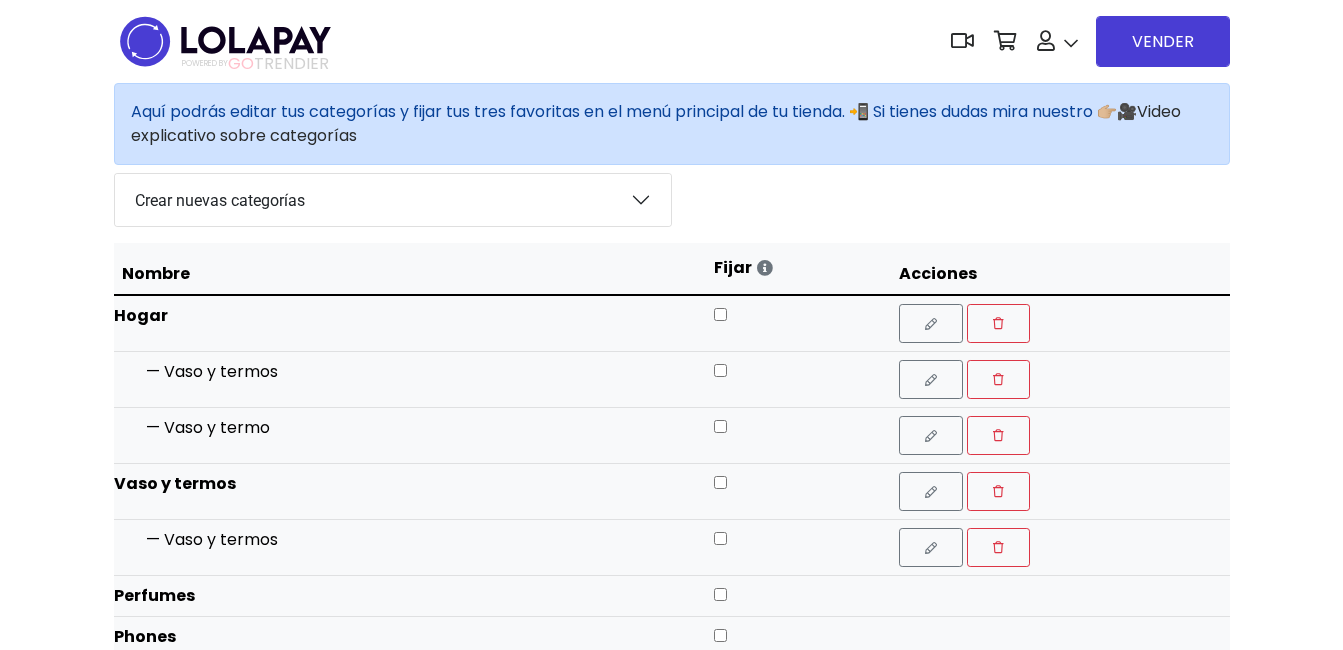 scroll, scrollTop: 0, scrollLeft: 0, axis: both 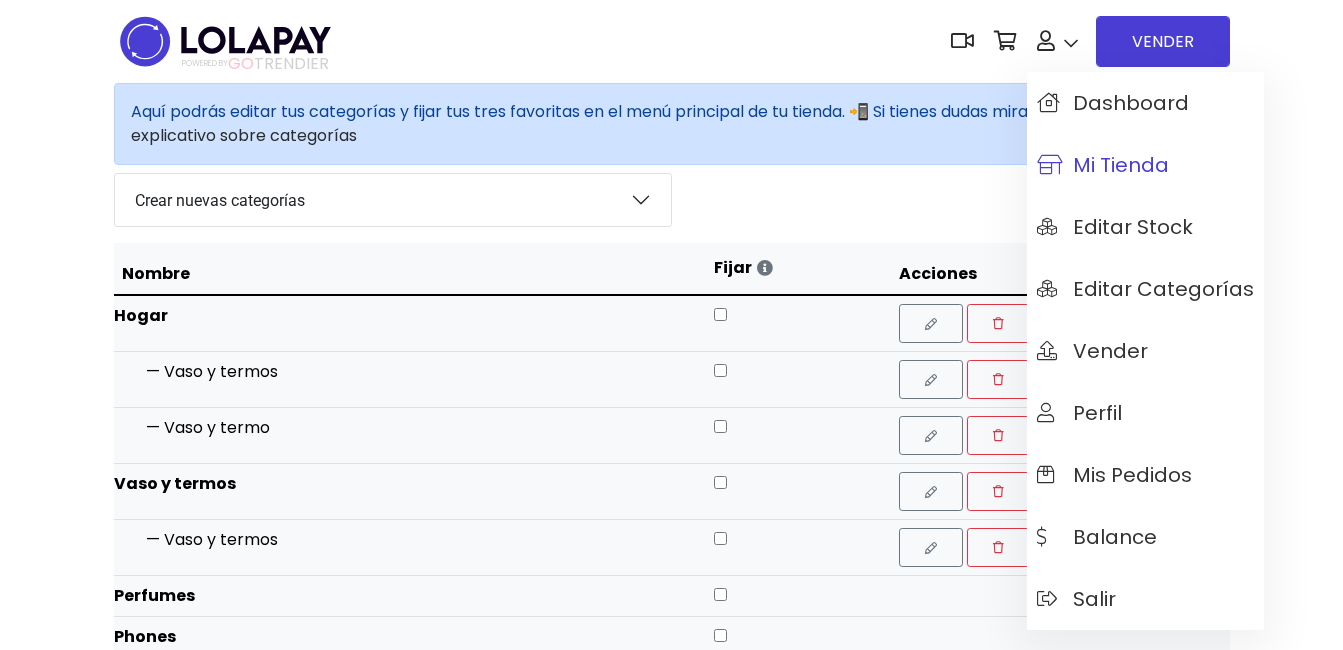 click on "Mi tienda" at bounding box center (1103, 165) 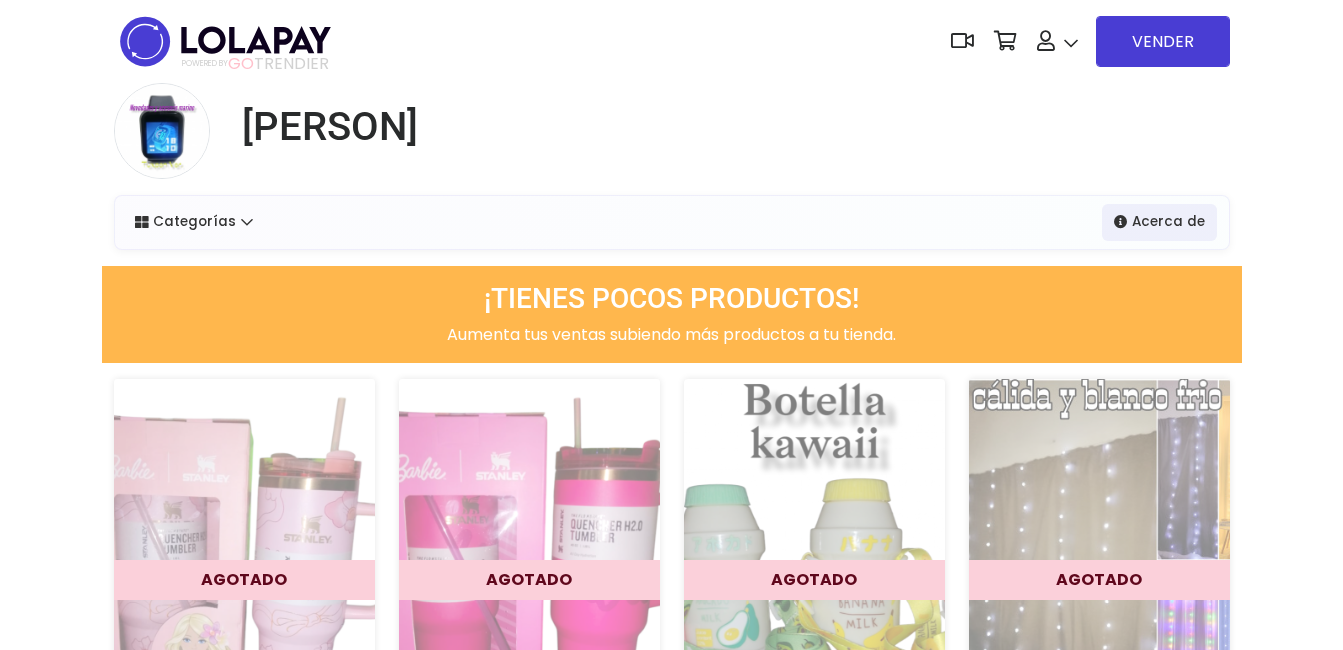 scroll, scrollTop: 0, scrollLeft: 0, axis: both 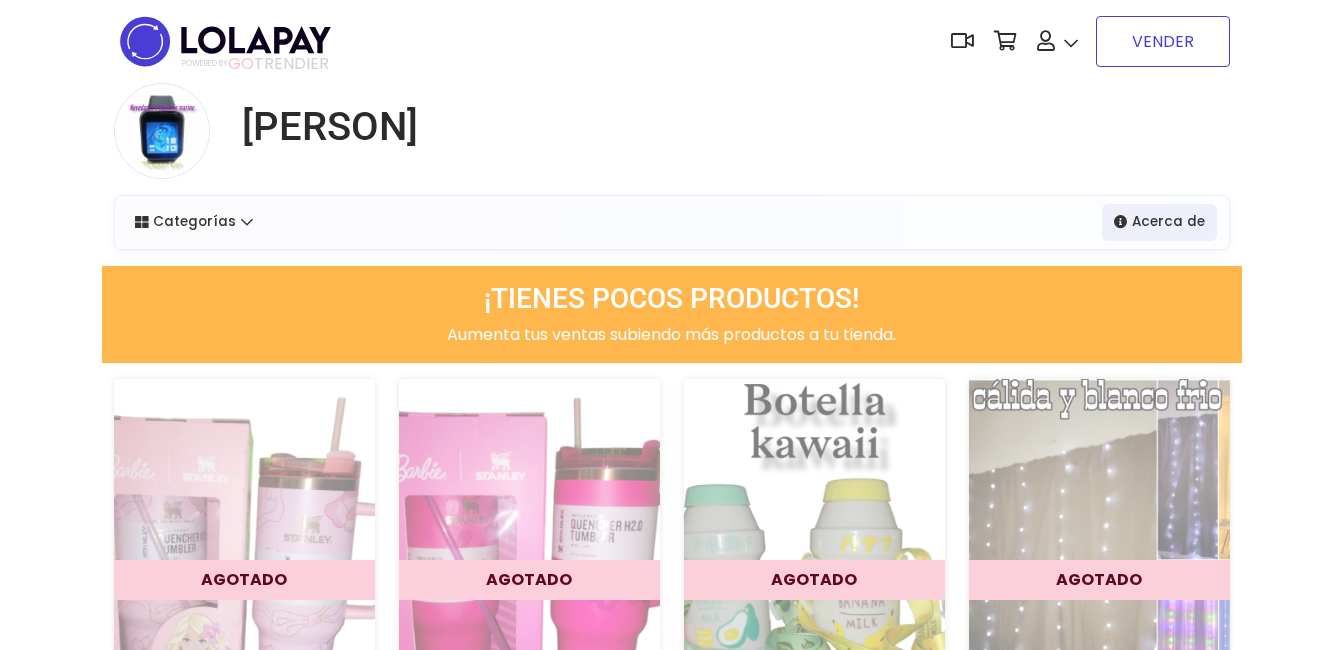 click on "VENDER" at bounding box center (1163, 41) 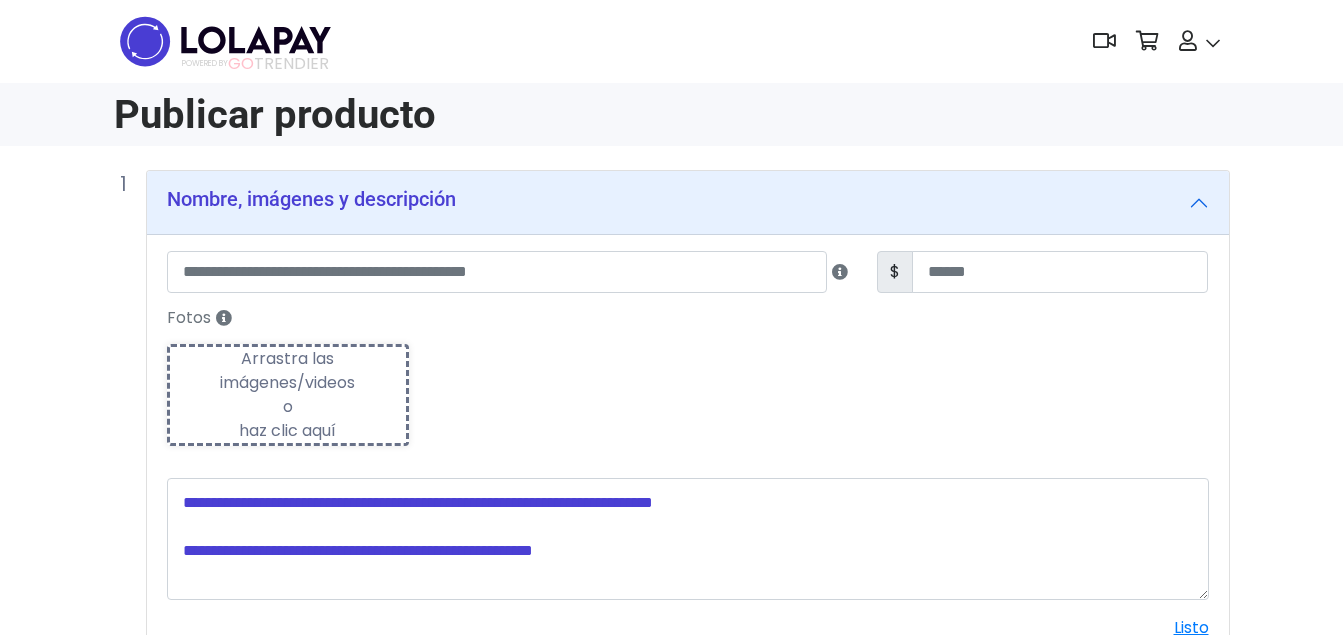 scroll, scrollTop: 0, scrollLeft: 0, axis: both 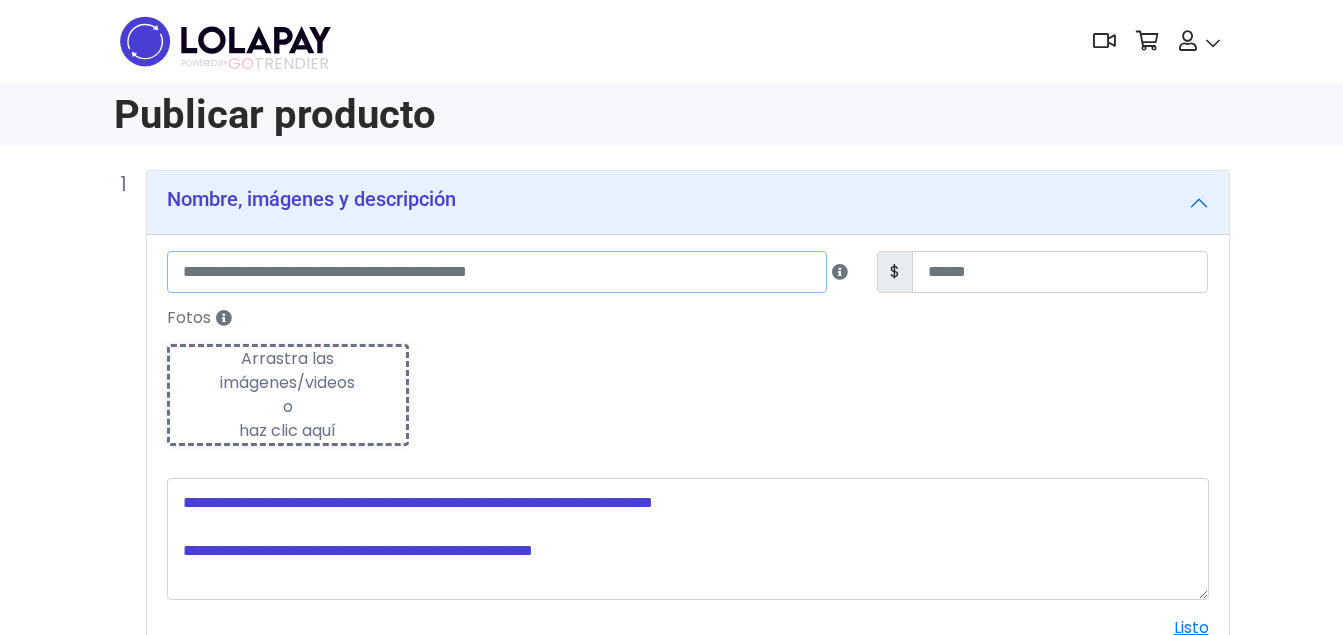 click at bounding box center [497, 272] 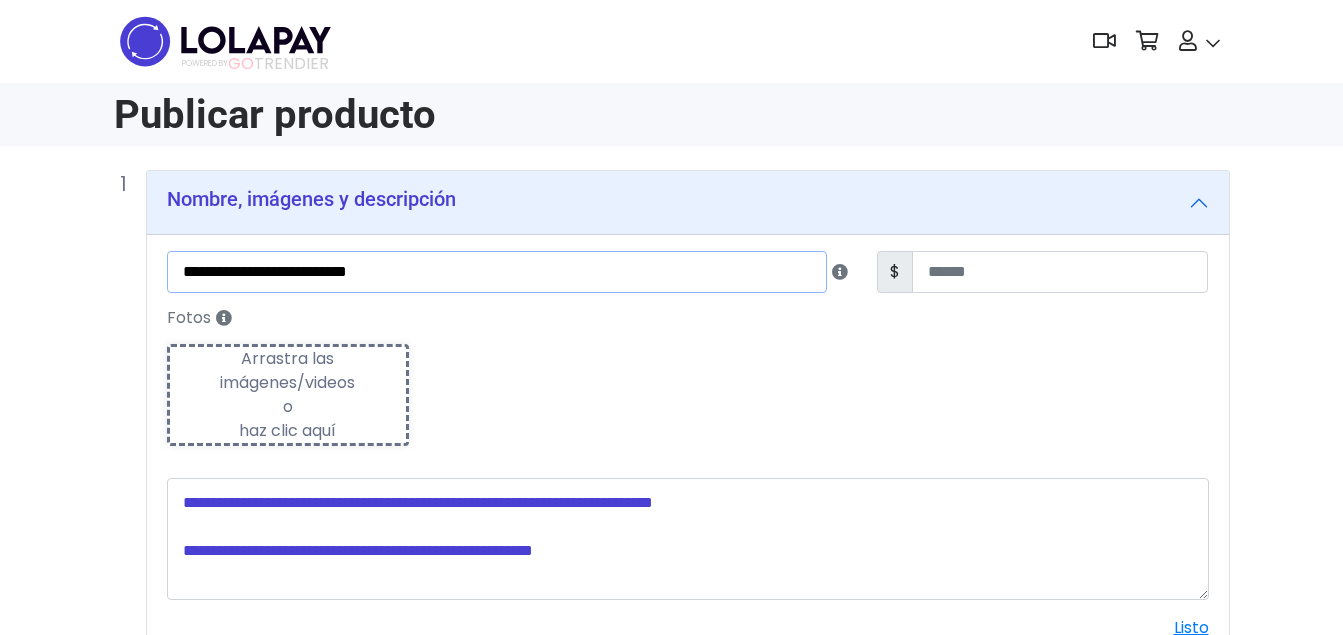 type on "**********" 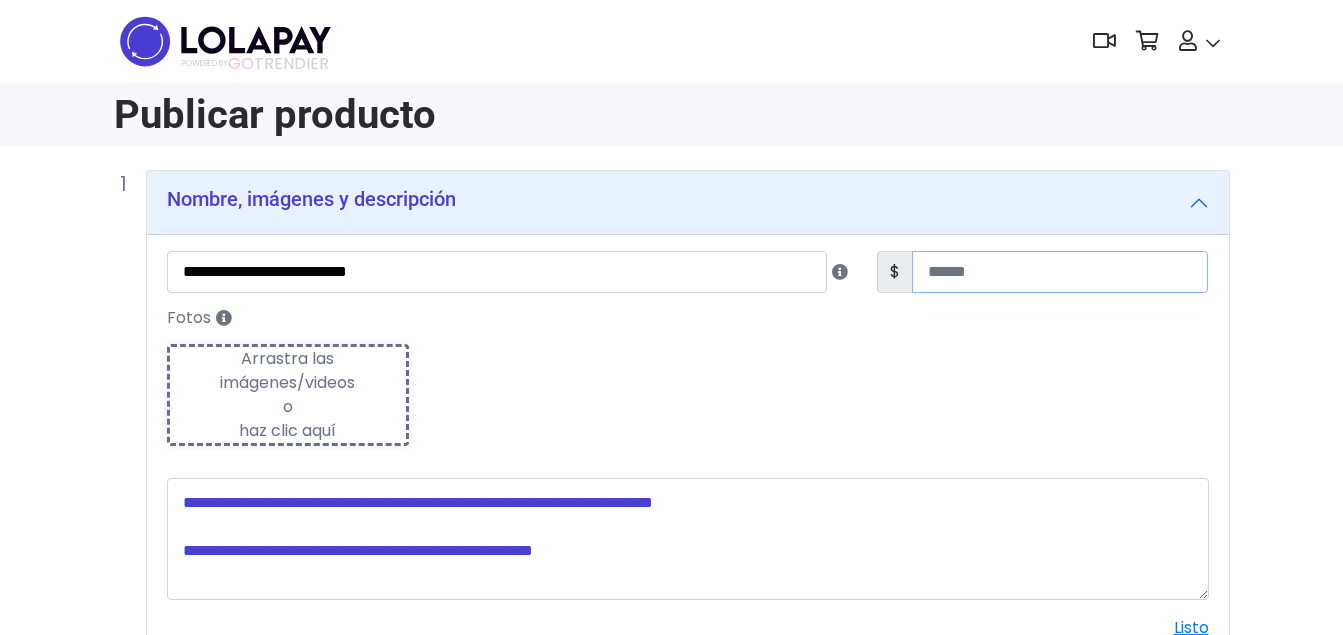 click at bounding box center [1060, 272] 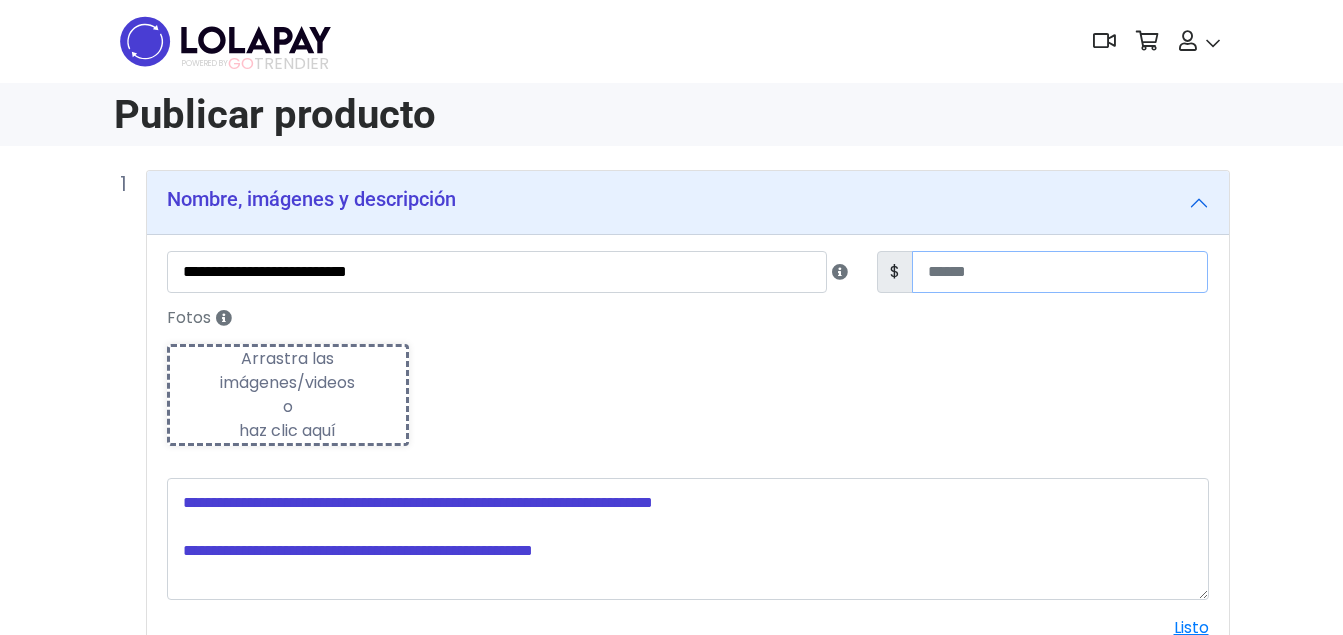type on "**" 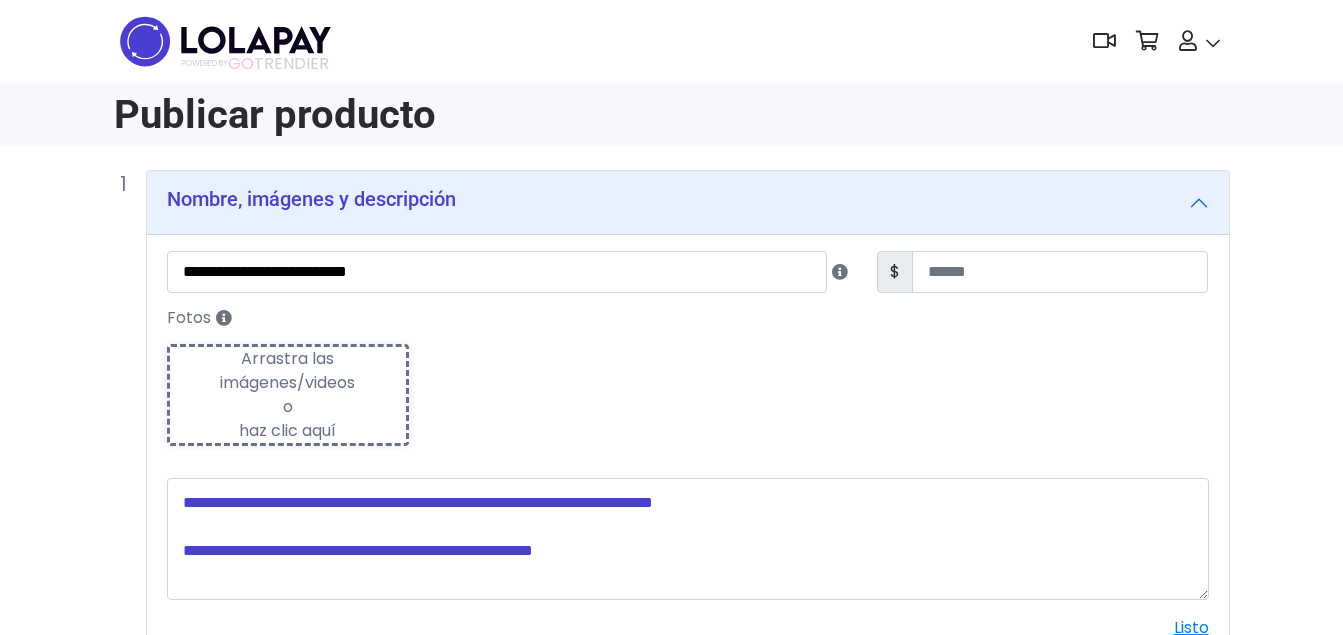 click on "Arrastra las
imágenes/videos
o
haz clic aquí" at bounding box center (288, 395) 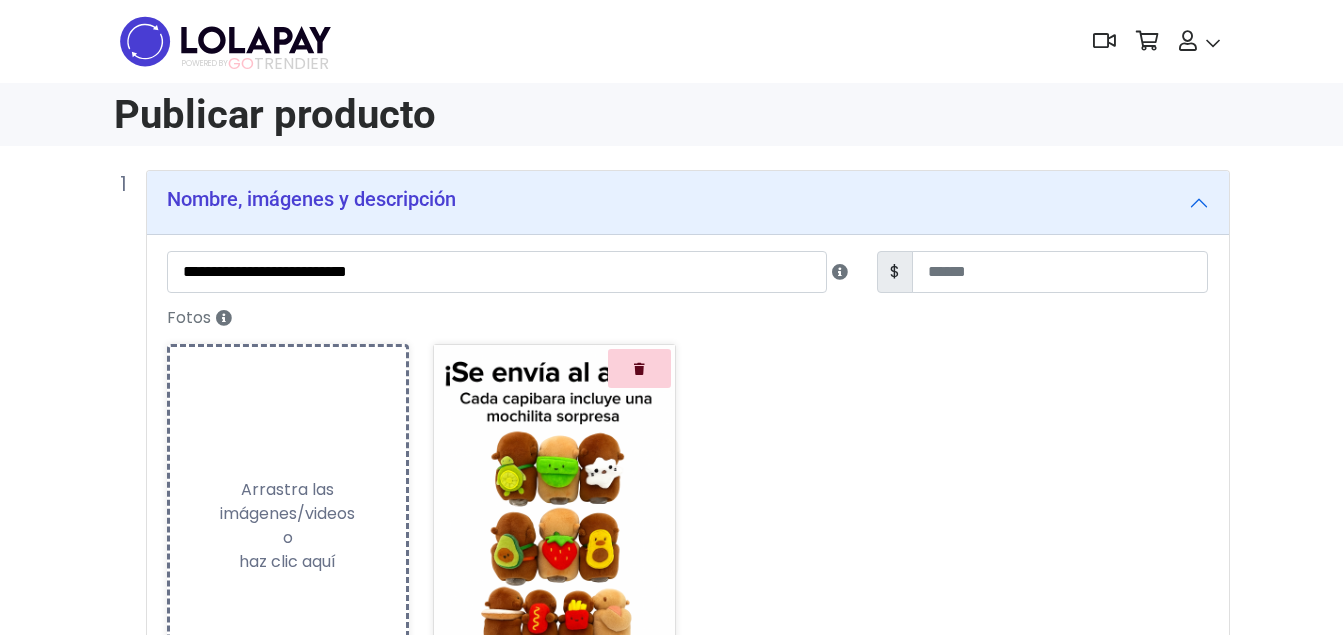 click on "Arrastra las
imágenes/videos
o
haz clic aquí" at bounding box center [288, 526] 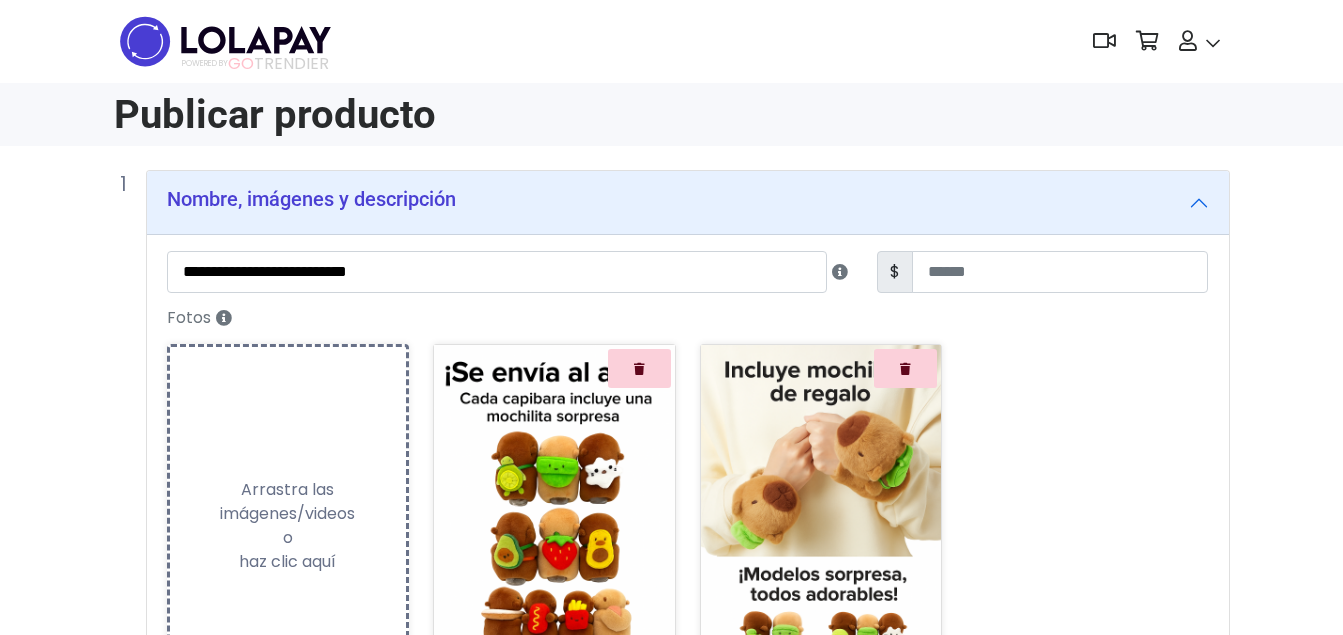 click on "Arrastra las
imágenes/videos
o
haz clic aquí" at bounding box center [288, 526] 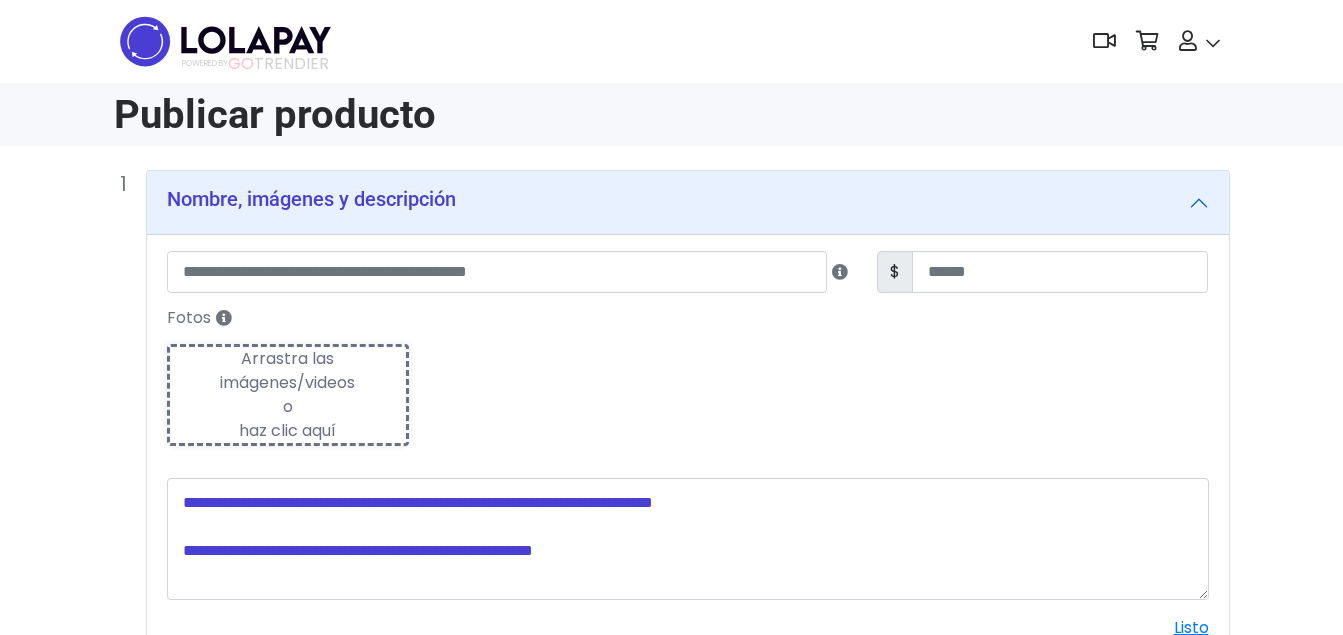scroll, scrollTop: 260, scrollLeft: 40, axis: both 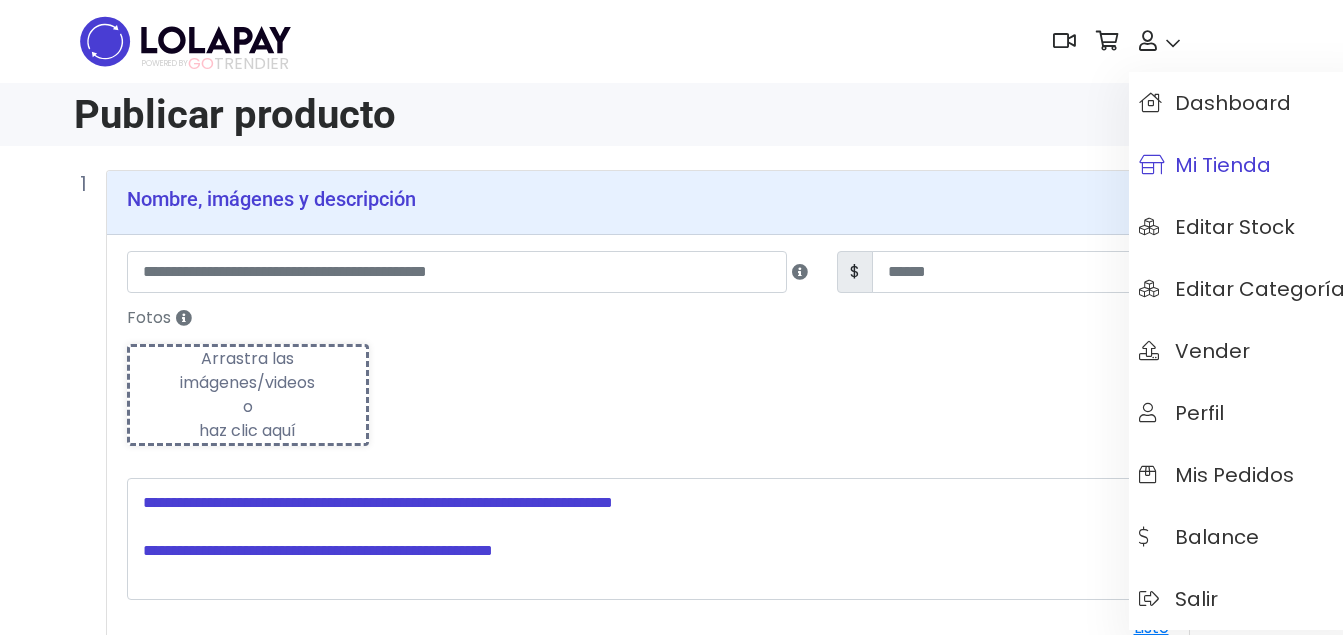 click on "Mi tienda" at bounding box center (1205, 165) 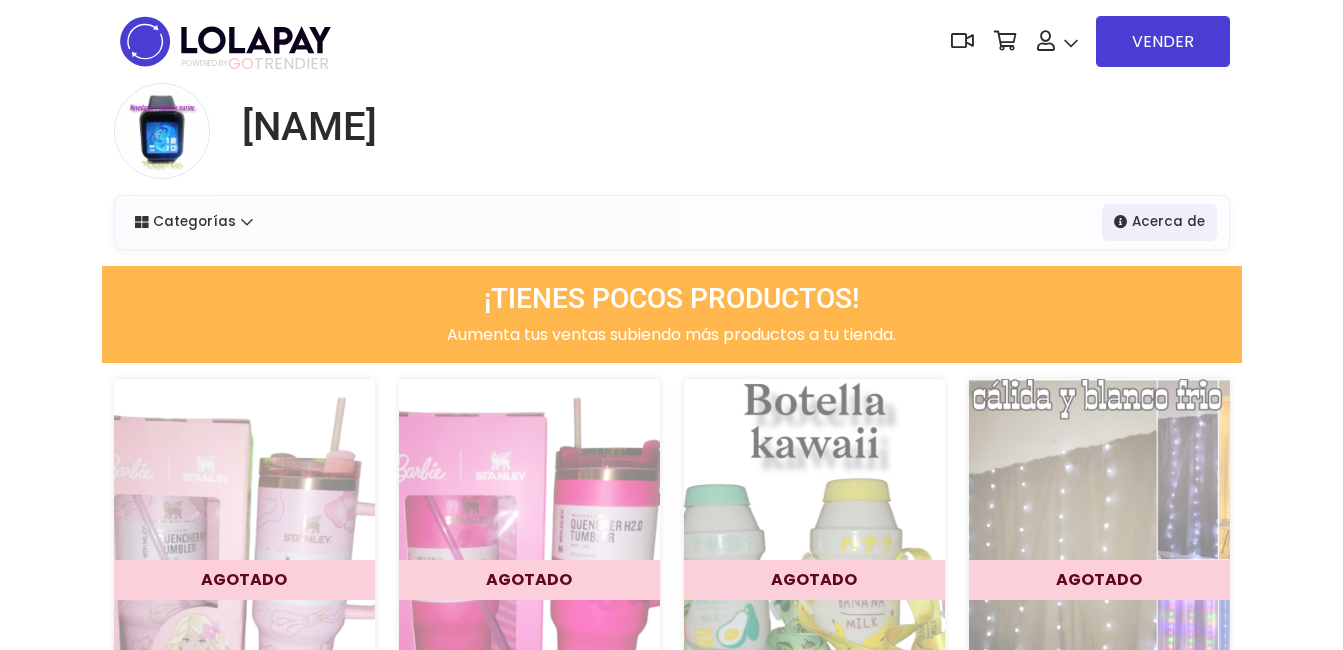 scroll, scrollTop: 0, scrollLeft: 0, axis: both 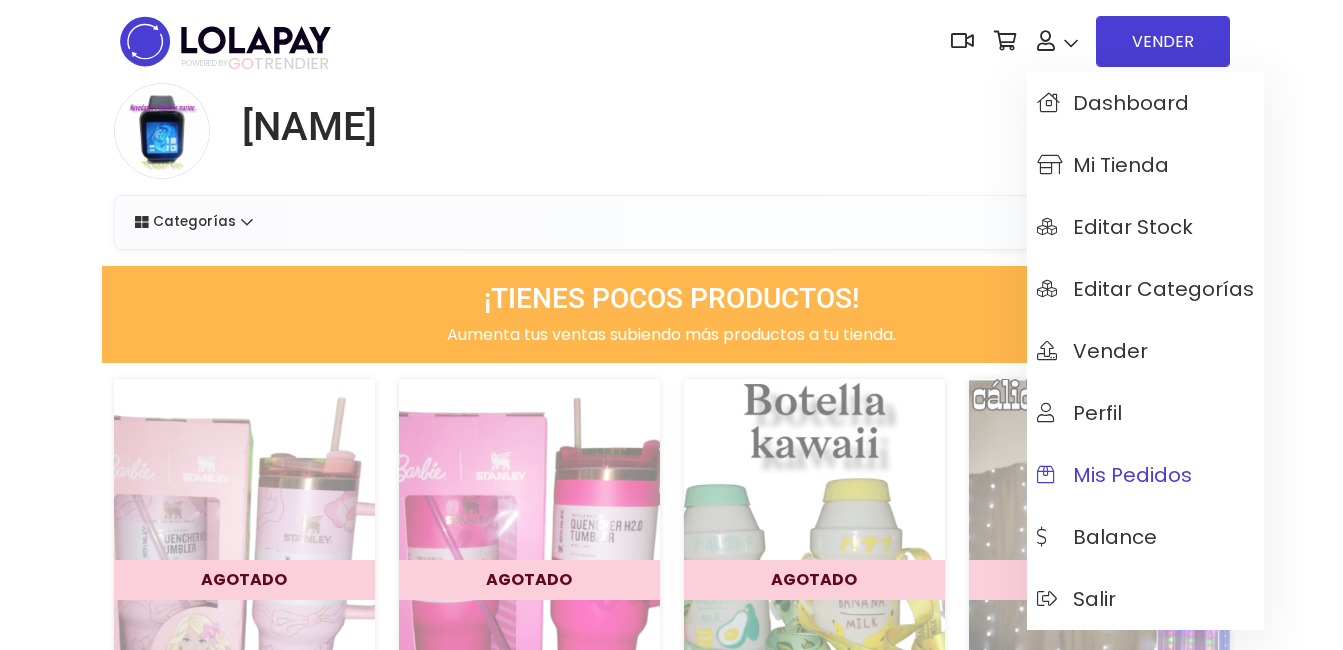 click on "Mis pedidos" at bounding box center [1114, 475] 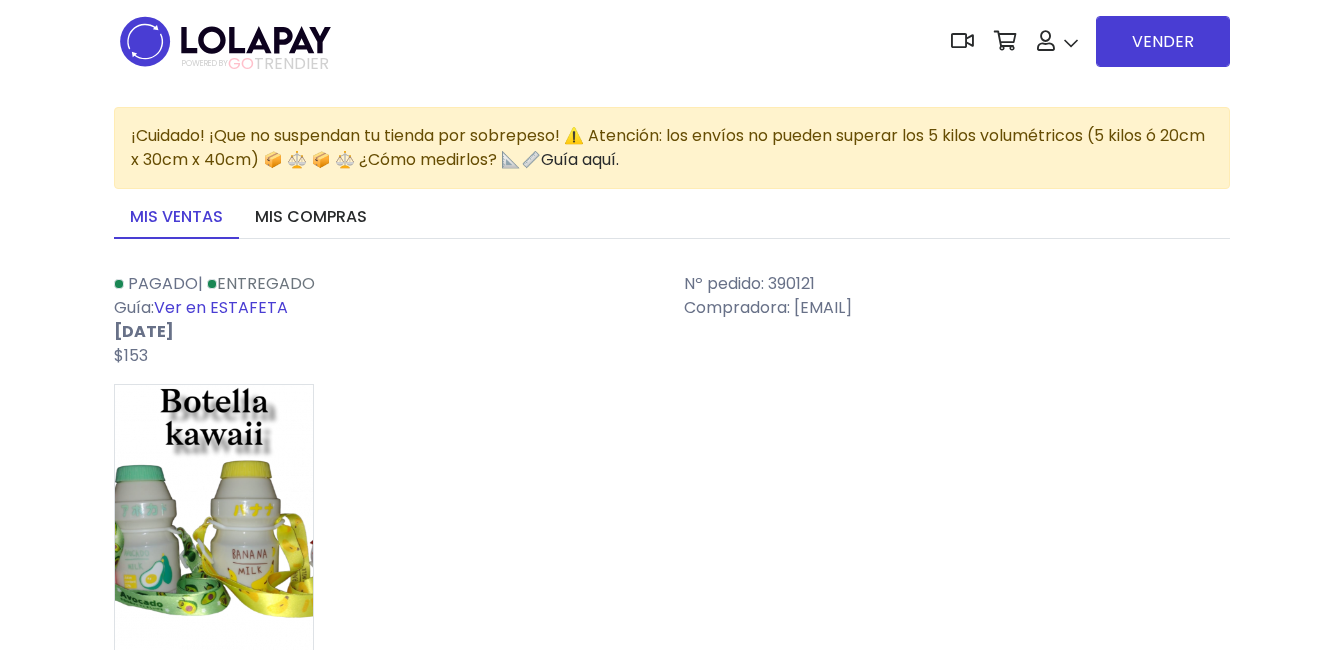 scroll, scrollTop: 0, scrollLeft: 0, axis: both 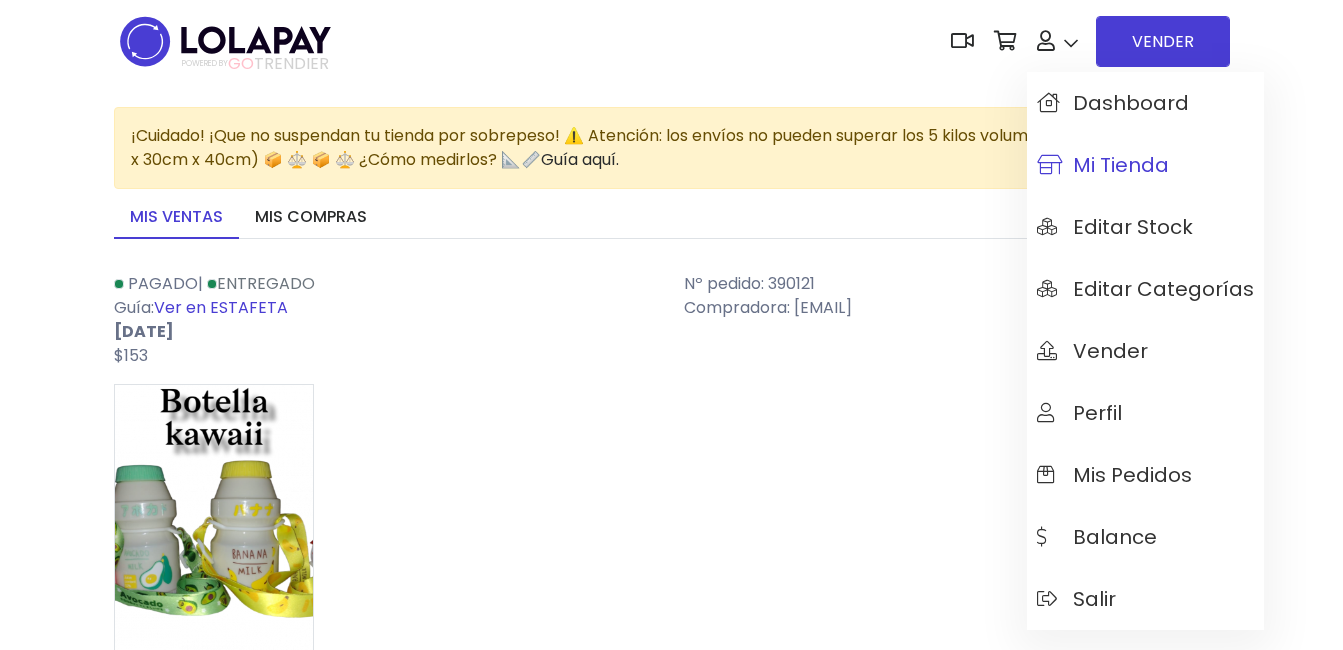 click on "Mi tienda" at bounding box center [1103, 165] 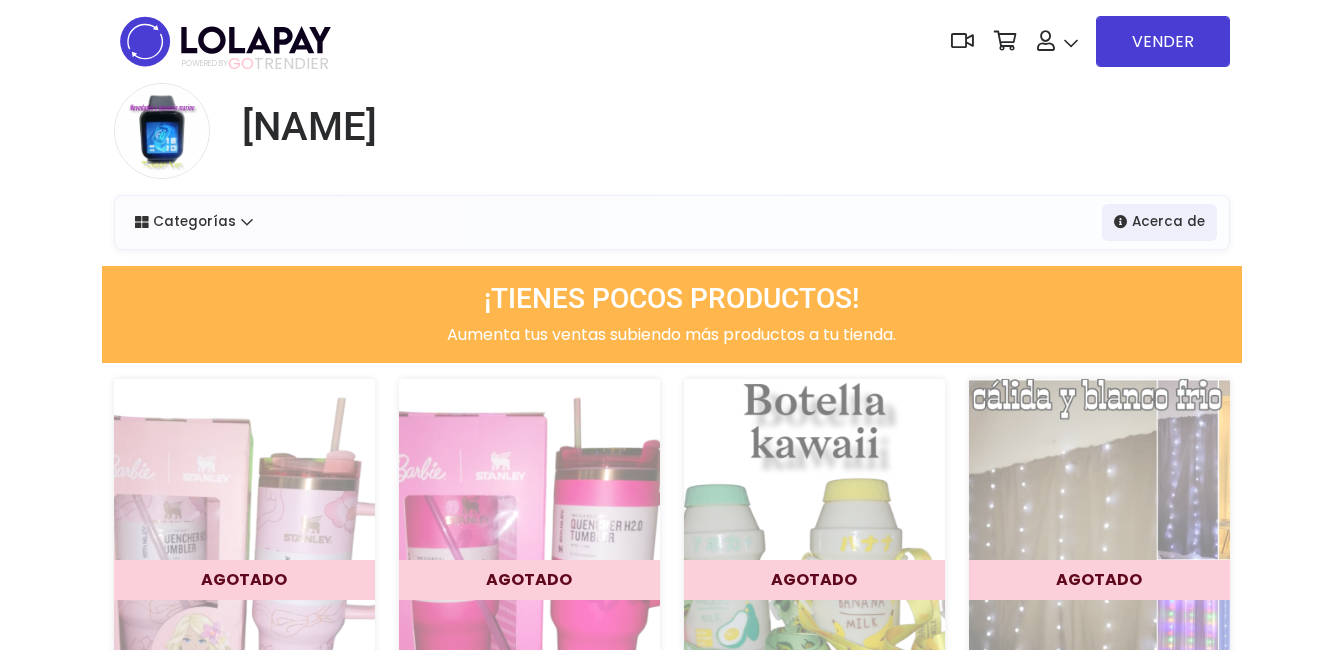 scroll, scrollTop: 0, scrollLeft: 0, axis: both 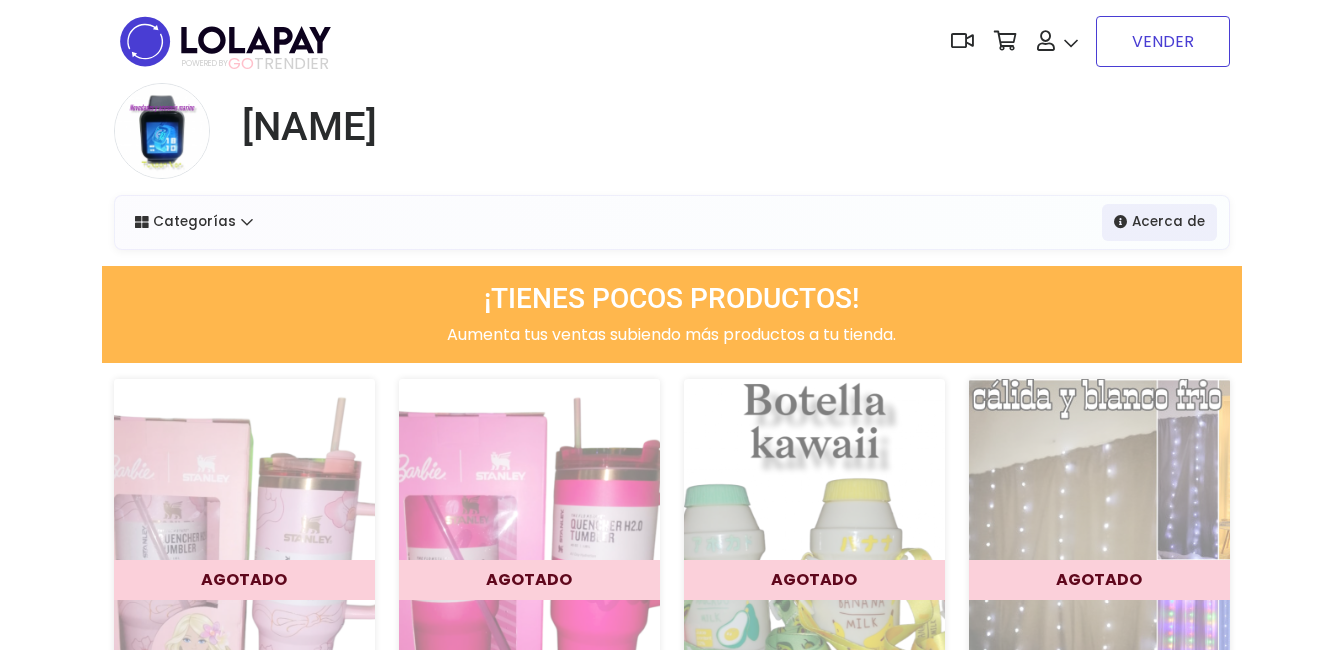 click on "VENDER" at bounding box center (1163, 41) 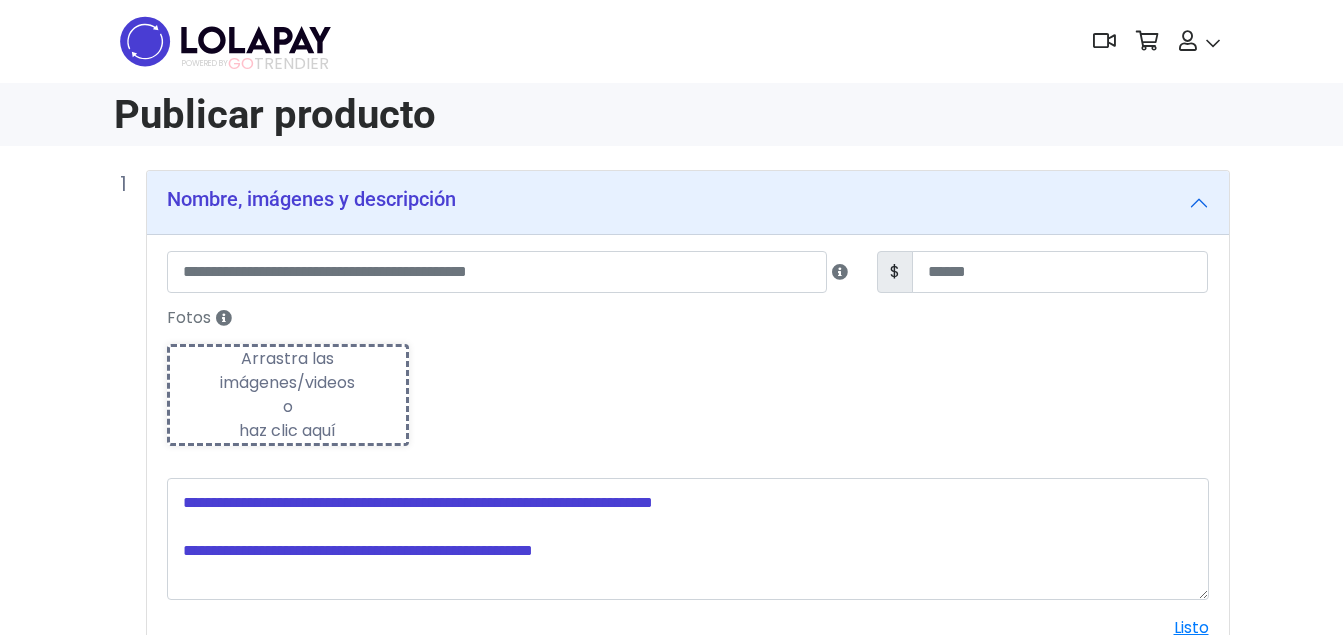 scroll, scrollTop: 0, scrollLeft: 0, axis: both 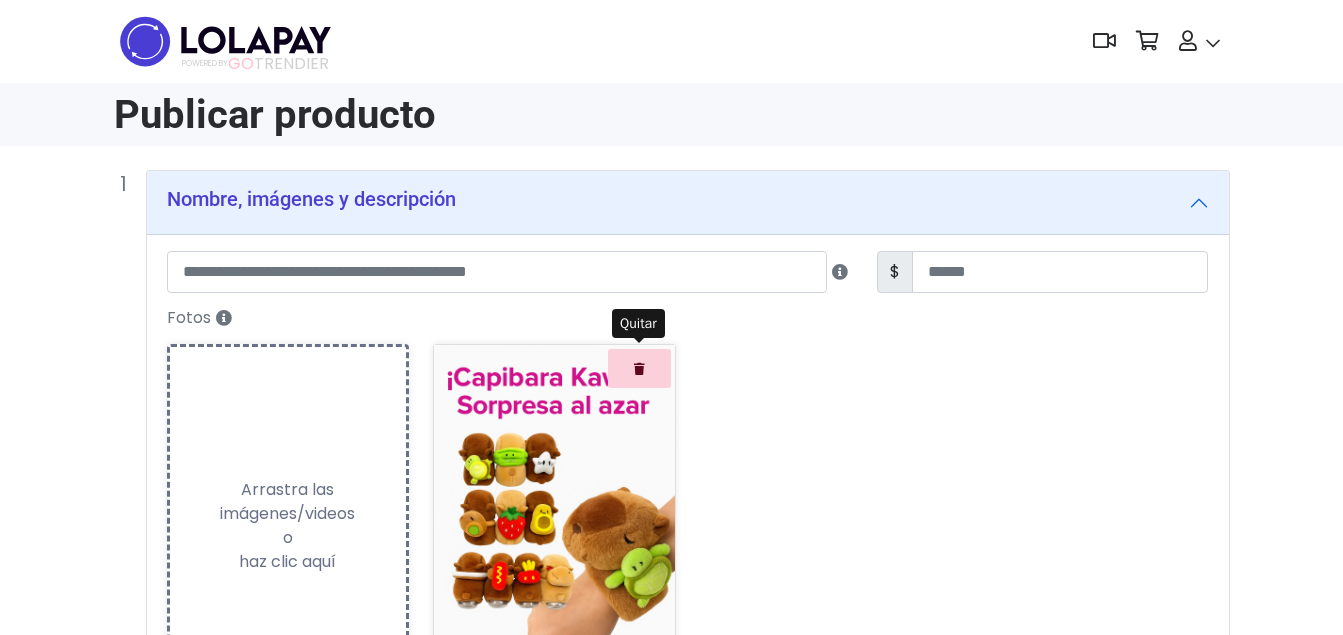 click at bounding box center (639, 368) 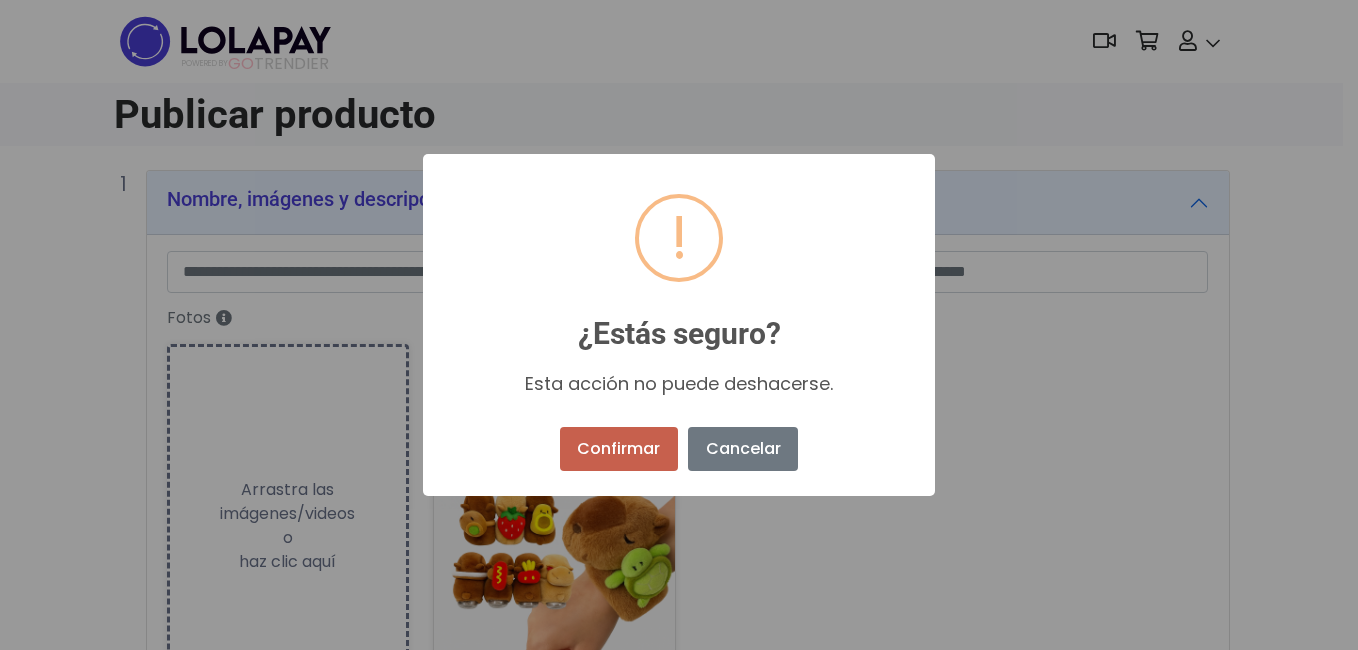 click on "Confirmar" at bounding box center [619, 449] 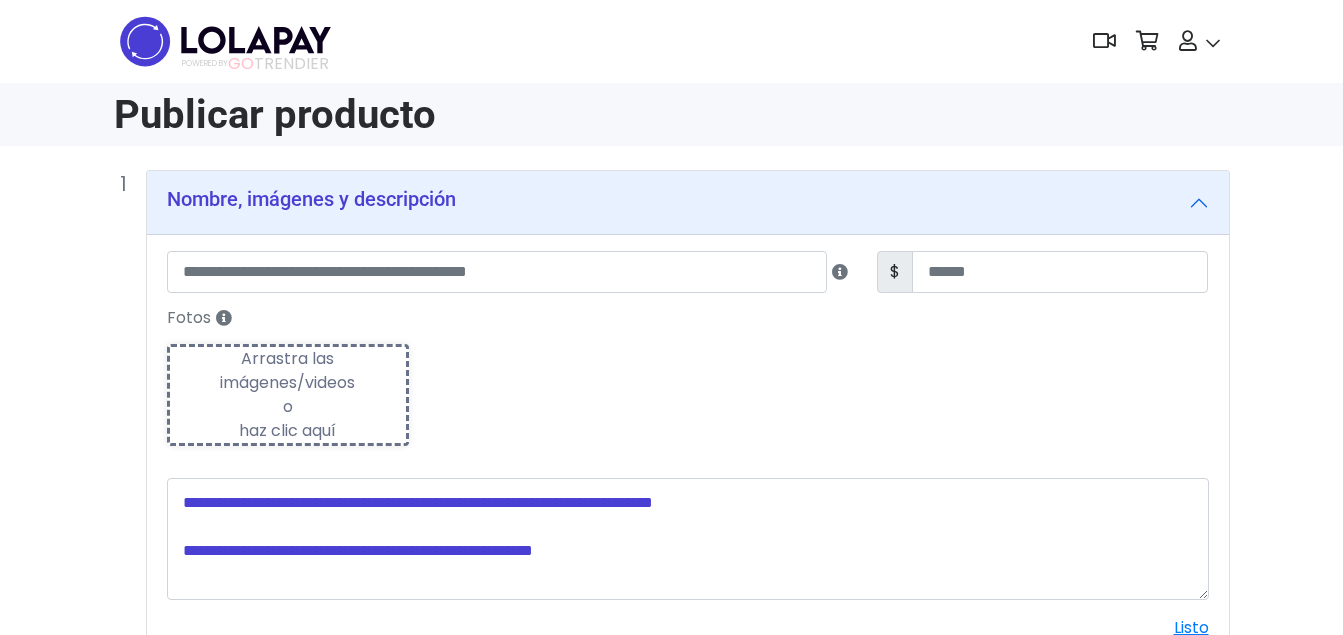 click on "Arrastra las
imágenes/videos
o
haz clic aquí" at bounding box center [288, 395] 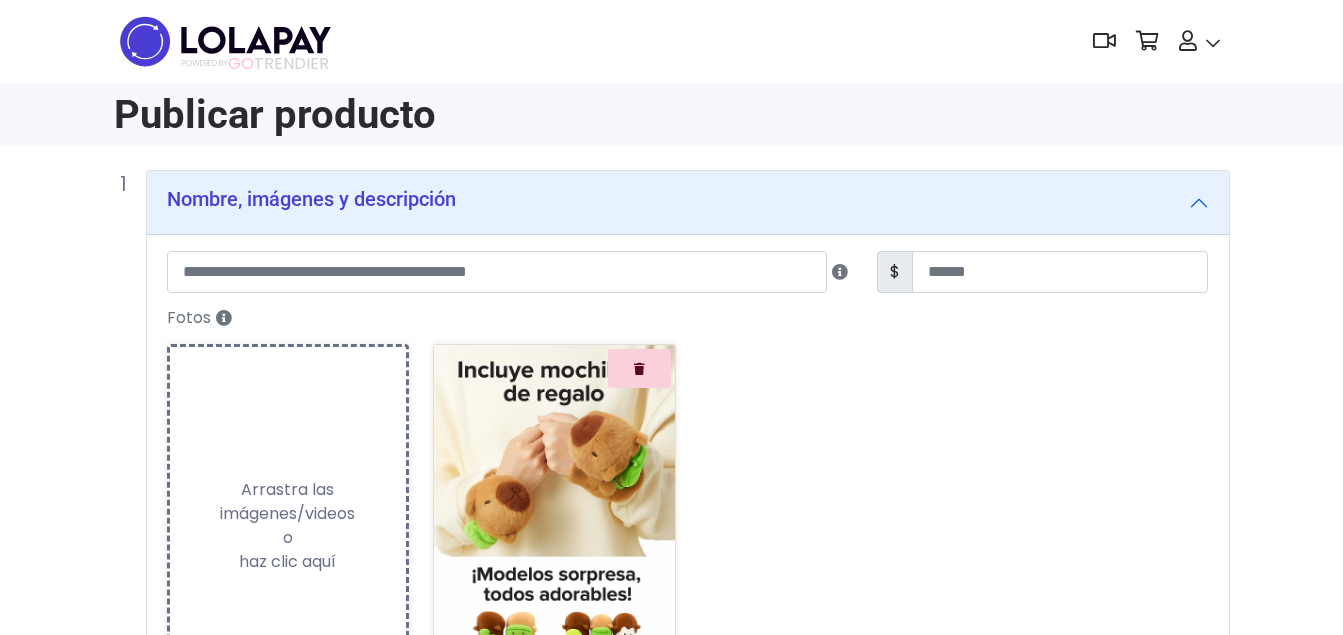 click on "Subiendo
Arrastra las
imágenes/videos
o
haz clic aquí" at bounding box center (288, 525) 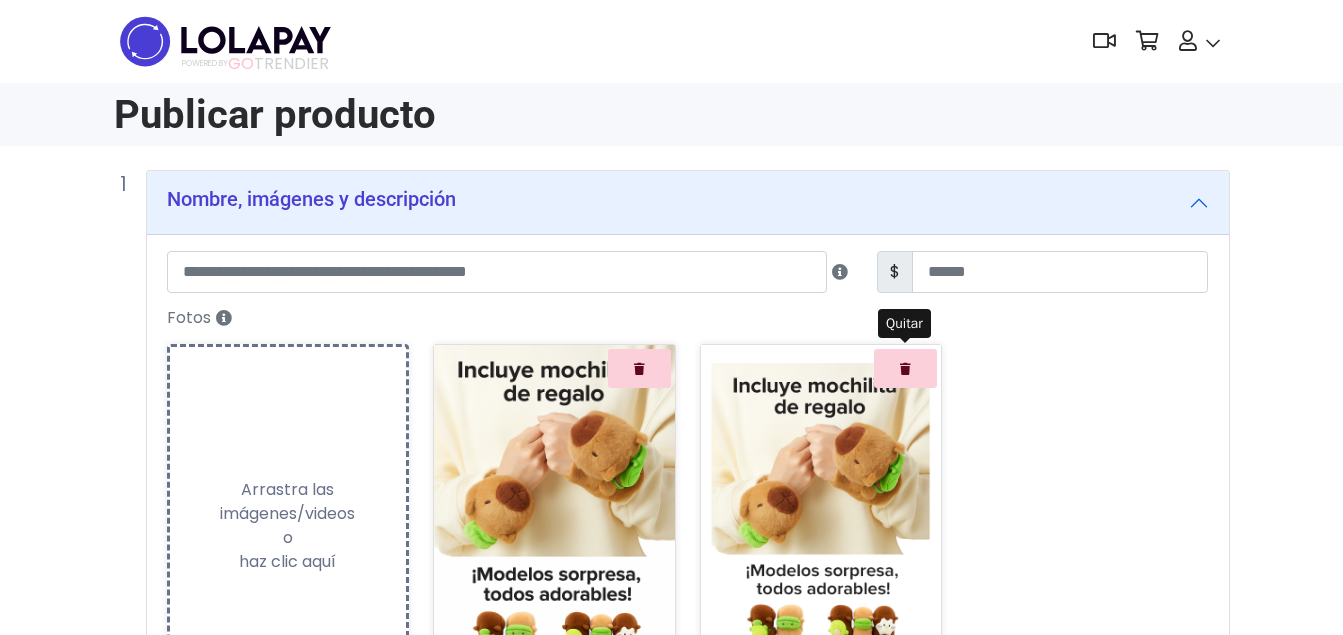 click at bounding box center [905, 369] 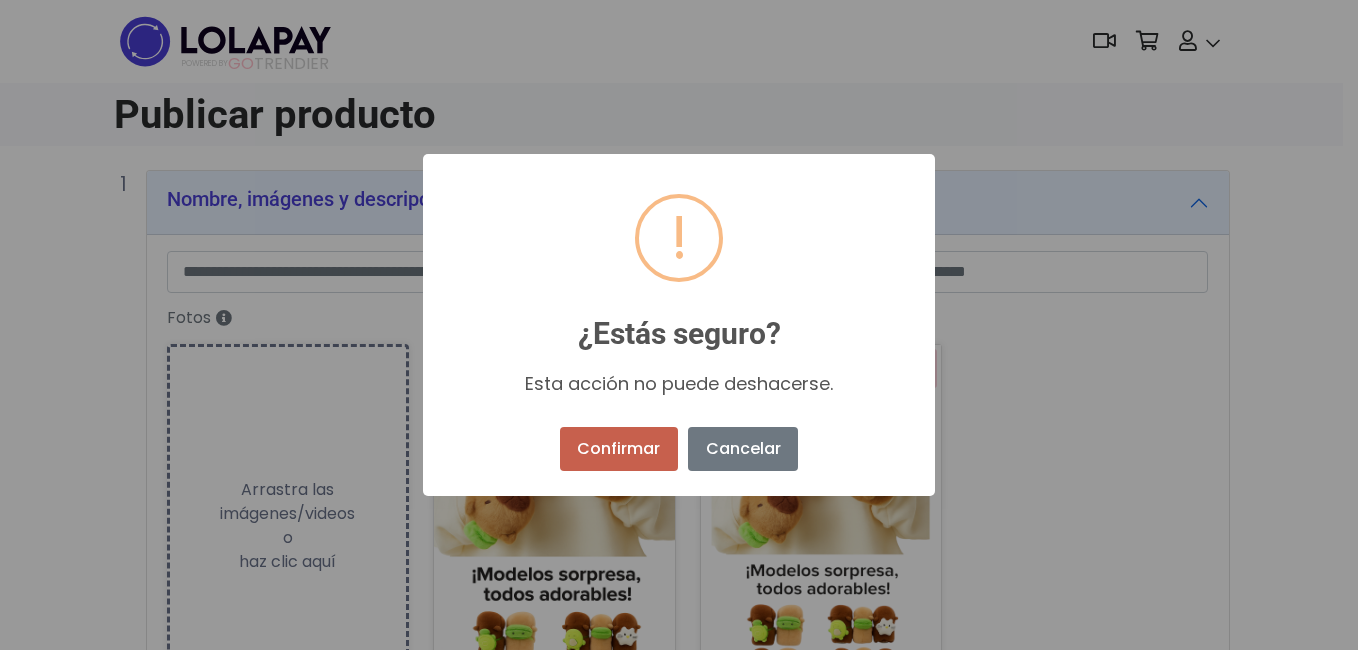 click on "Confirmar" at bounding box center [619, 449] 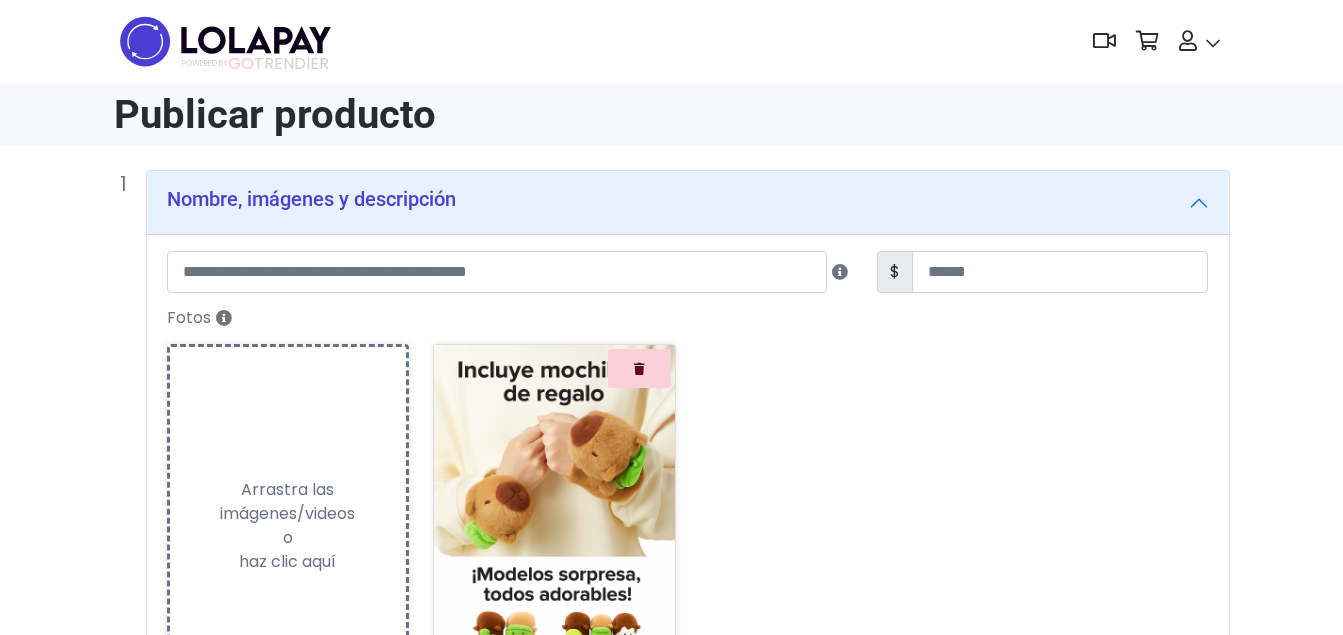 click on "Arrastra las
imágenes/videos
o
haz clic aquí" at bounding box center [288, 526] 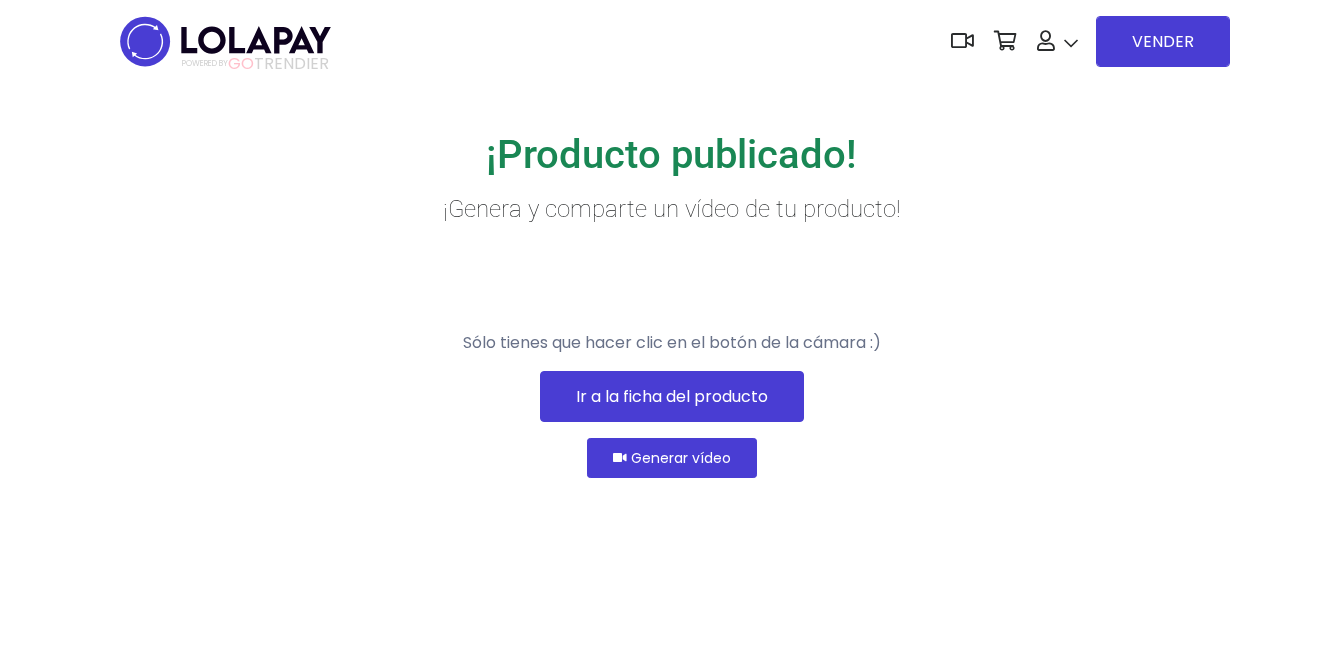 scroll, scrollTop: 0, scrollLeft: 0, axis: both 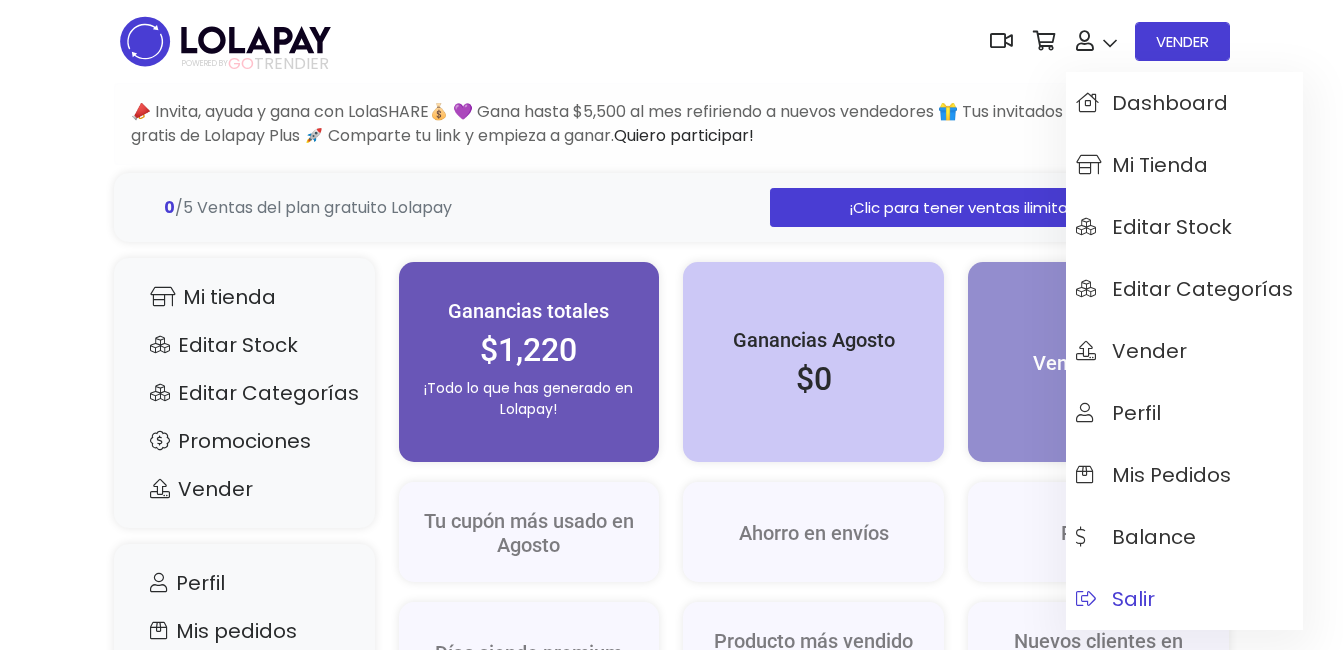 click on "Salir" at bounding box center (1115, 599) 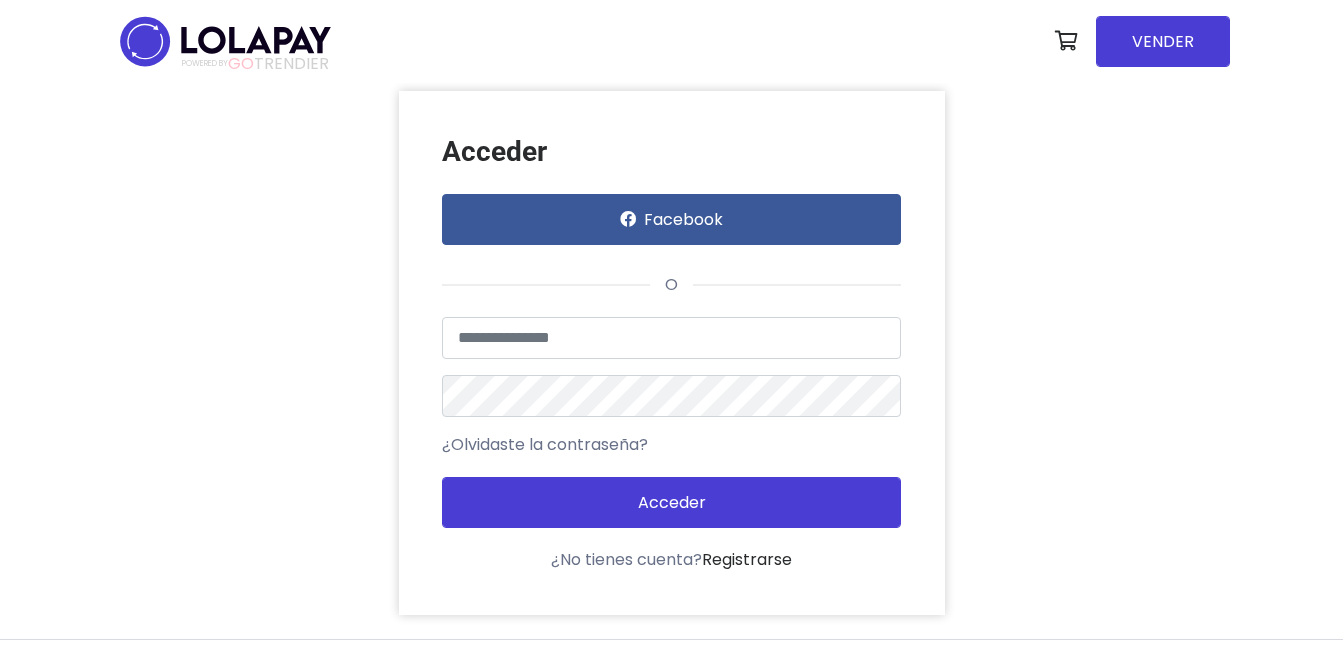 scroll, scrollTop: 0, scrollLeft: 0, axis: both 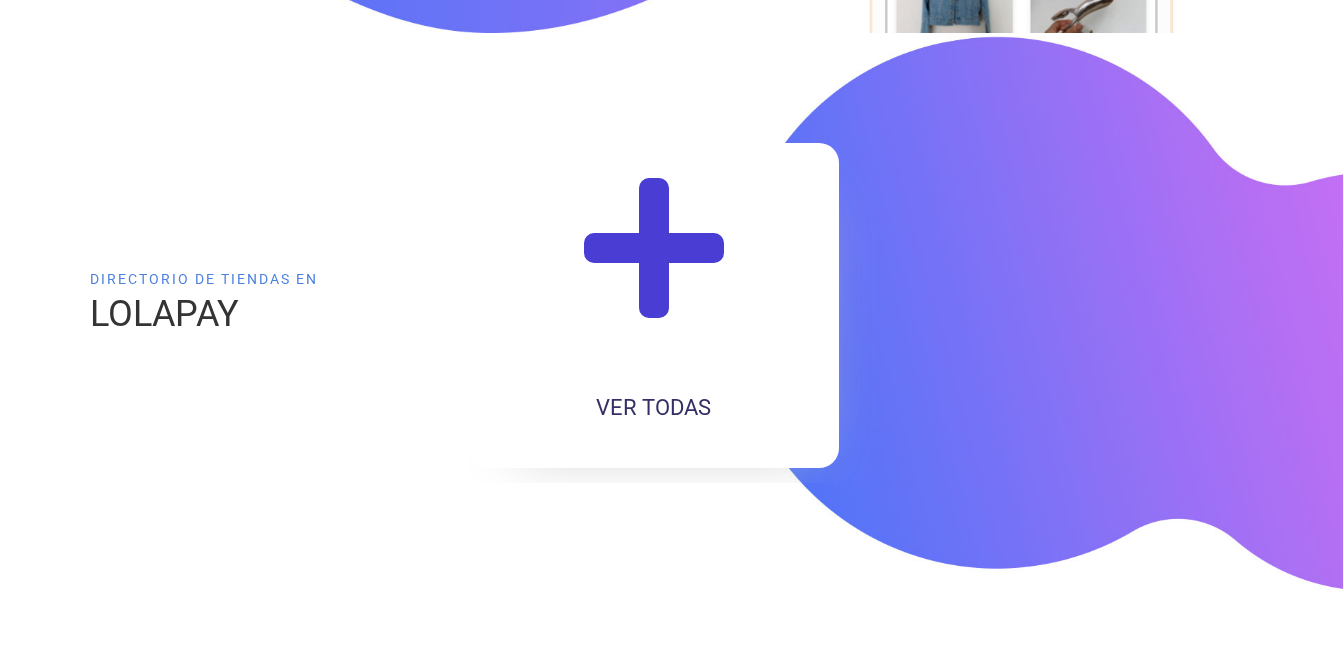 click at bounding box center [654, 266] 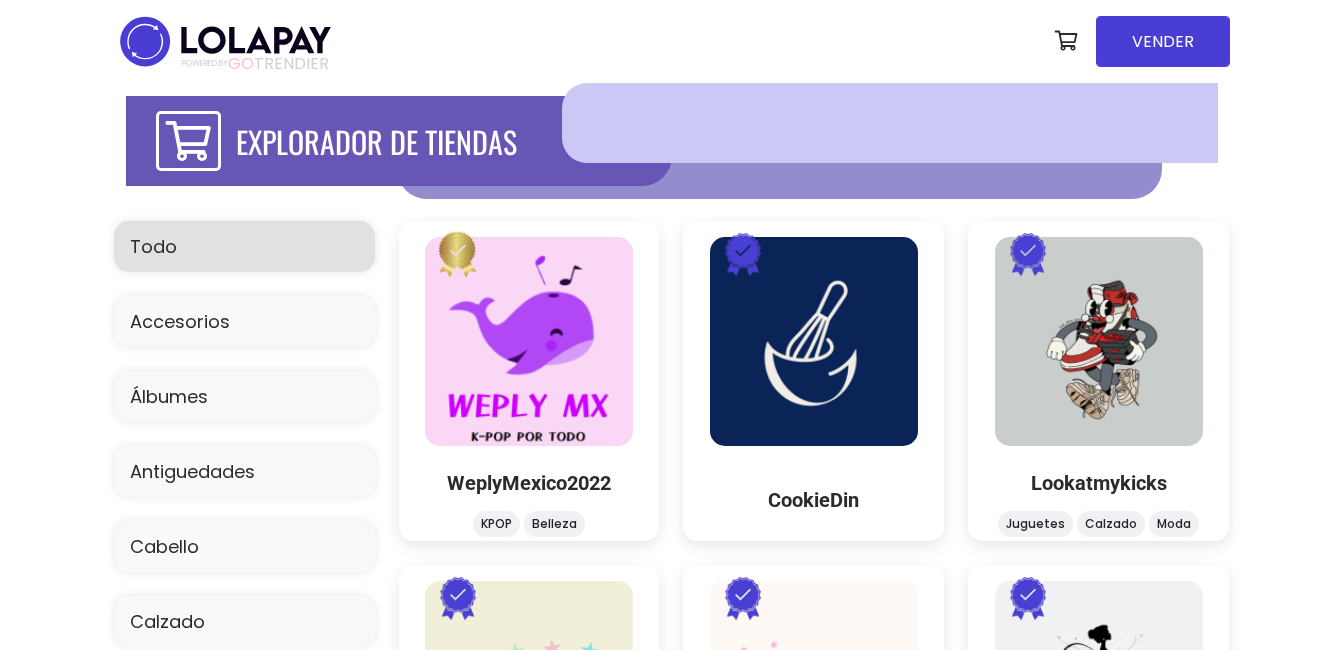 scroll, scrollTop: 0, scrollLeft: 0, axis: both 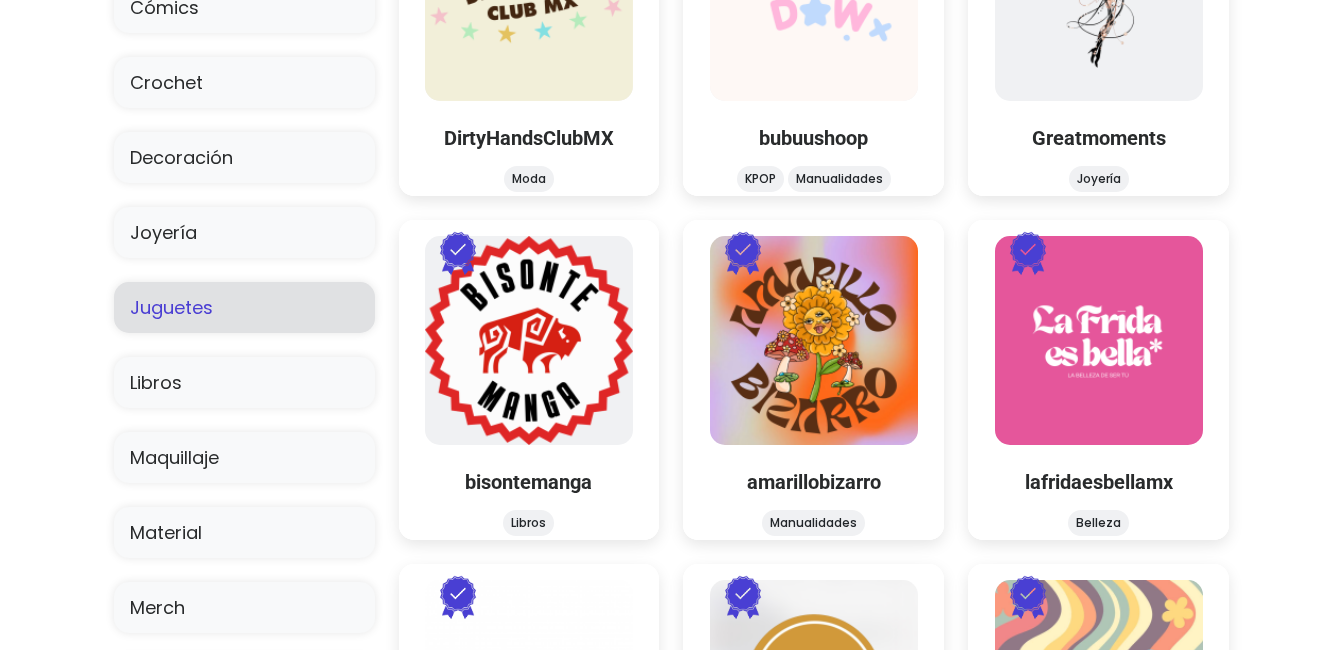 click on "Juguetes" at bounding box center [244, 307] 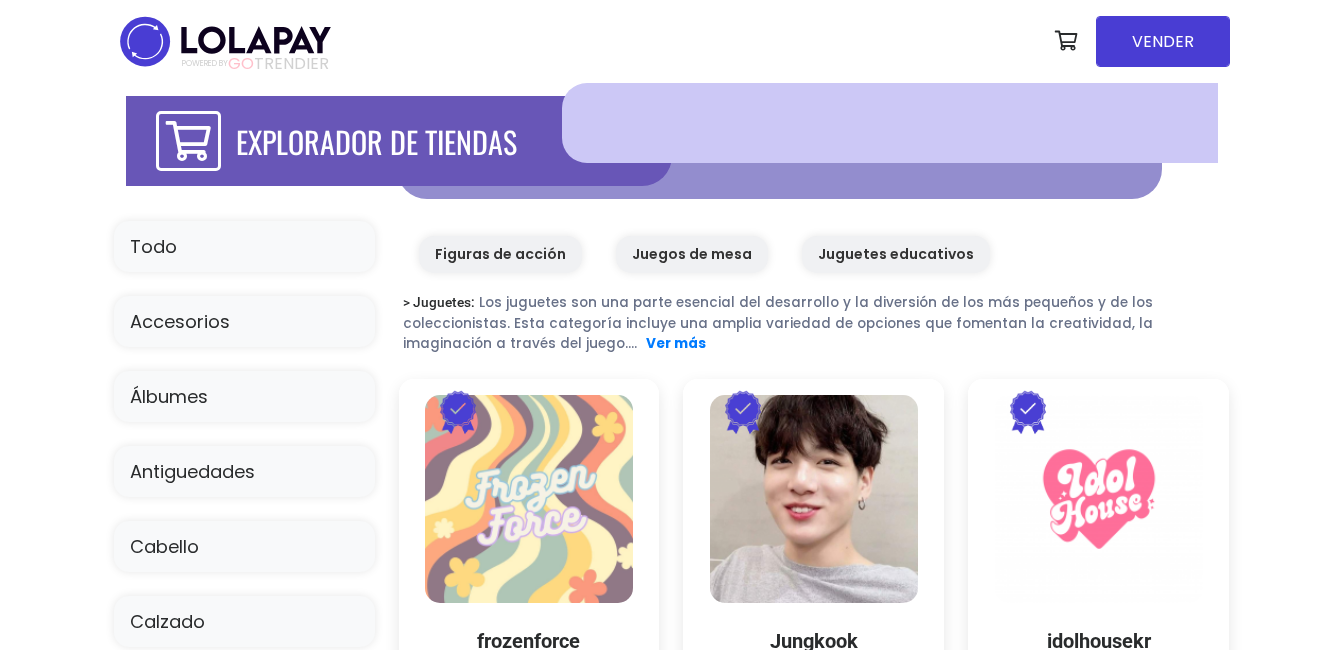 scroll, scrollTop: 0, scrollLeft: 0, axis: both 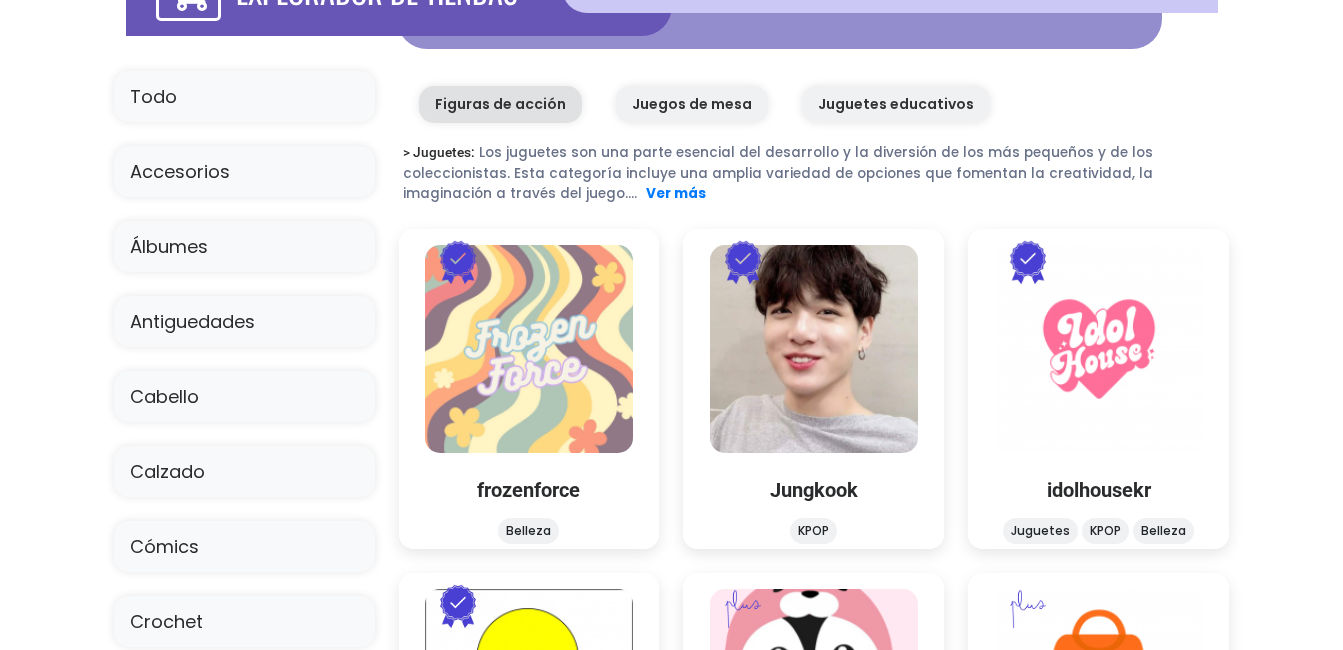 click on "Figuras de acción" at bounding box center [500, 104] 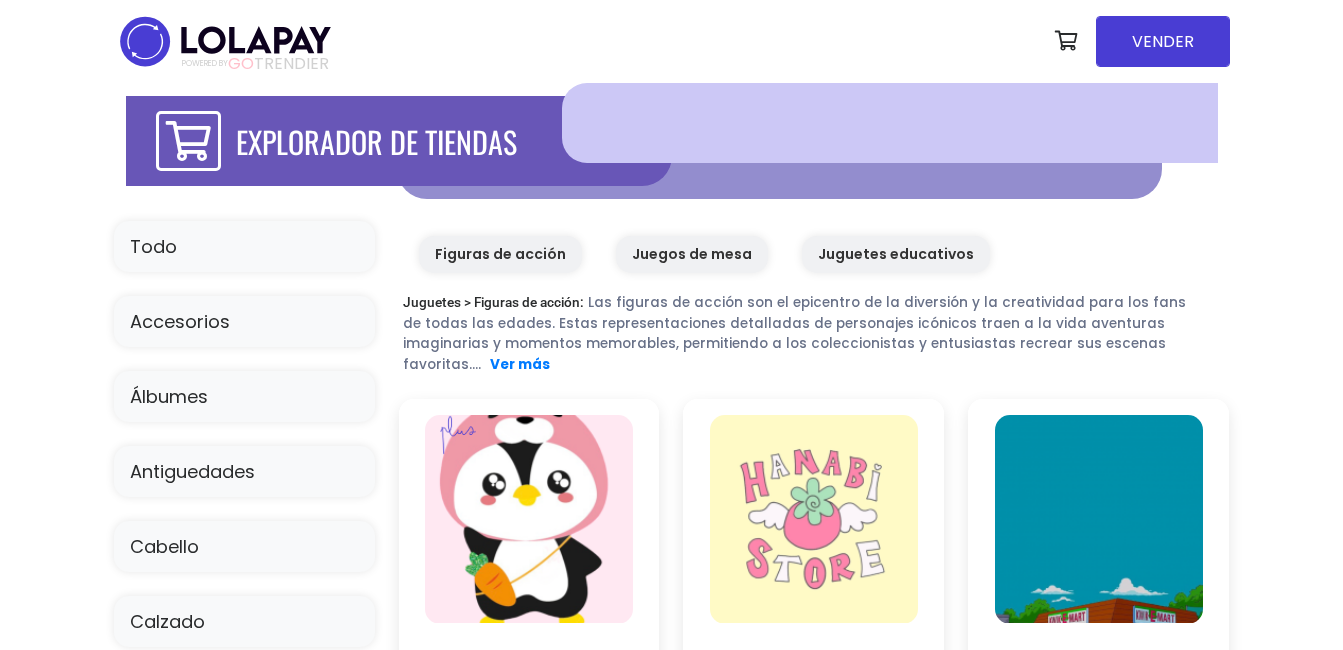 scroll, scrollTop: 0, scrollLeft: 0, axis: both 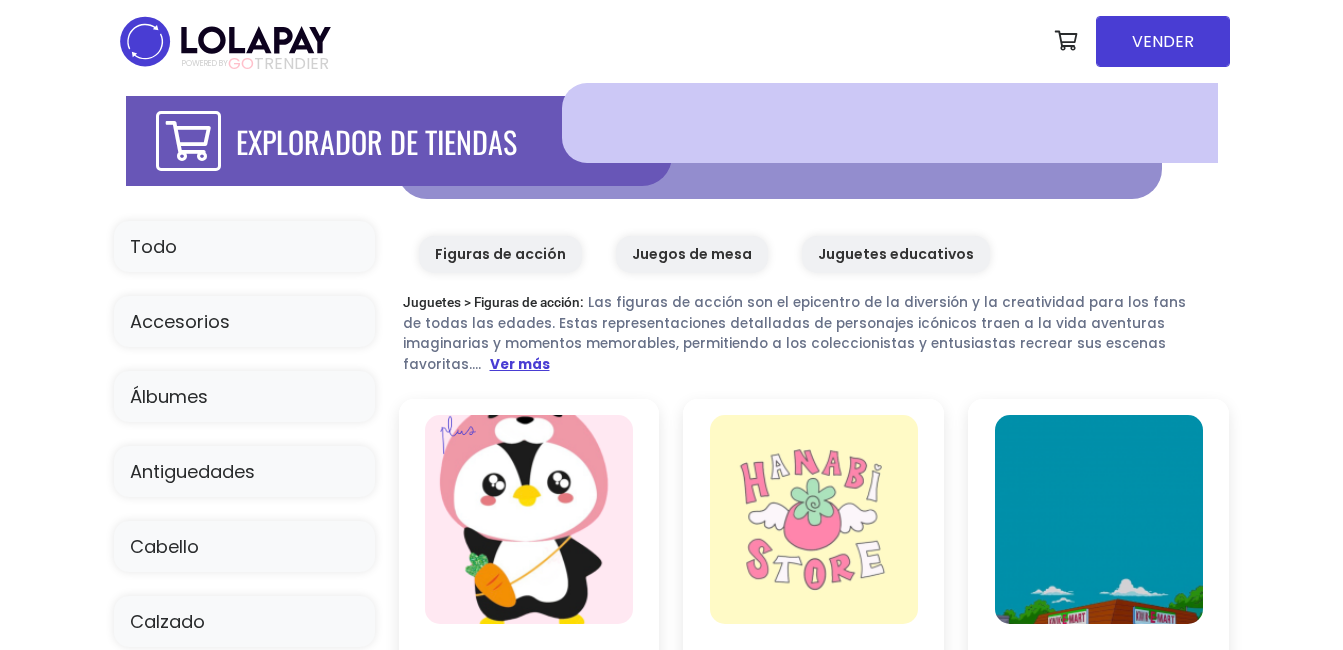 click on "Ver más" at bounding box center [520, 364] 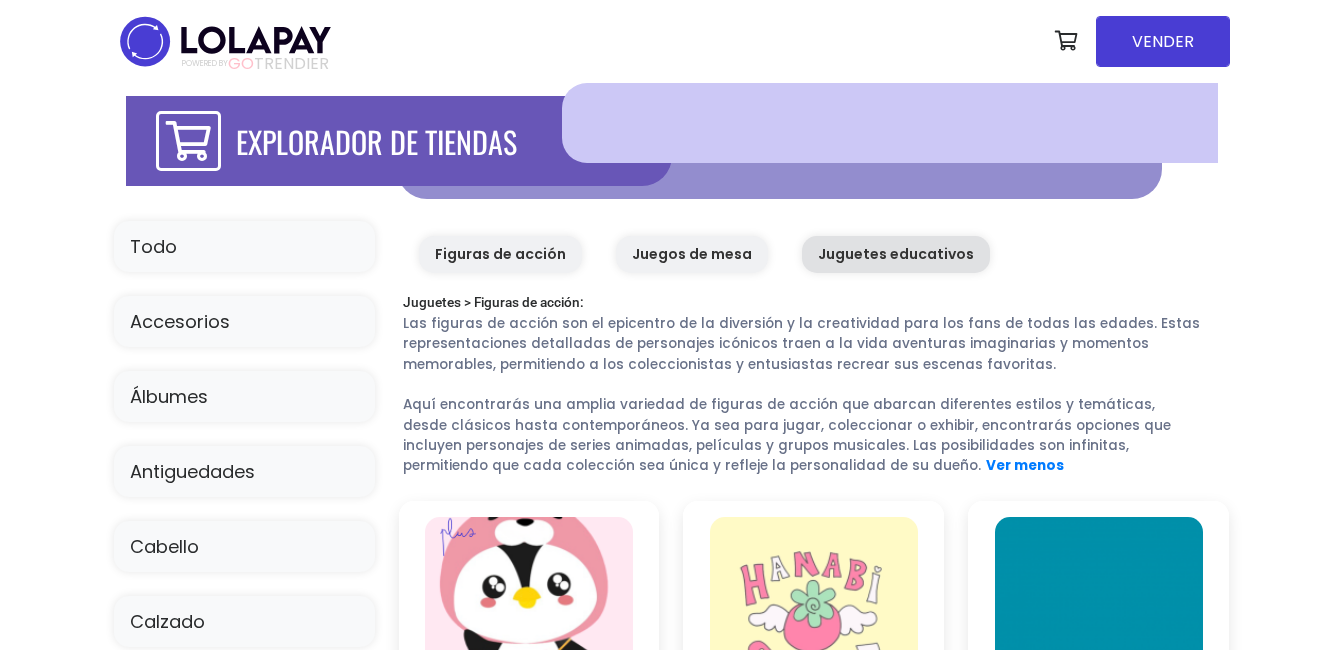 click on "Juguetes educativos" at bounding box center [896, 254] 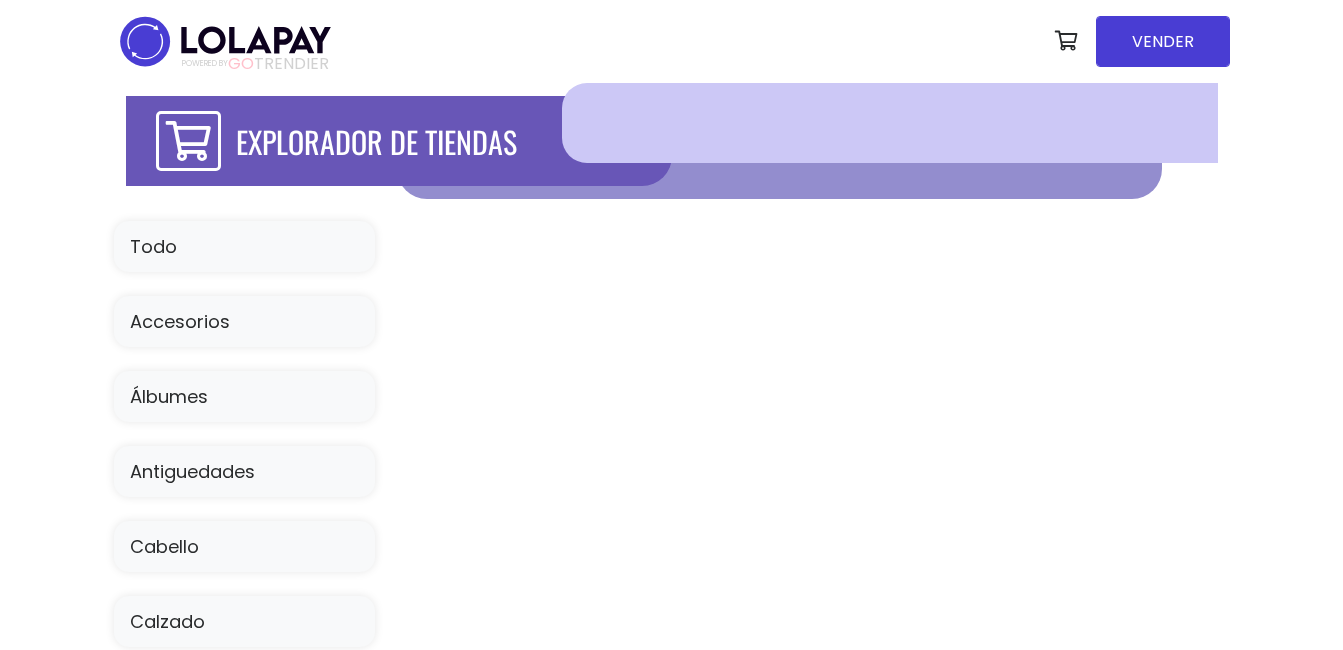 scroll, scrollTop: 0, scrollLeft: 0, axis: both 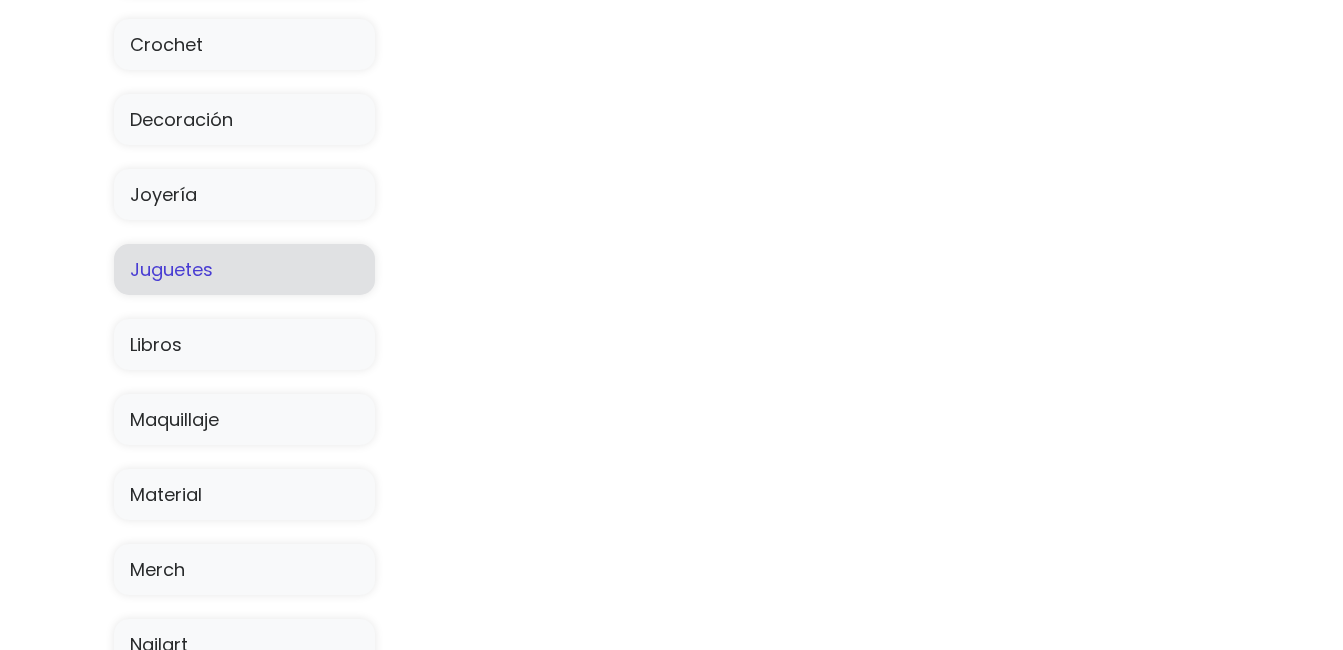 click on "Juguetes" at bounding box center [244, 269] 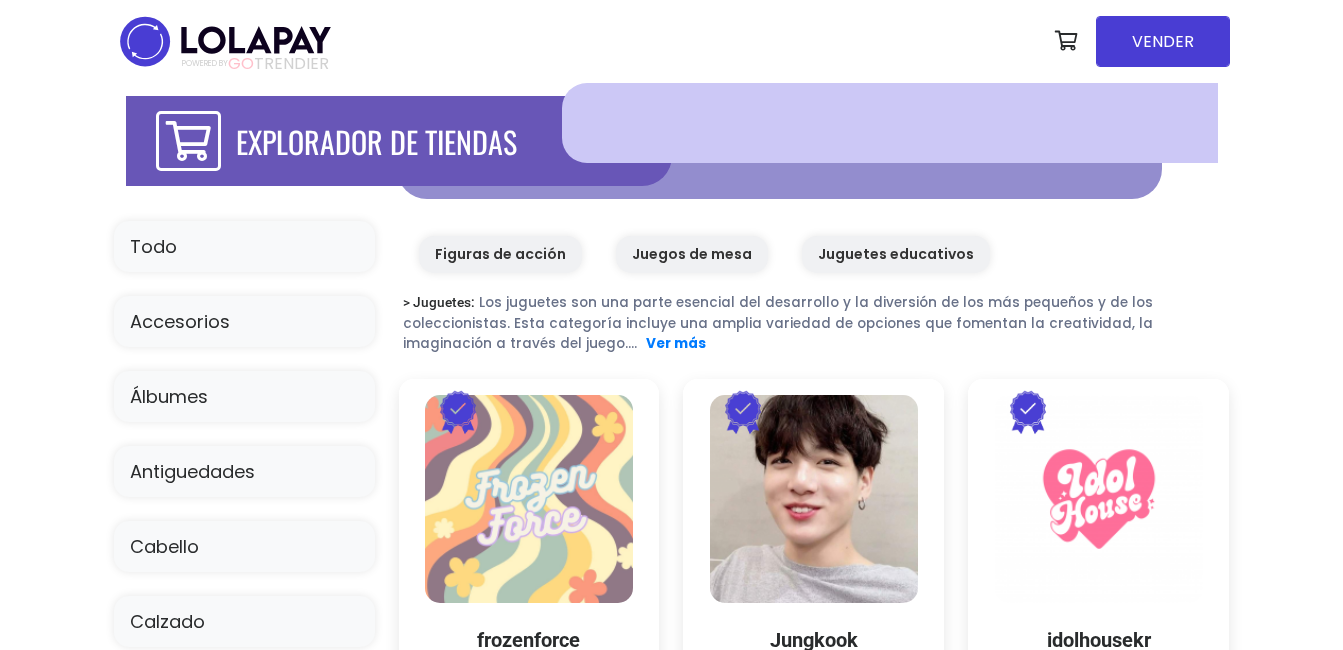 scroll, scrollTop: 0, scrollLeft: 0, axis: both 